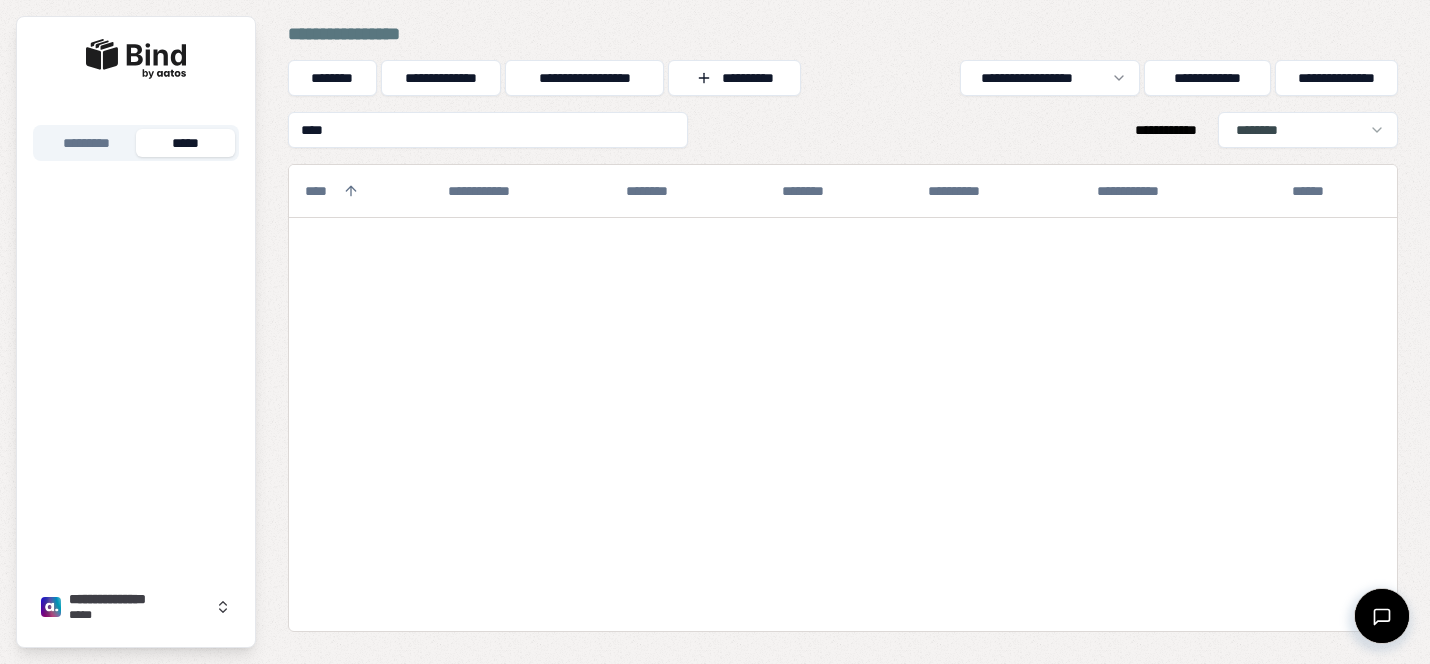 scroll, scrollTop: 0, scrollLeft: 0, axis: both 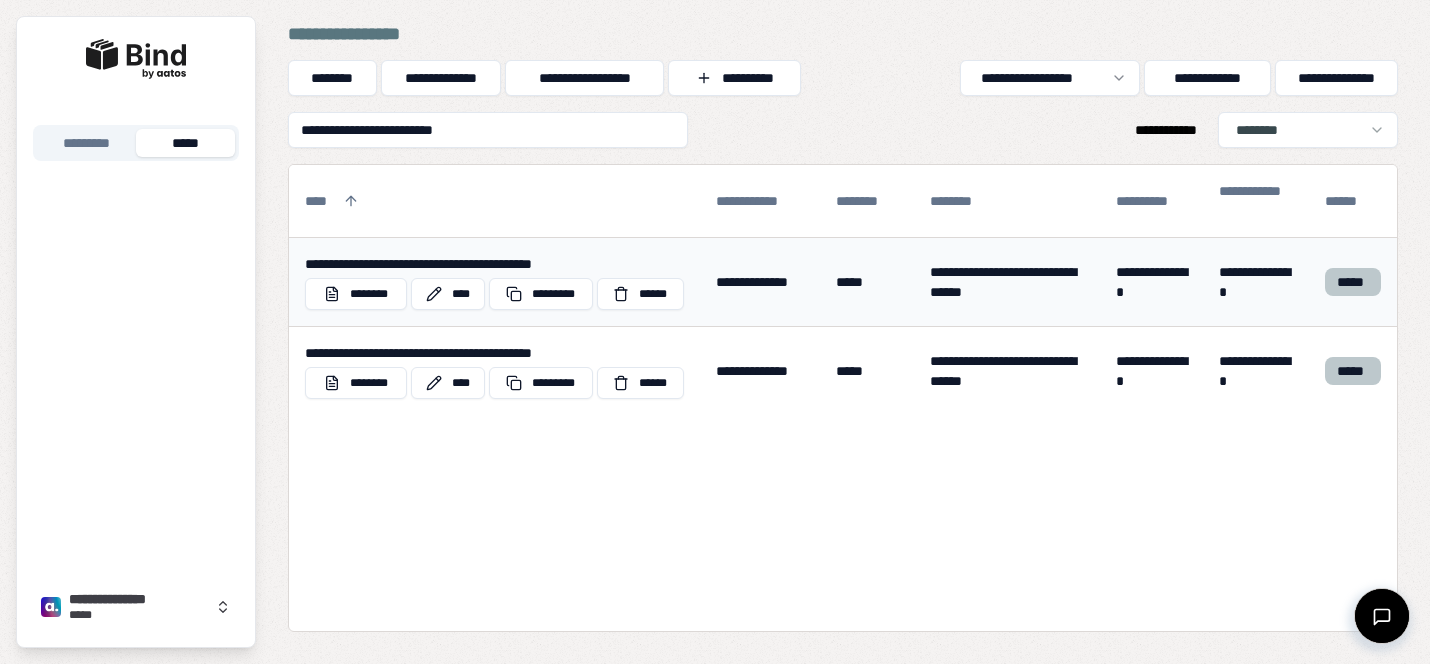type on "**********" 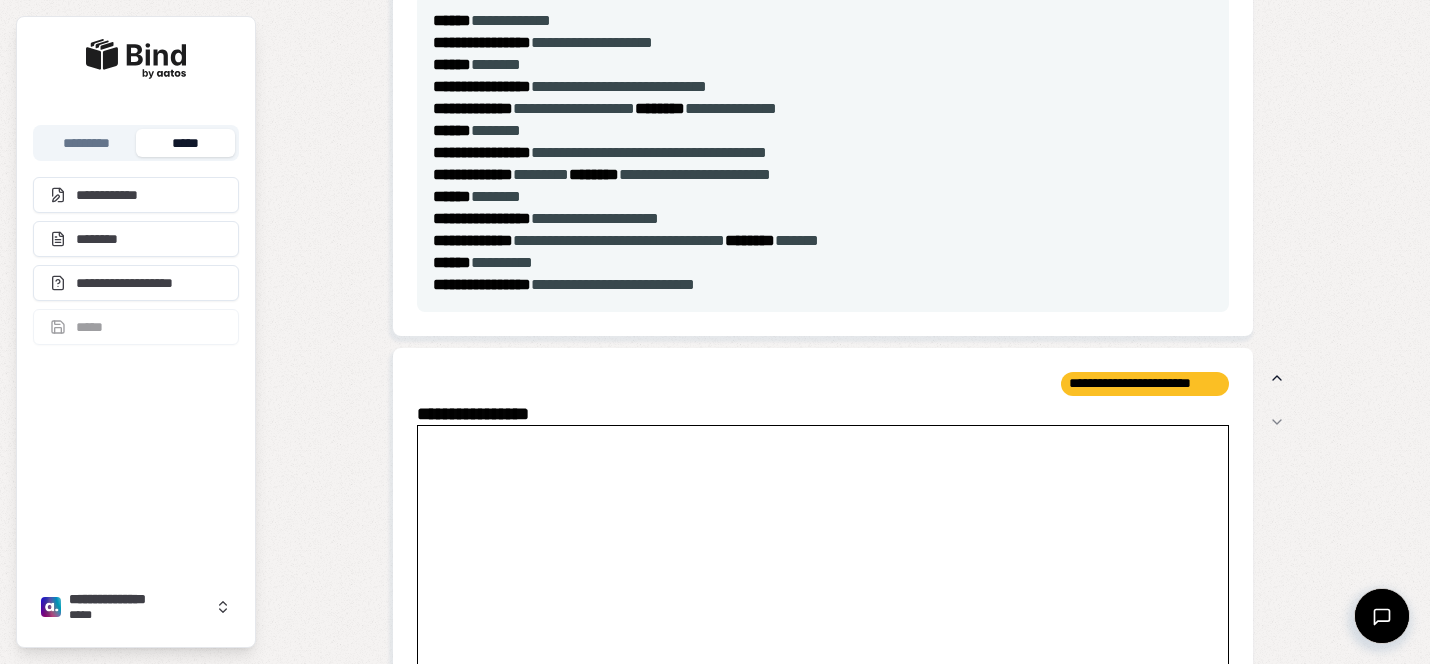 scroll, scrollTop: 2815, scrollLeft: 0, axis: vertical 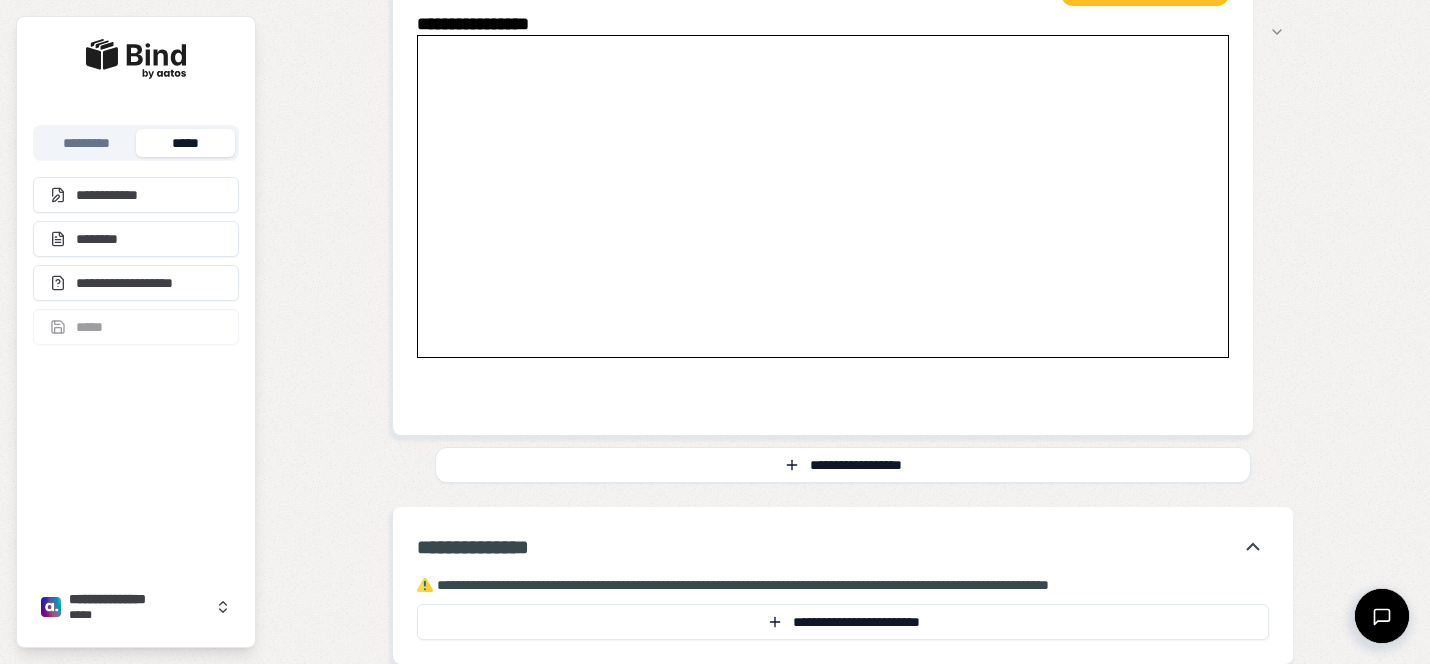 click on "*****" at bounding box center [185, 143] 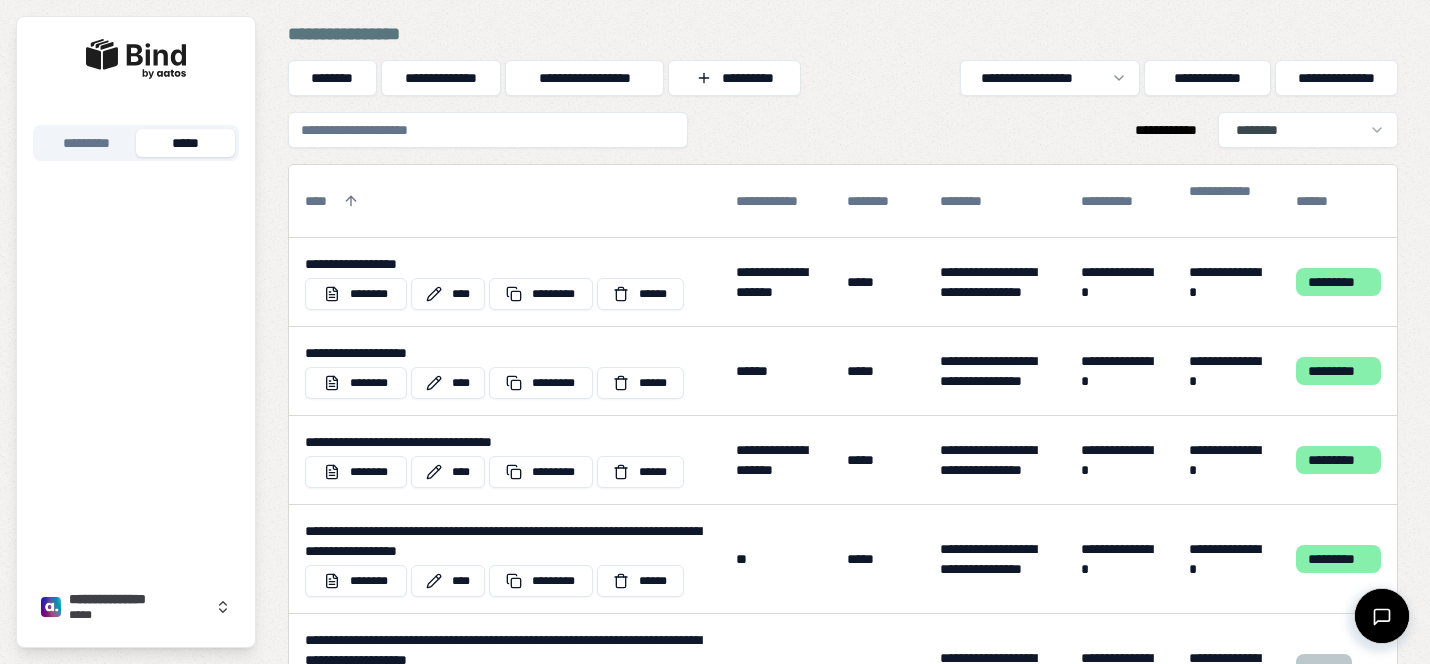 click at bounding box center [488, 130] 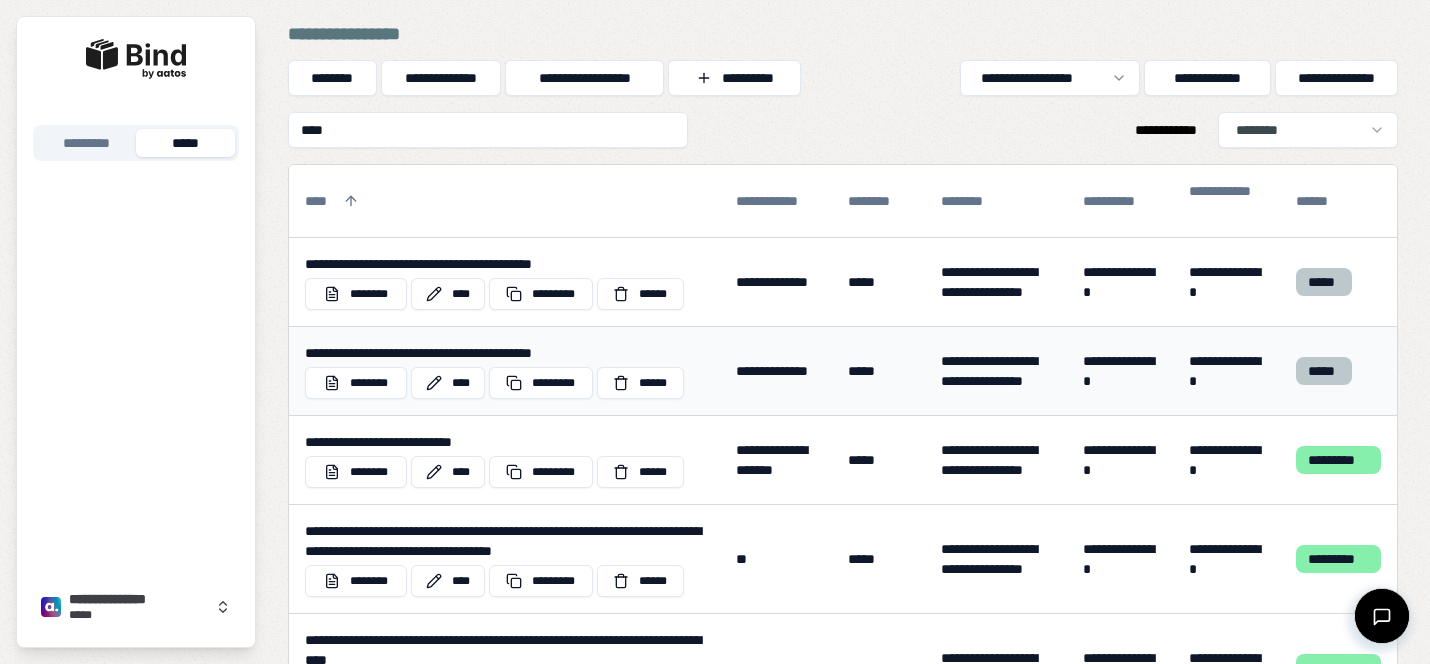 type on "****" 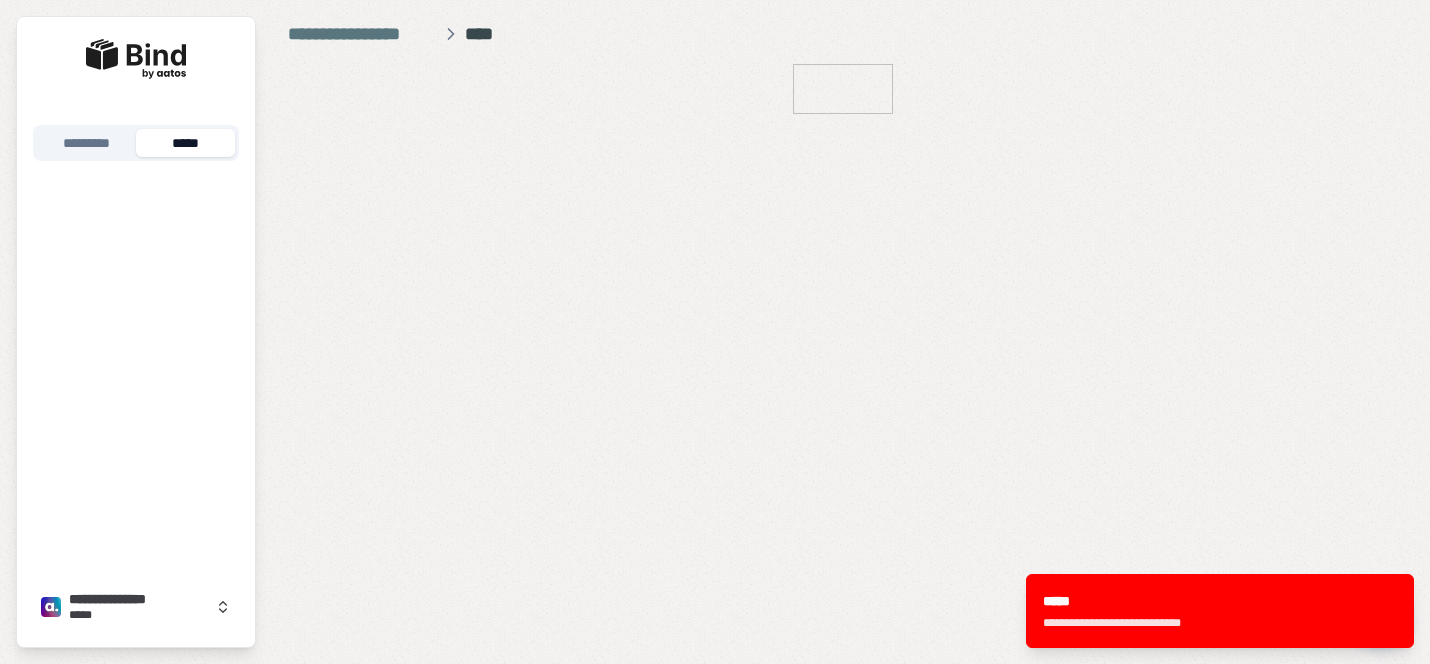 click on "********* *****" at bounding box center [136, 143] 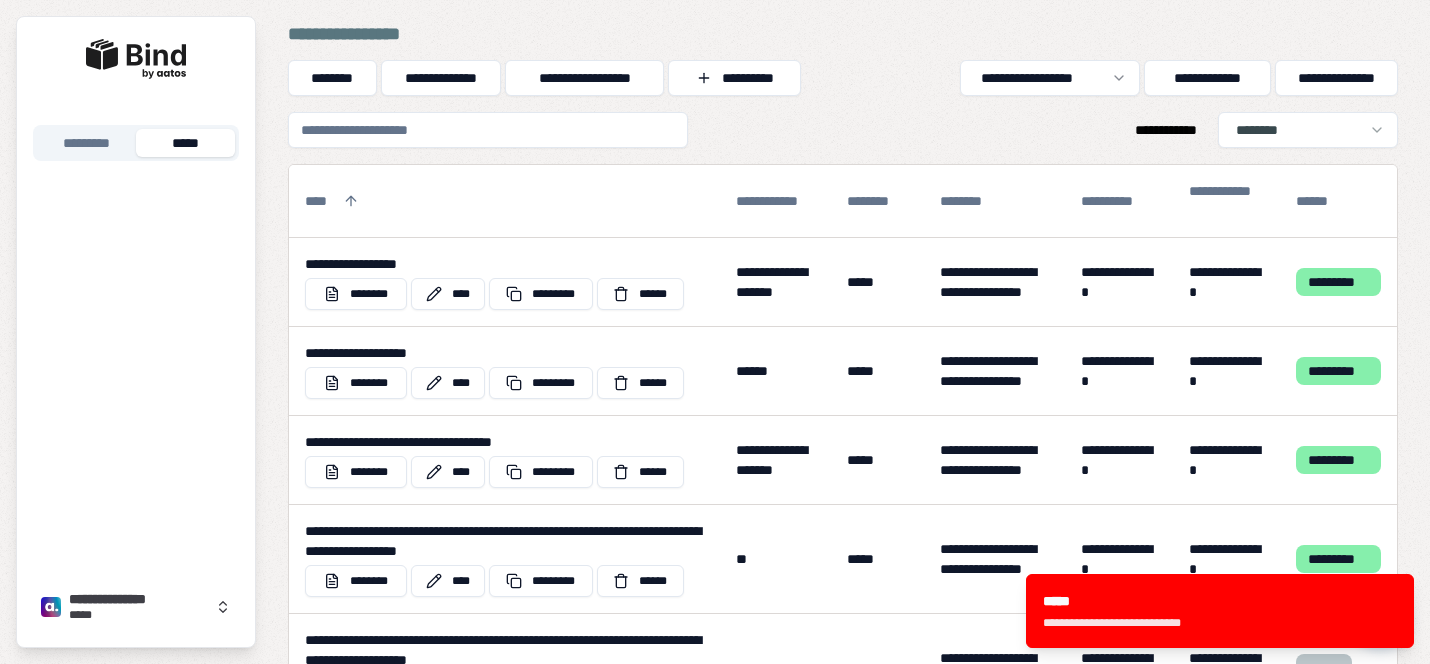 click at bounding box center [488, 130] 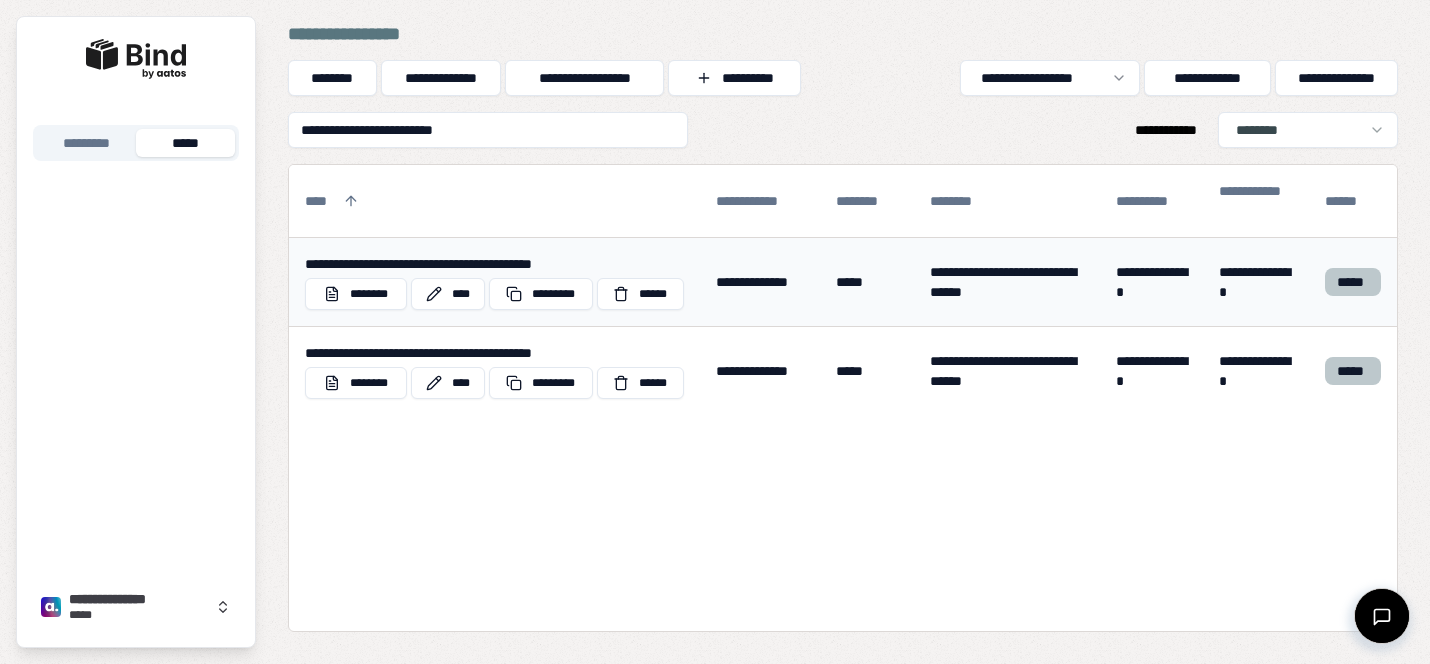 type on "**********" 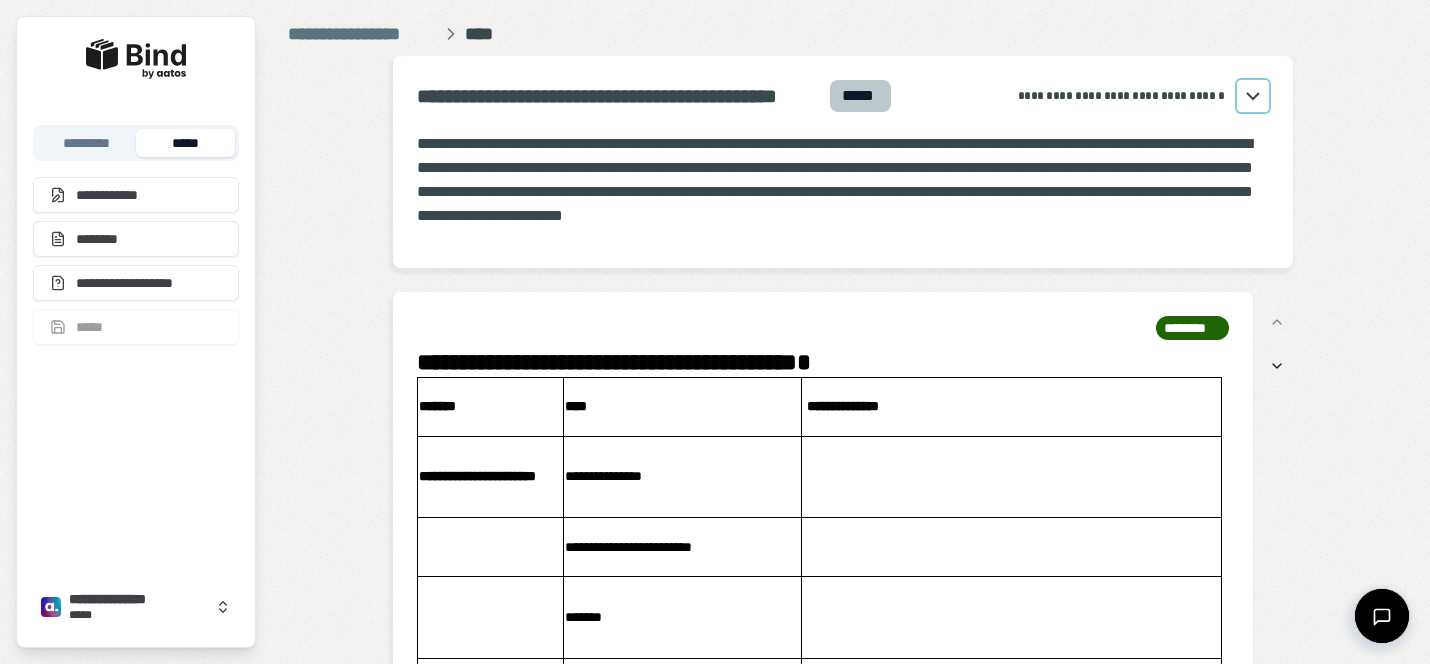 click 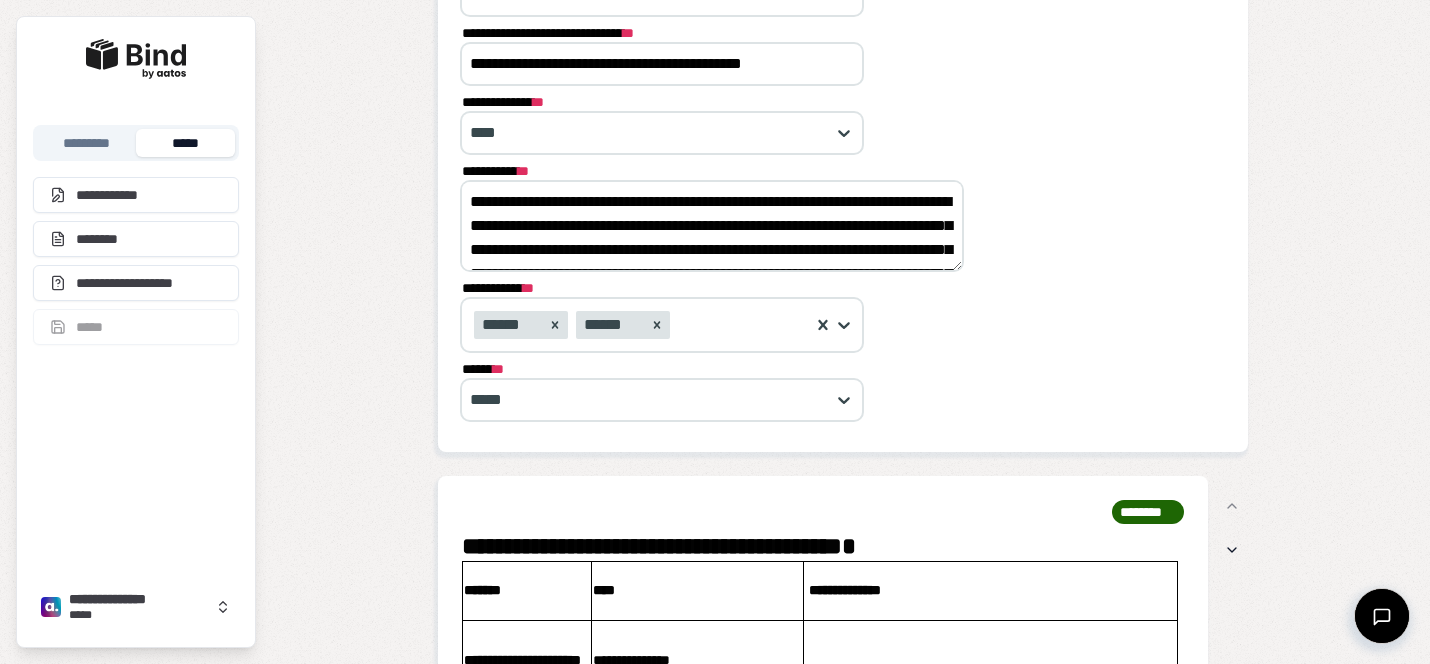 scroll, scrollTop: 357, scrollLeft: 0, axis: vertical 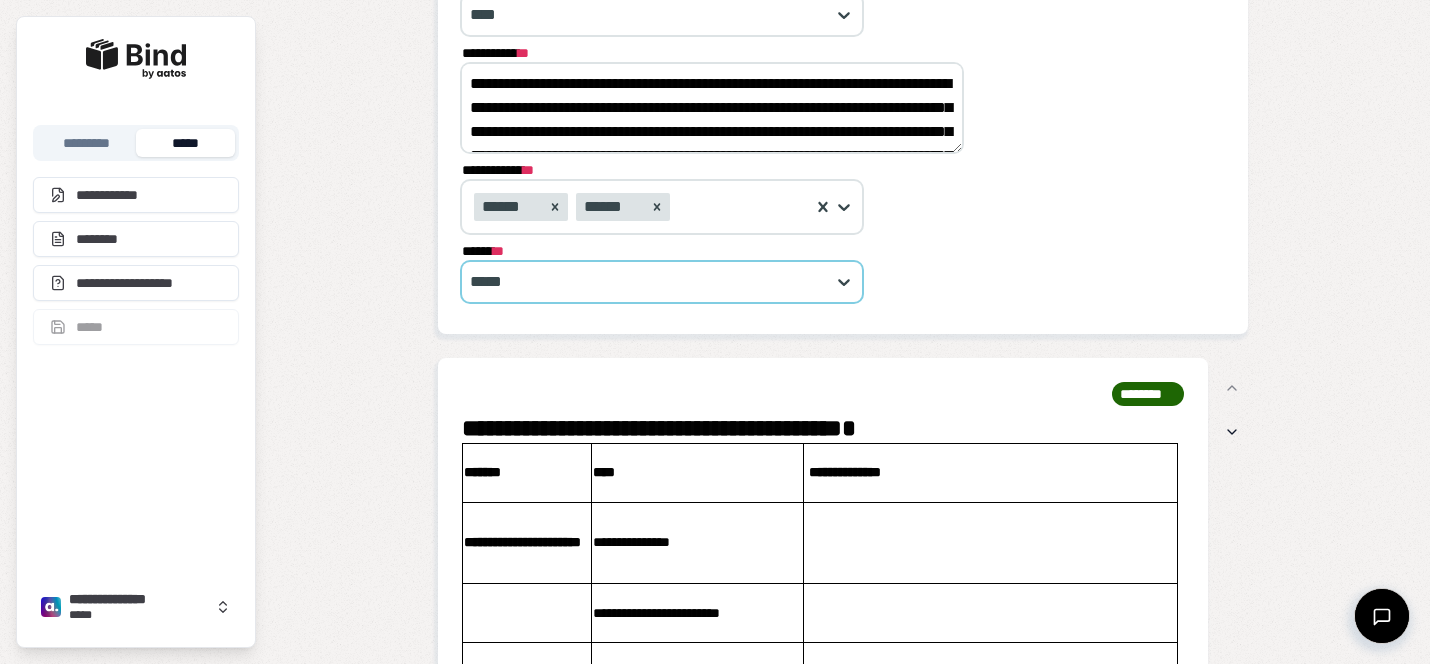 click at bounding box center (651, 282) 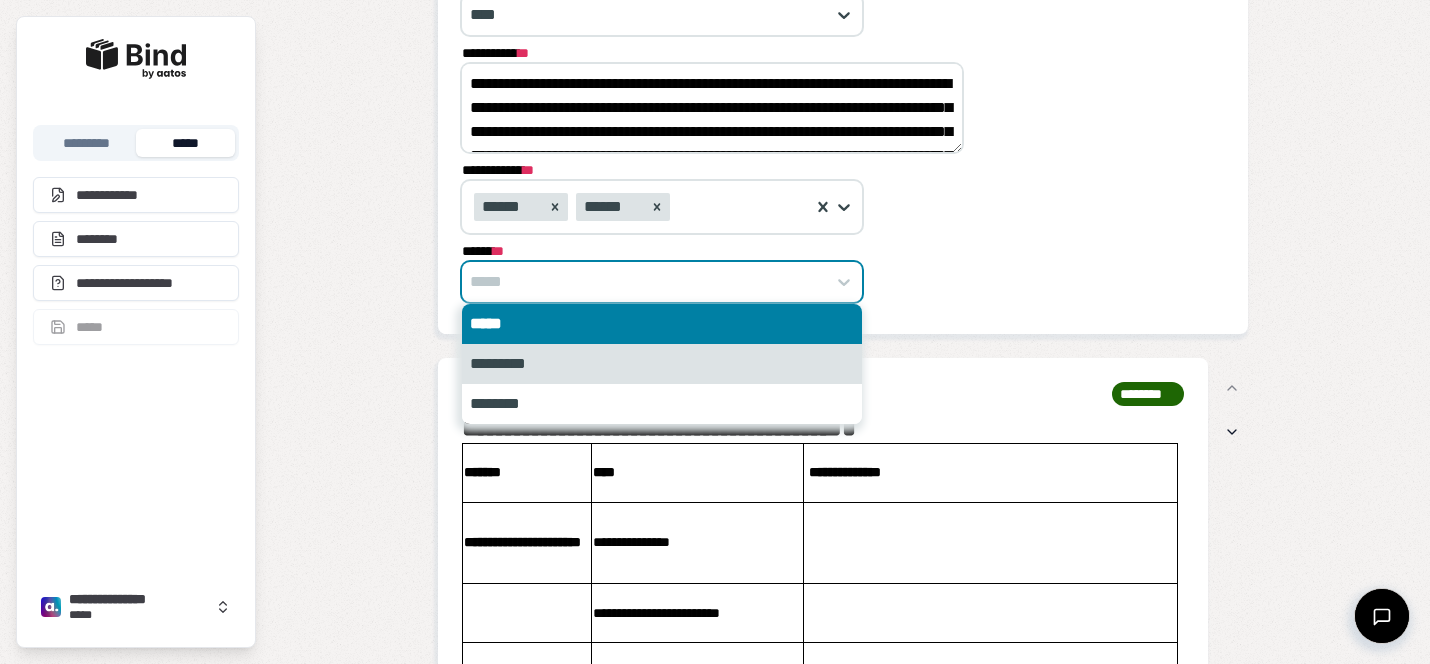 click on "*********" at bounding box center [662, 364] 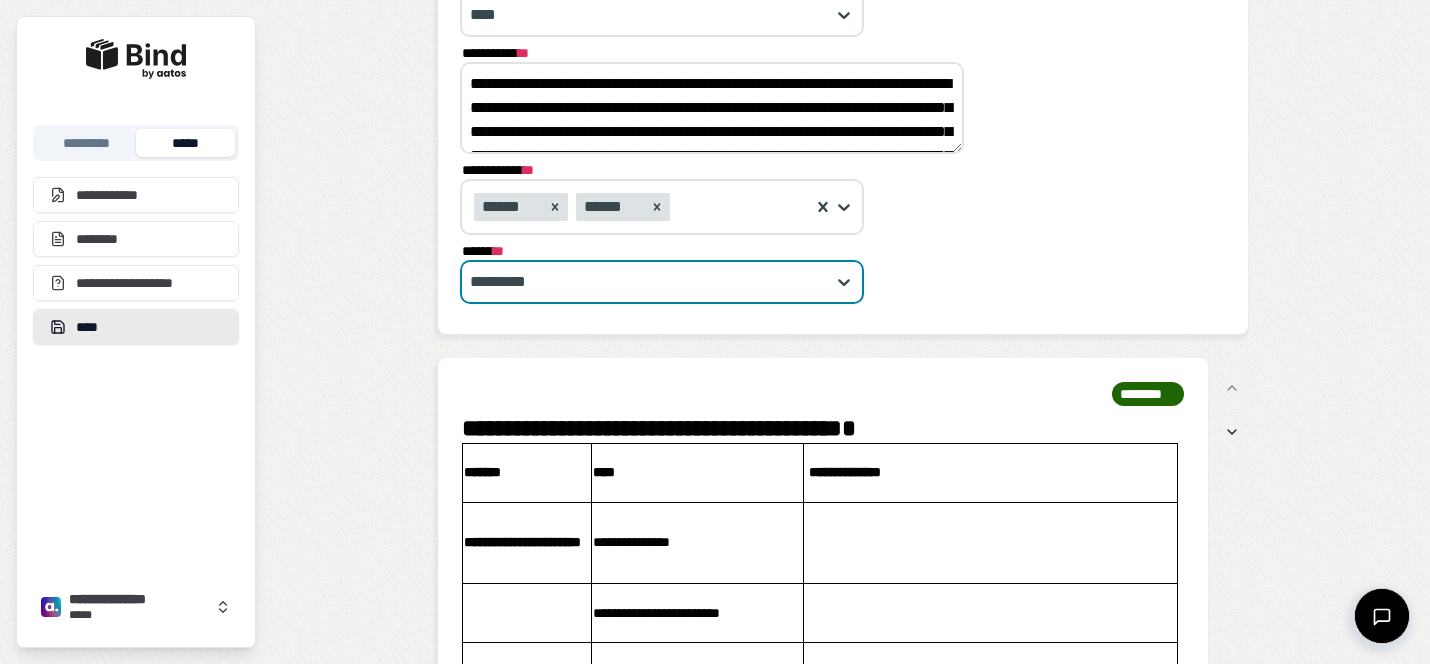 click on "****" at bounding box center (136, 327) 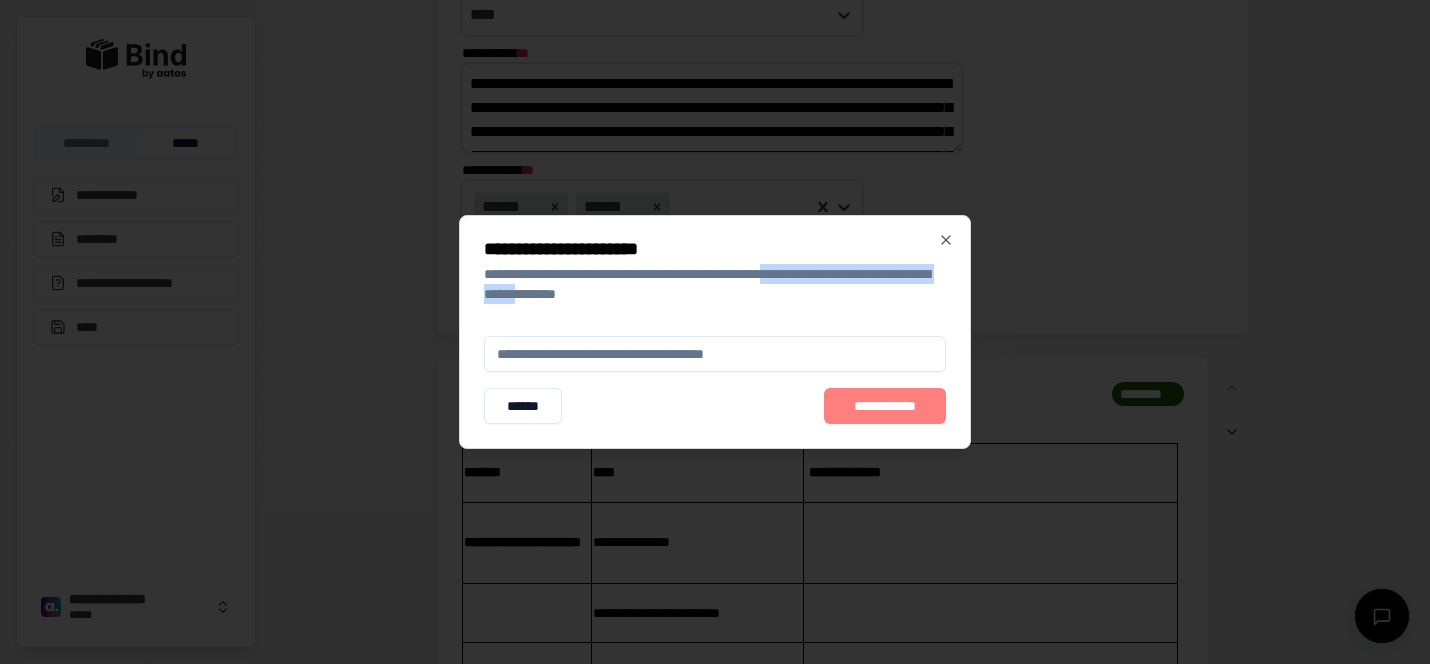 drag, startPoint x: 825, startPoint y: 273, endPoint x: 627, endPoint y: 295, distance: 199.21848 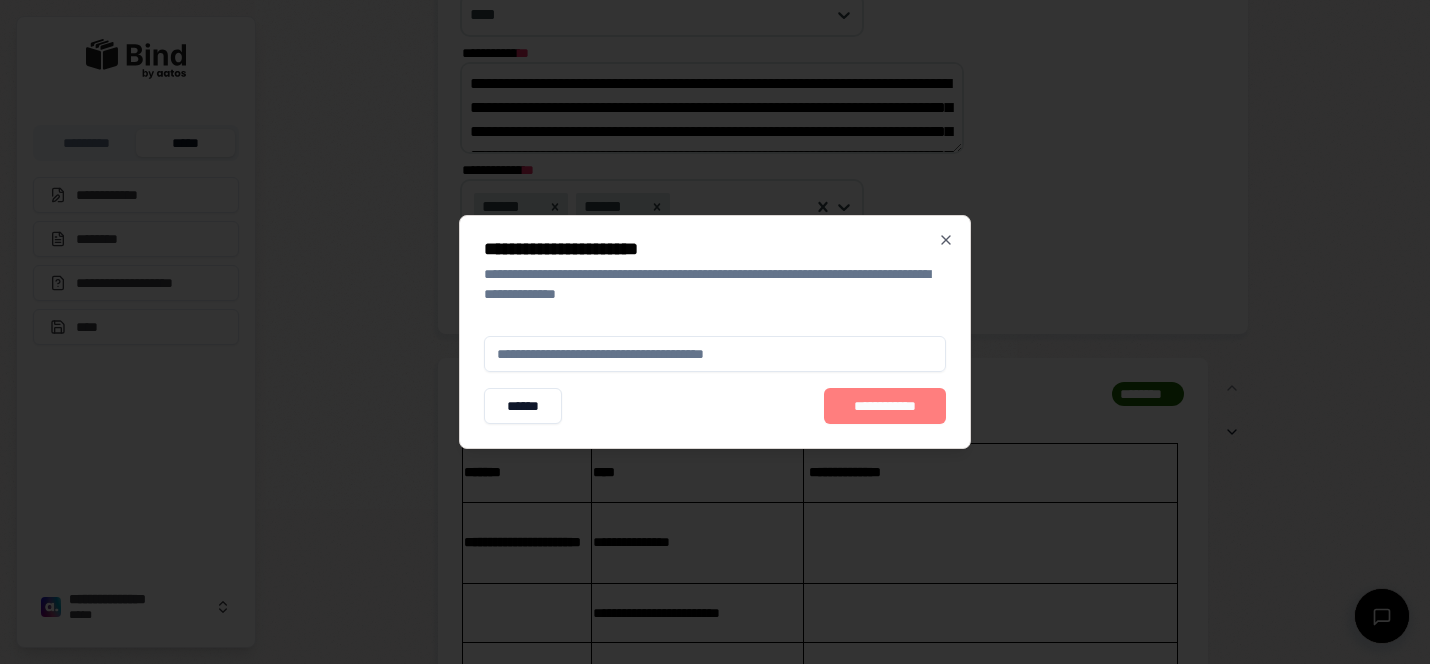 click at bounding box center (715, 354) 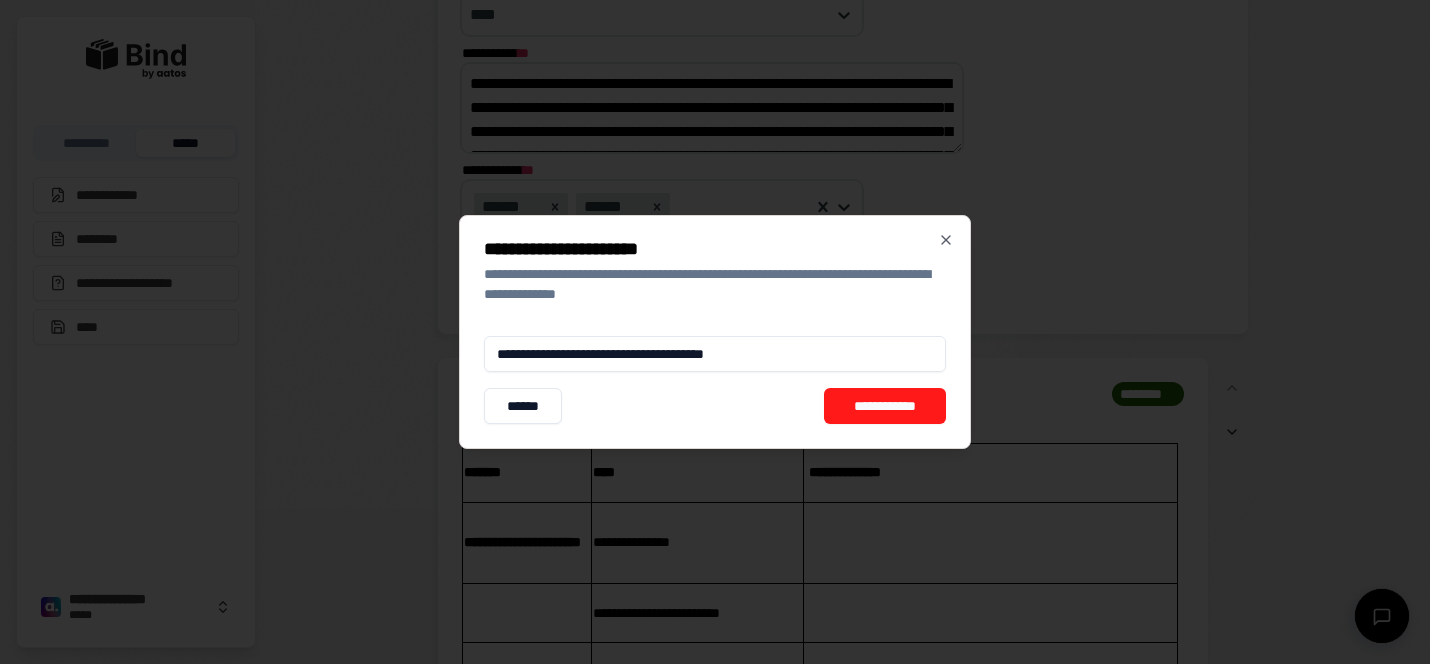 type on "**********" 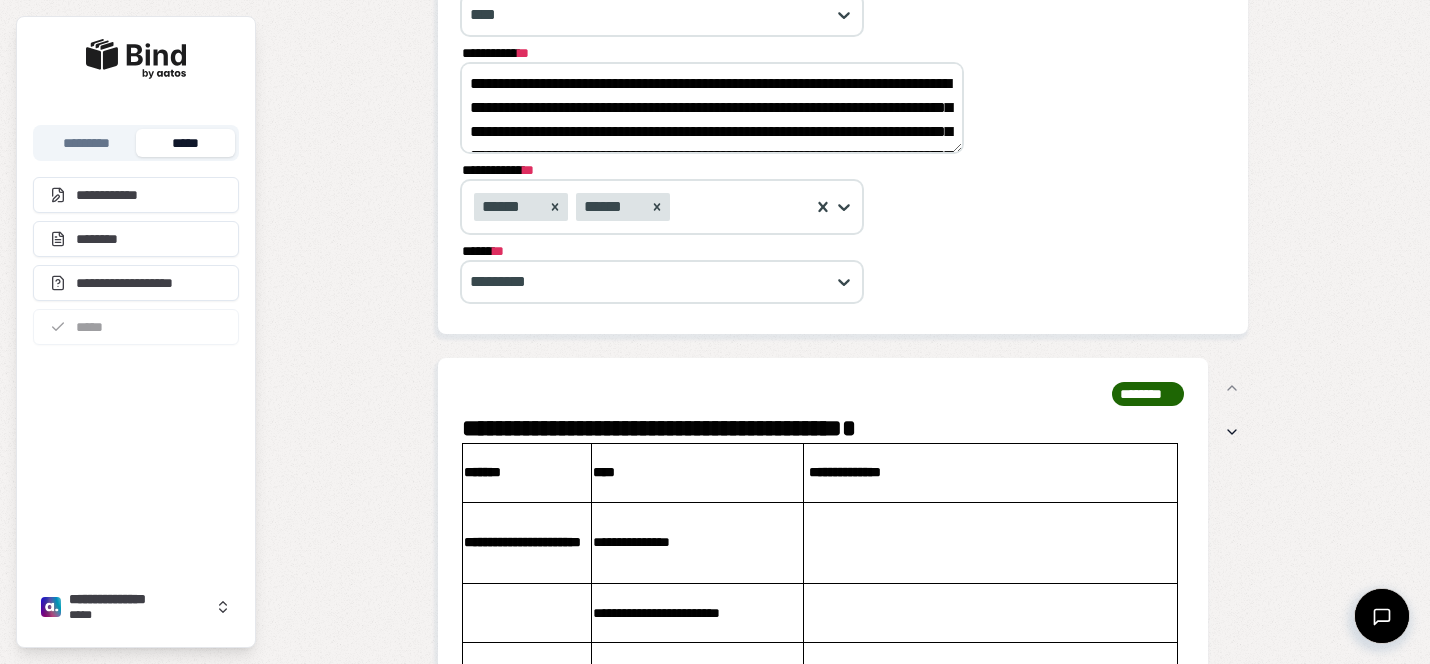 click on "*****" at bounding box center (185, 143) 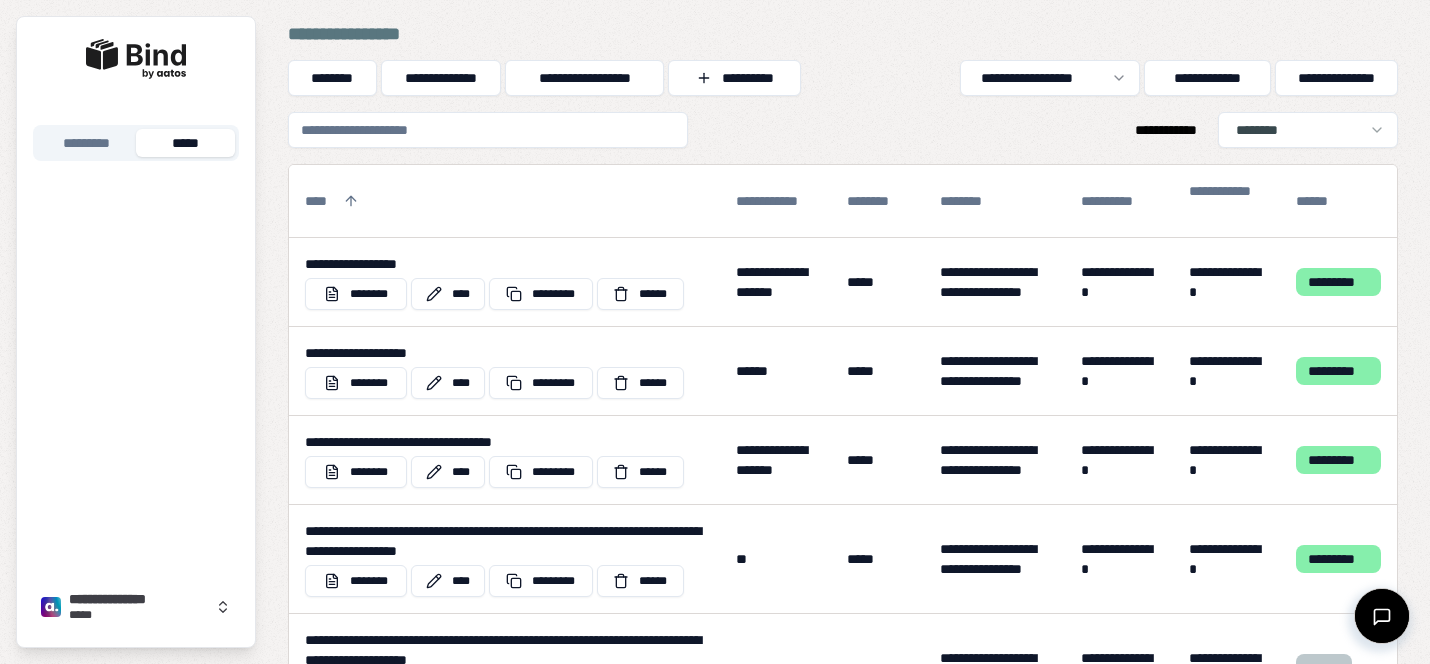 click at bounding box center (488, 130) 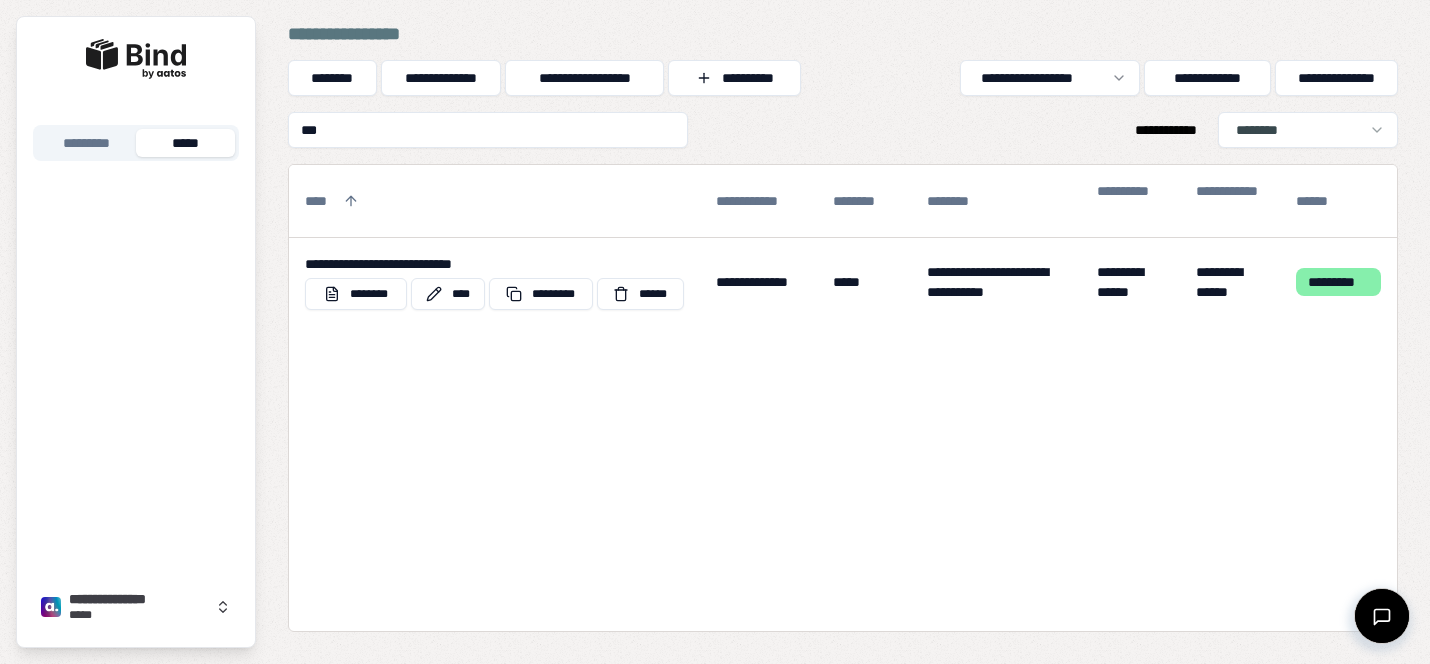 drag, startPoint x: 360, startPoint y: 132, endPoint x: 235, endPoint y: 116, distance: 126.01984 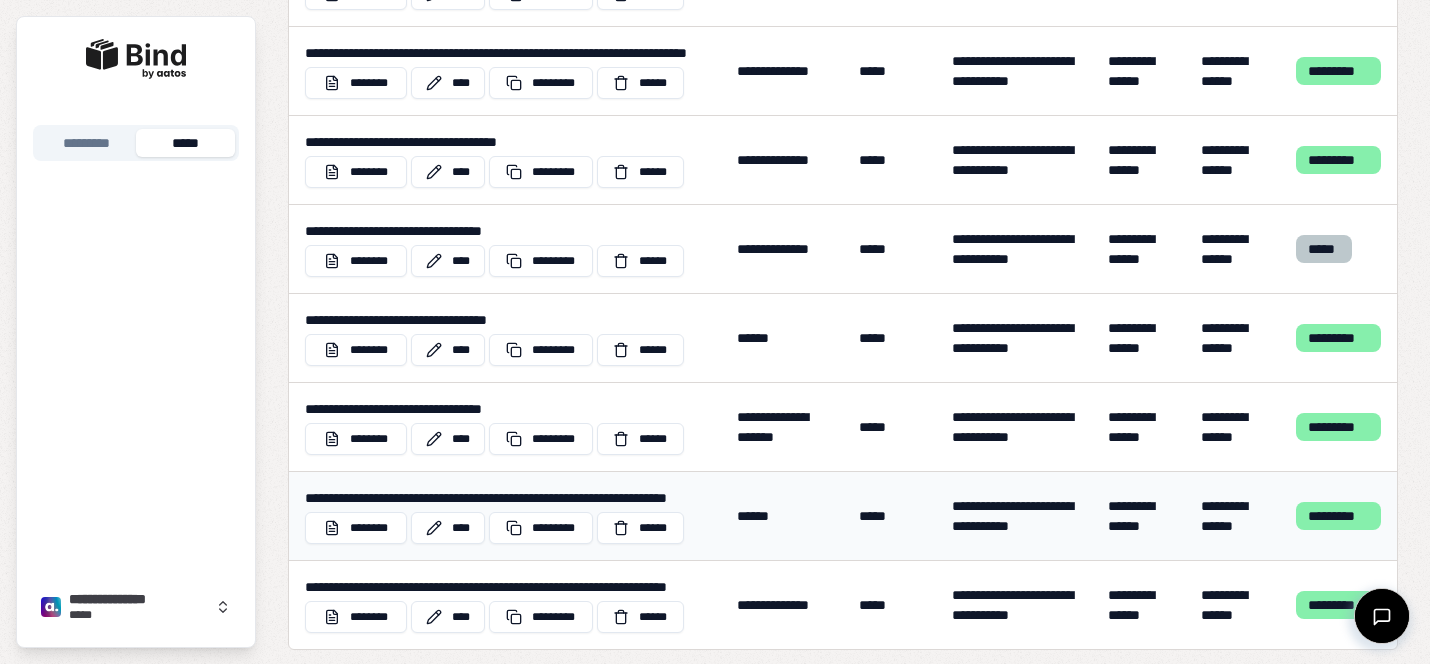 scroll, scrollTop: 0, scrollLeft: 0, axis: both 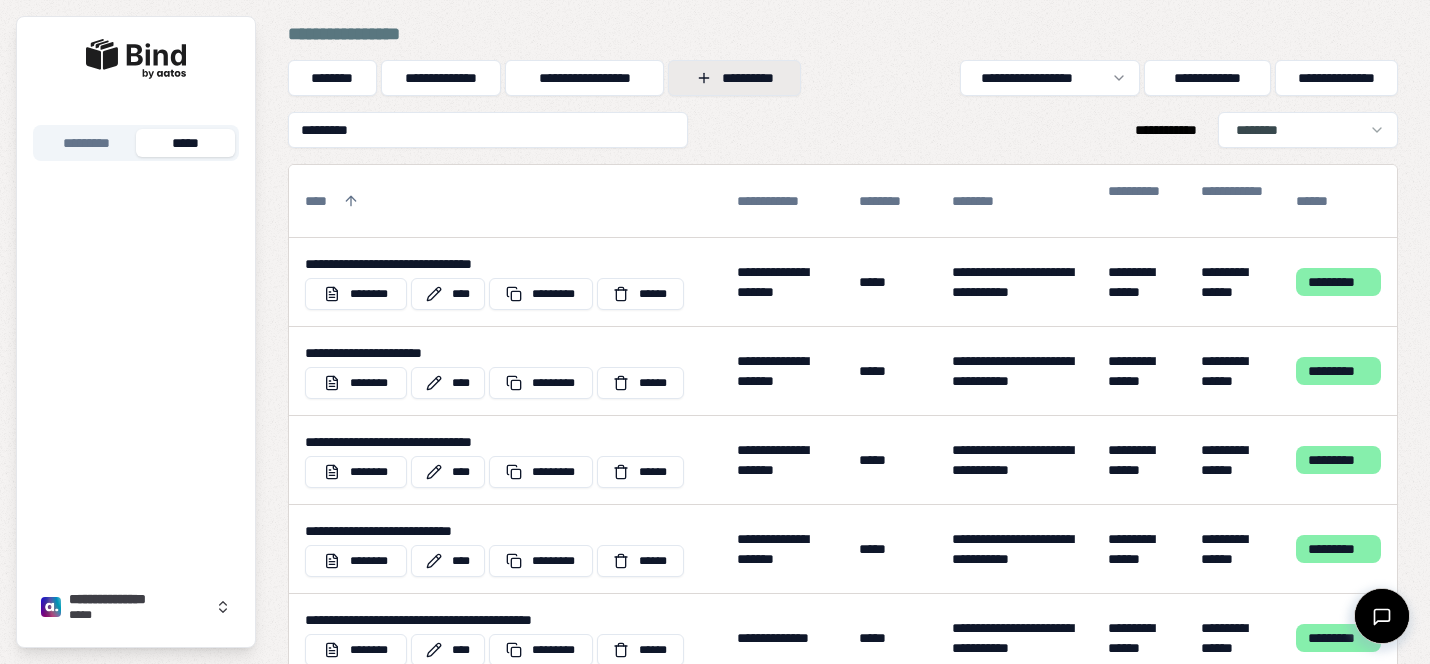 type on "*********" 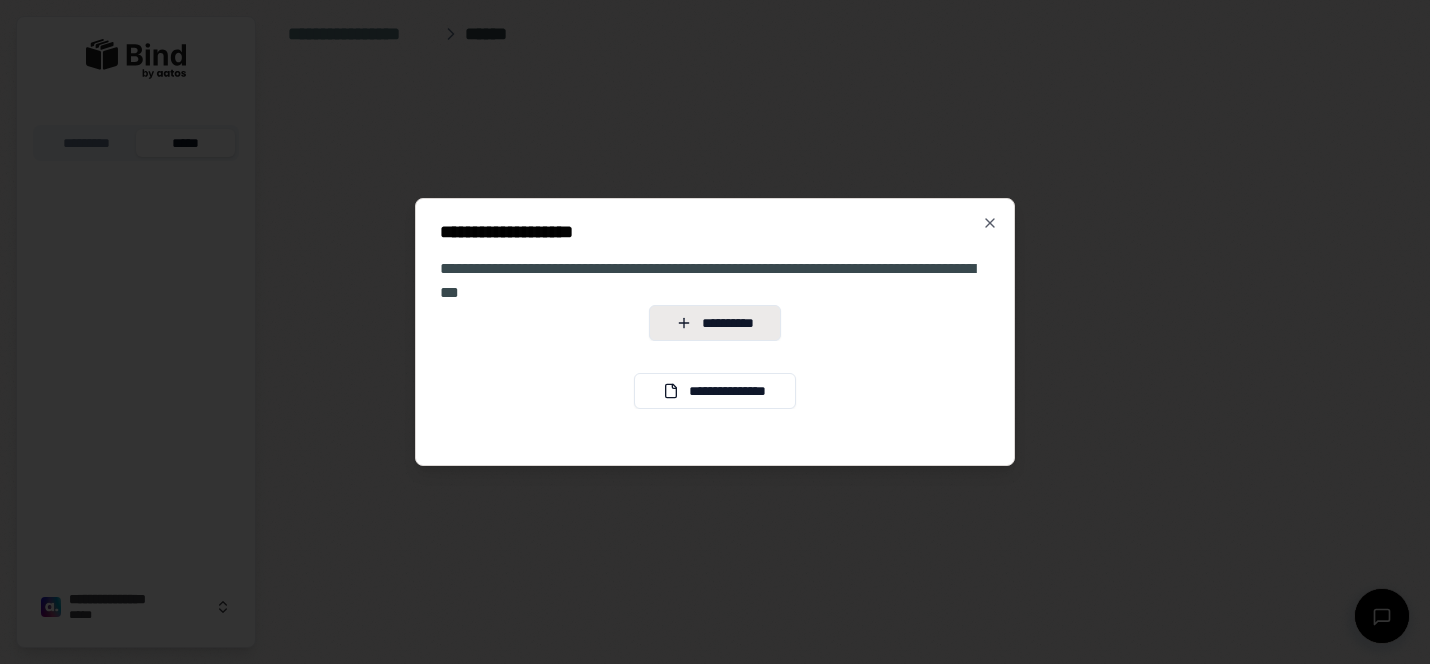 click on "**********" at bounding box center (715, 323) 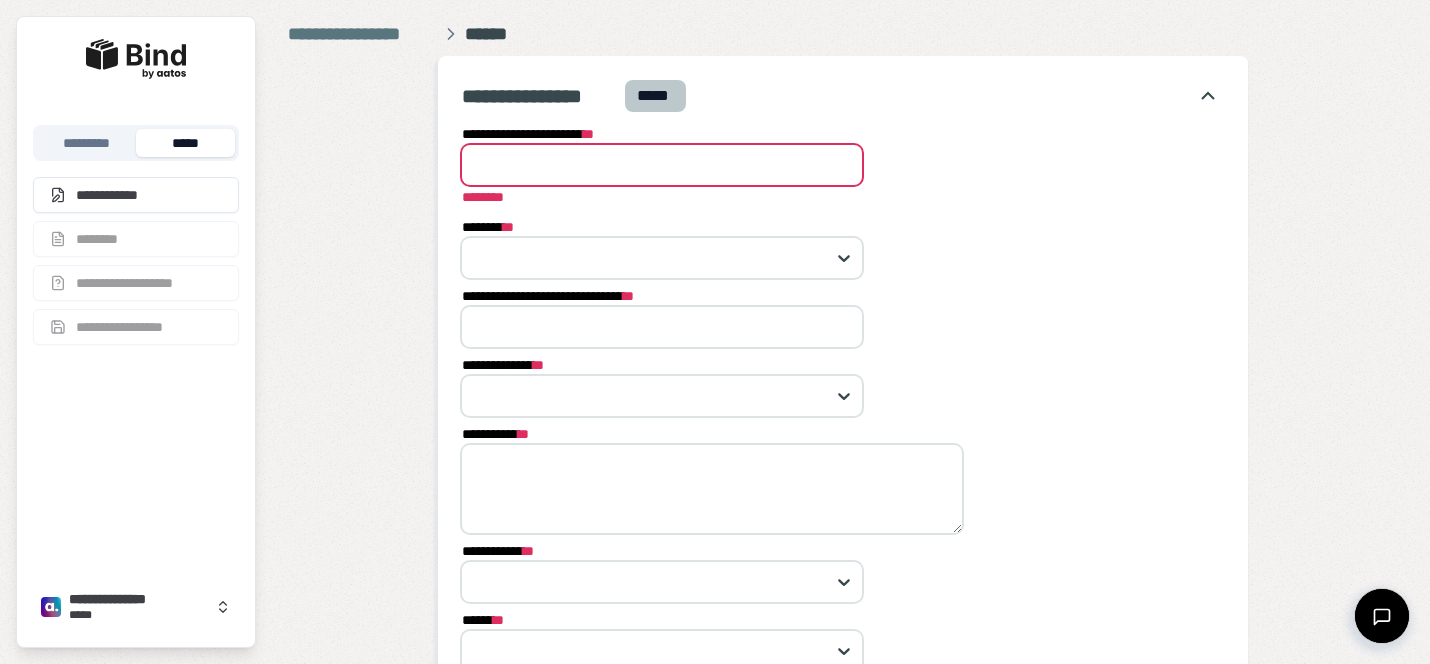 click on "**********" at bounding box center [712, 489] 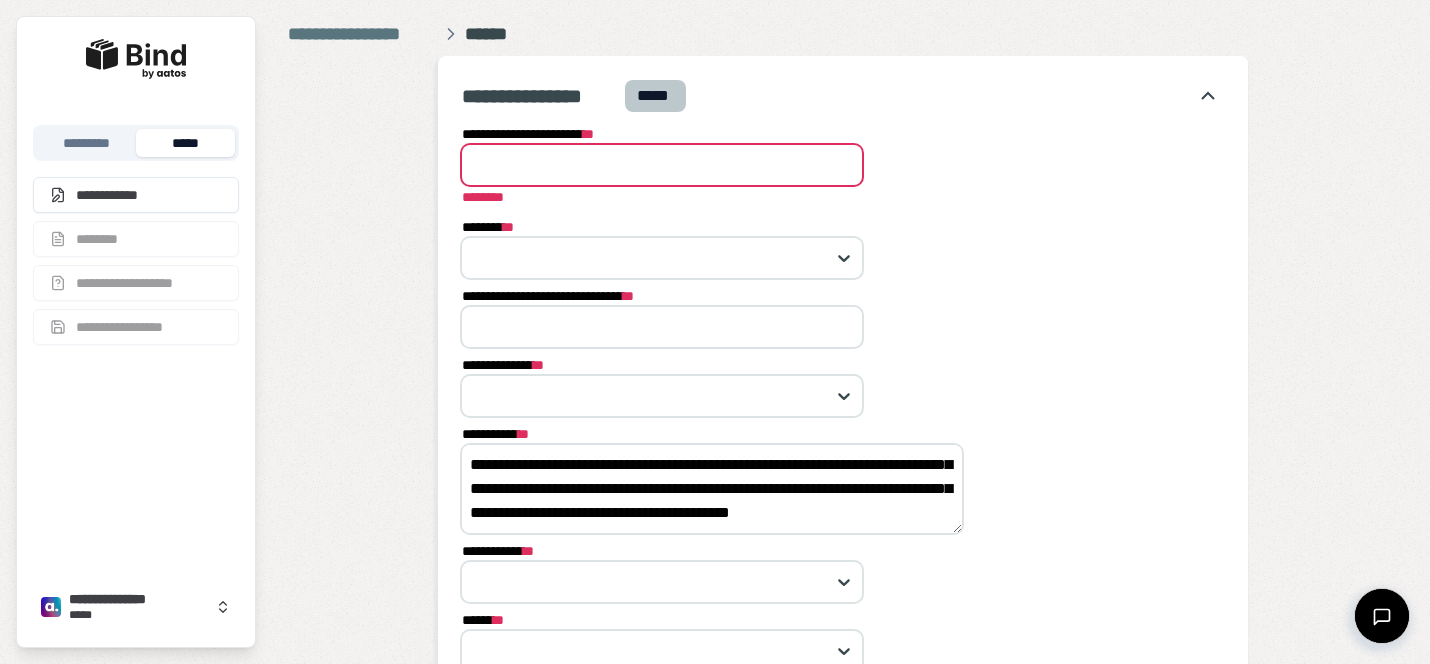 scroll, scrollTop: 0, scrollLeft: 0, axis: both 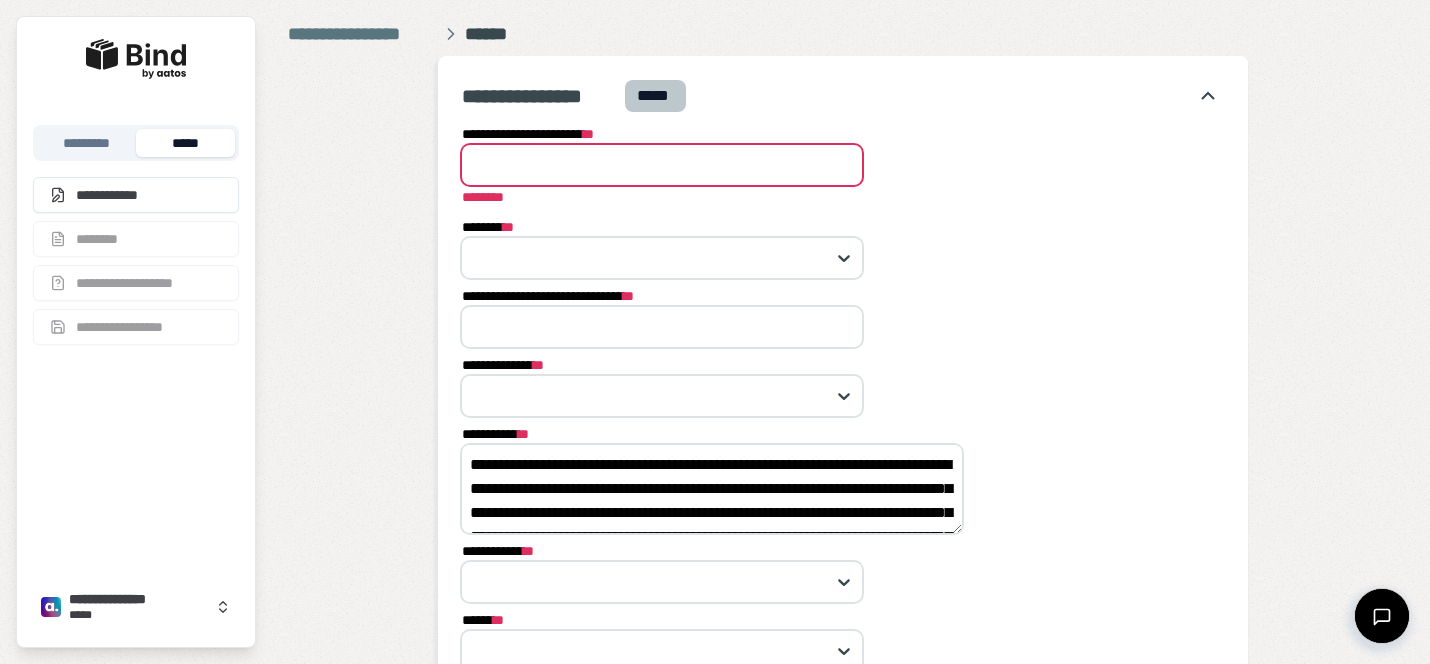 drag, startPoint x: 684, startPoint y: 461, endPoint x: 487, endPoint y: 459, distance: 197.01015 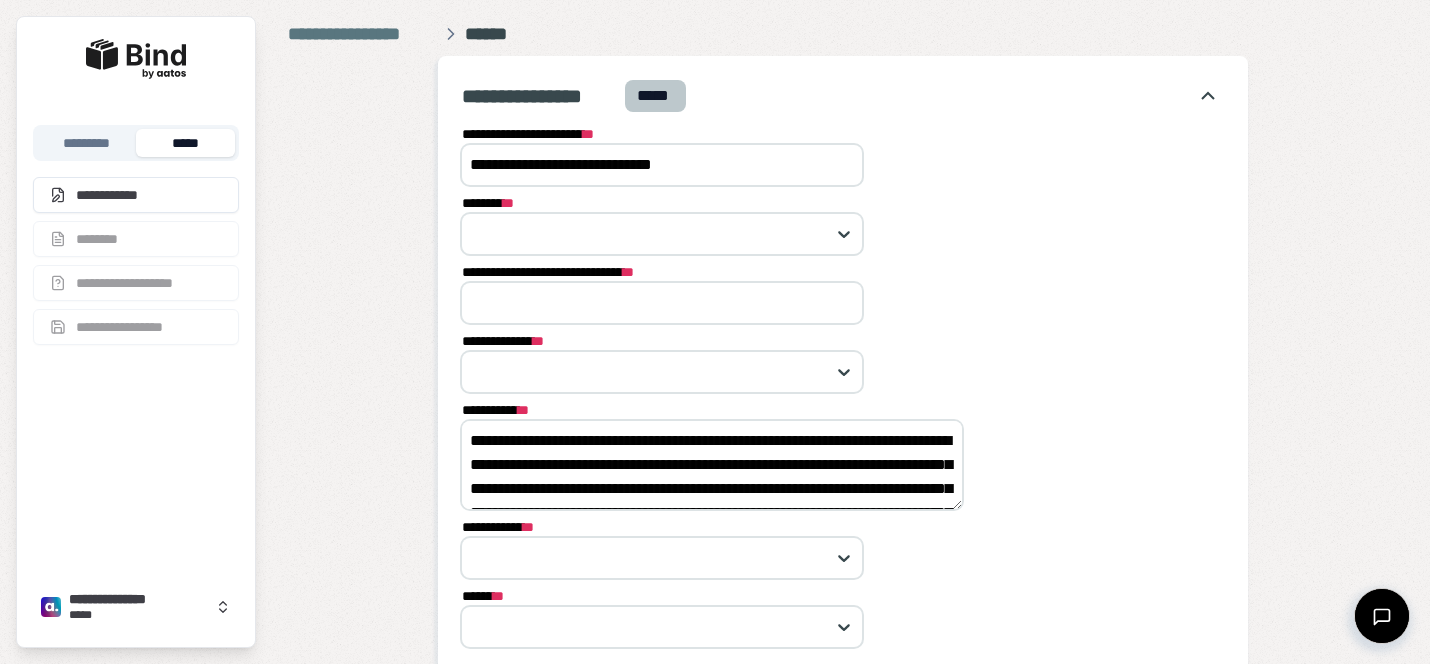 drag, startPoint x: 734, startPoint y: 168, endPoint x: 425, endPoint y: 125, distance: 311.97757 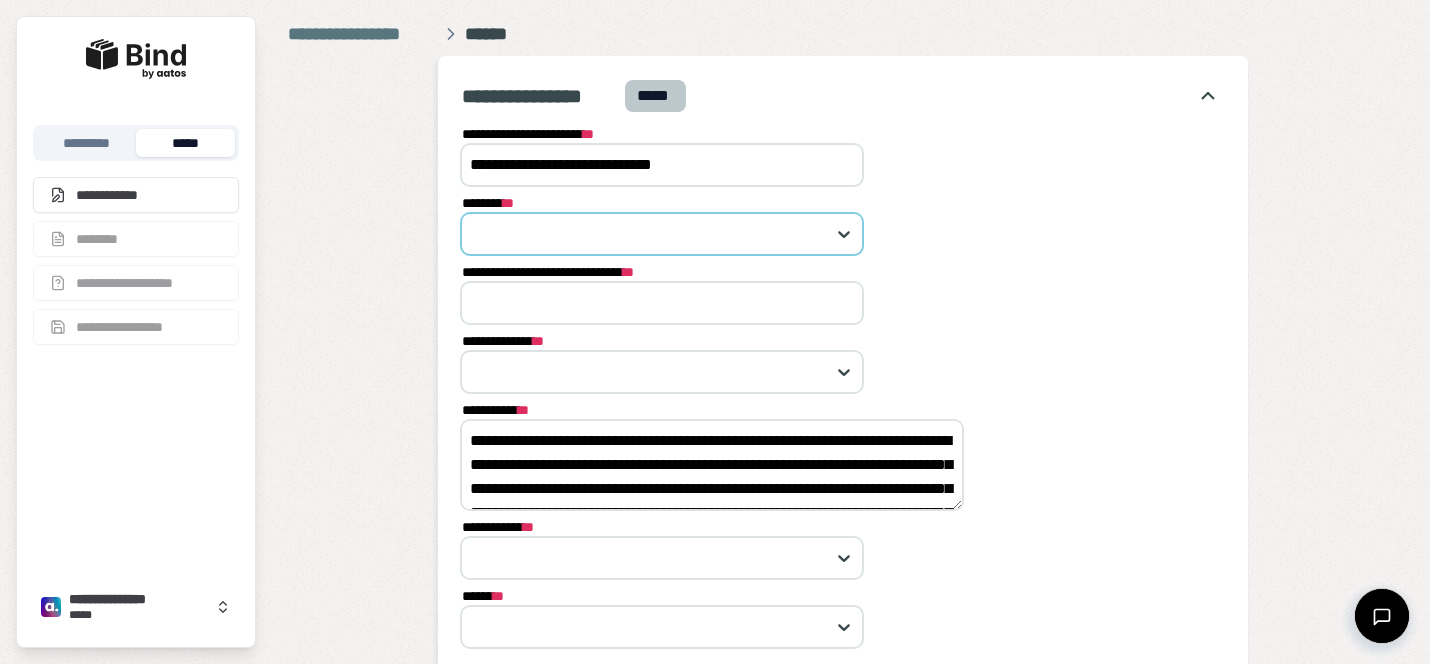 type on "**********" 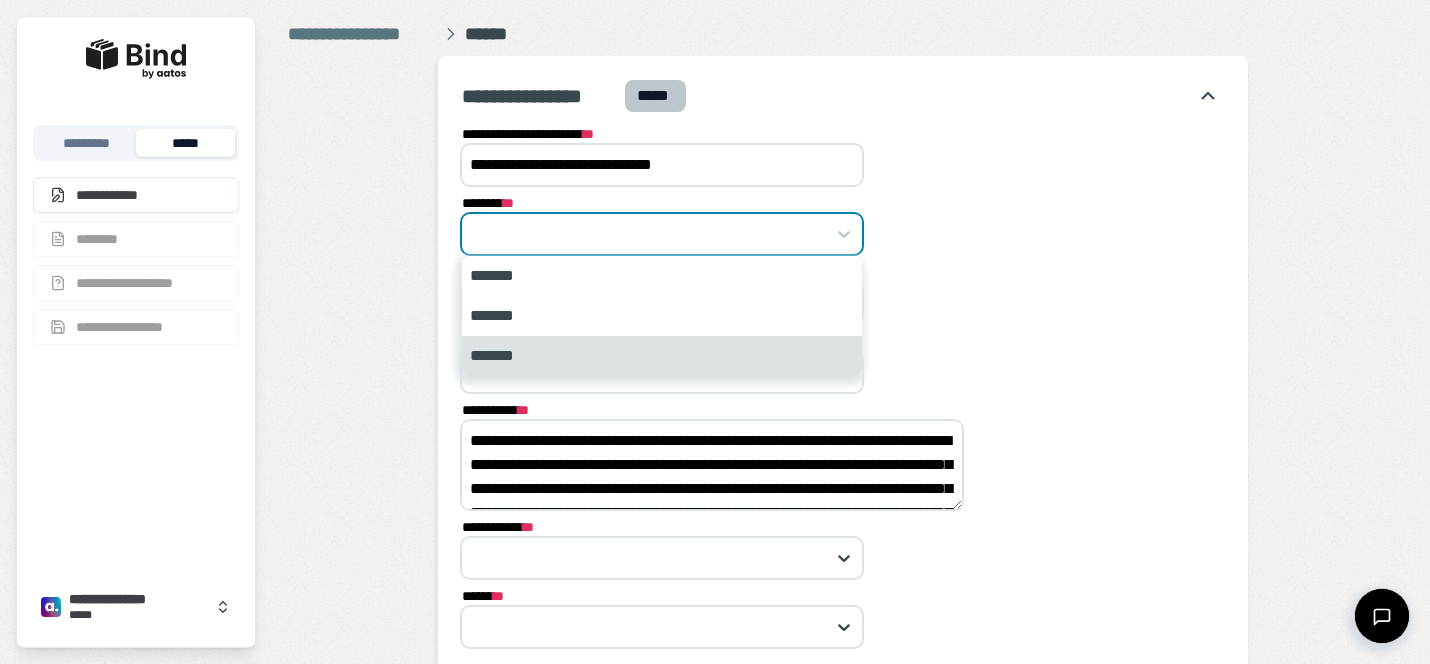 click on "*******" at bounding box center [662, 356] 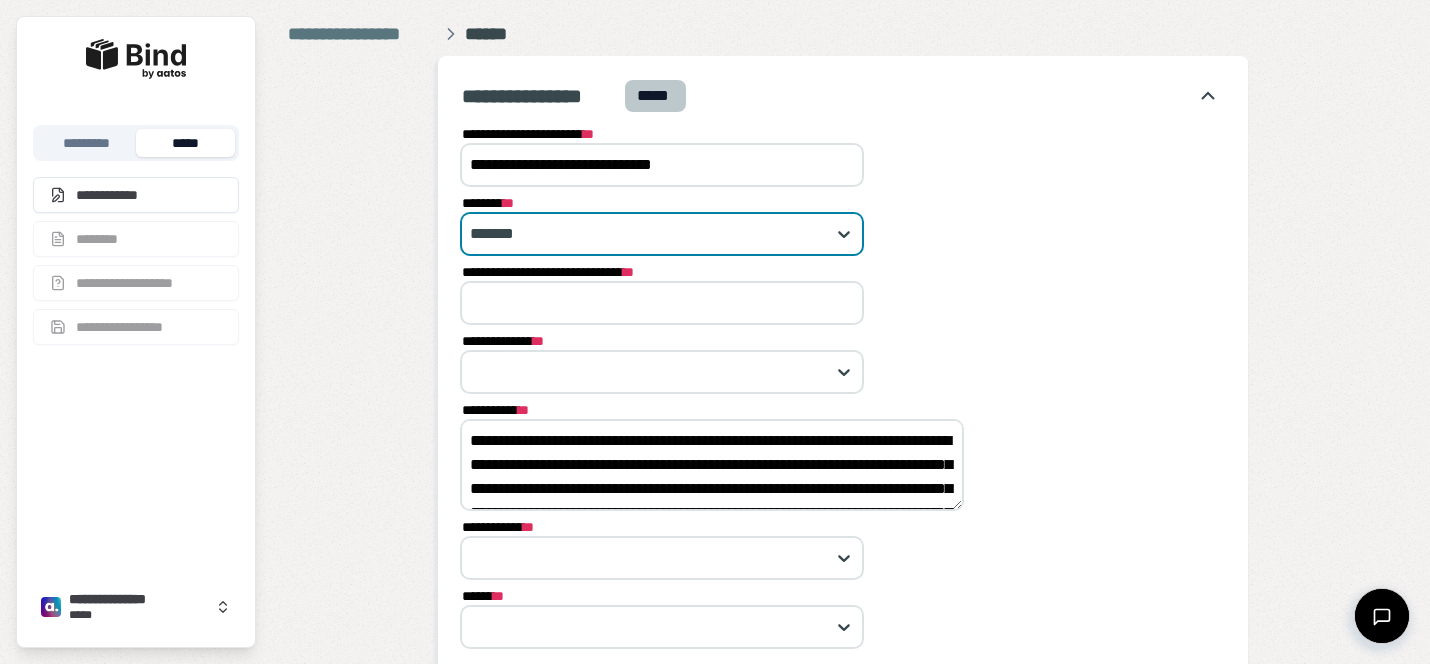 click on "**********" at bounding box center [662, 303] 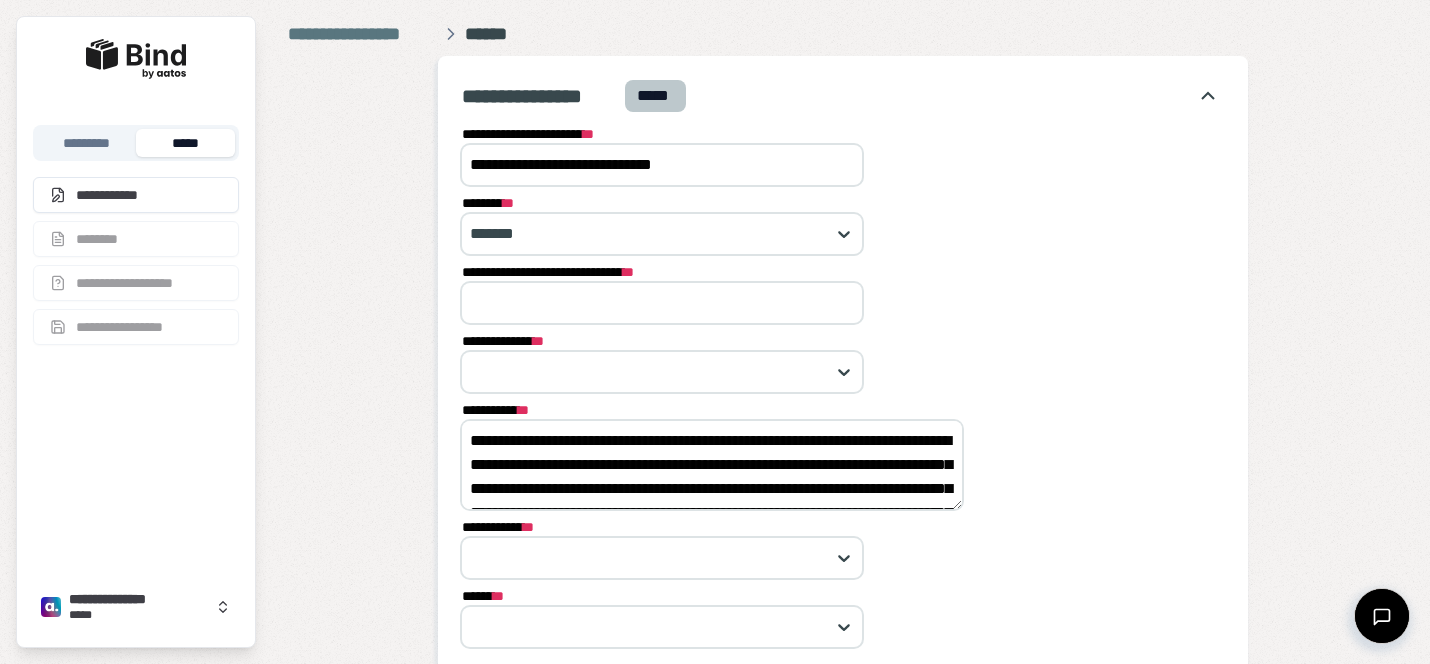 paste on "**********" 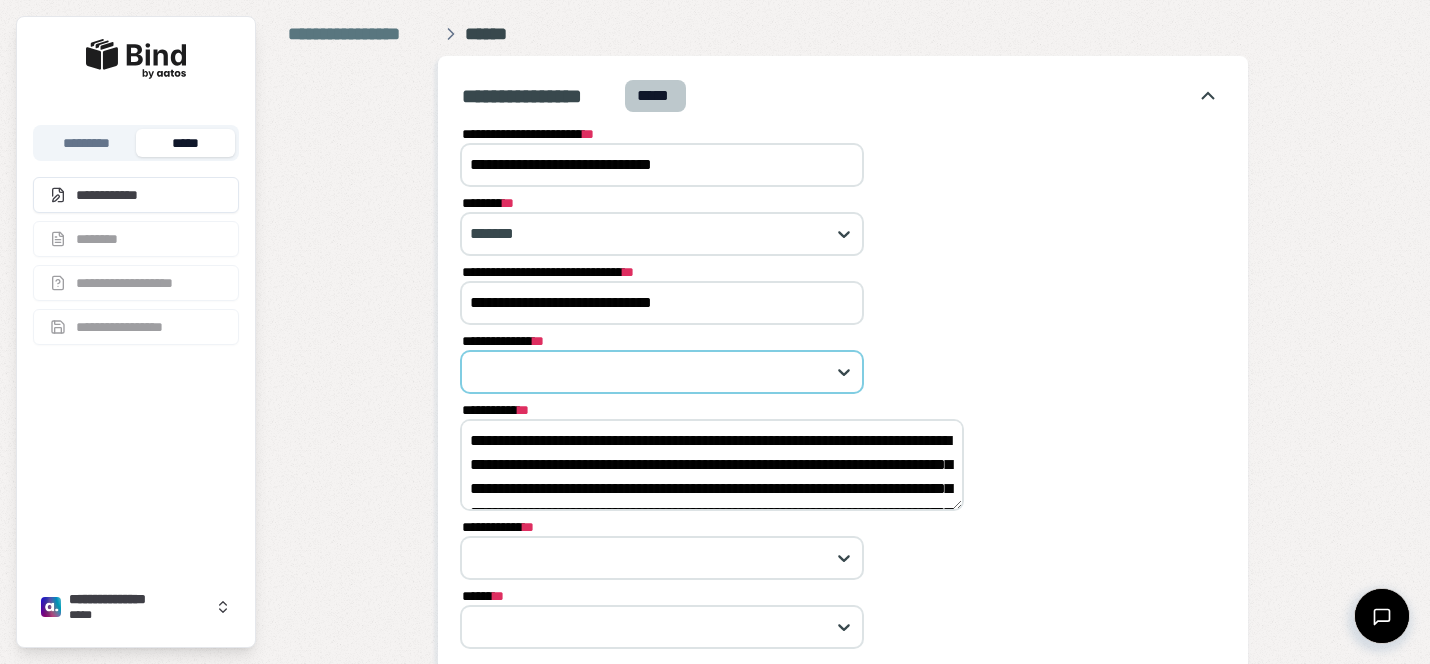 type on "**********" 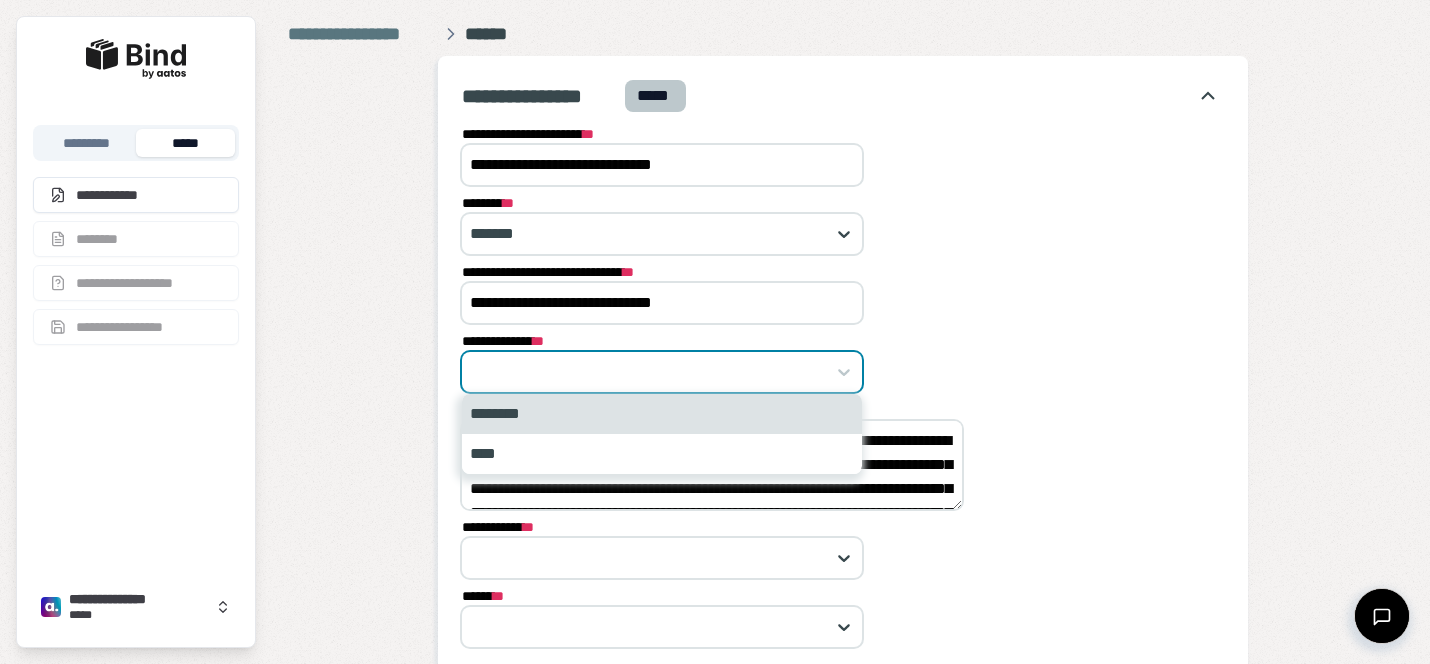 click at bounding box center [651, 372] 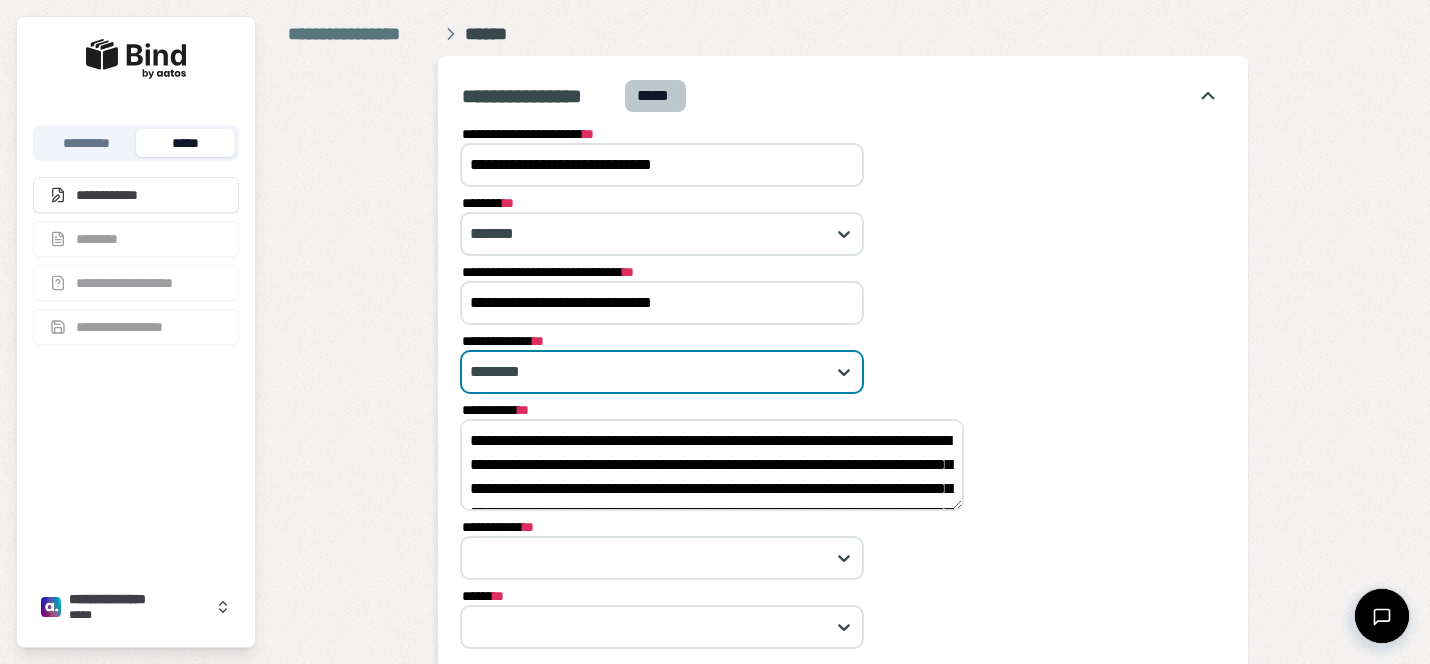scroll, scrollTop: 120, scrollLeft: 0, axis: vertical 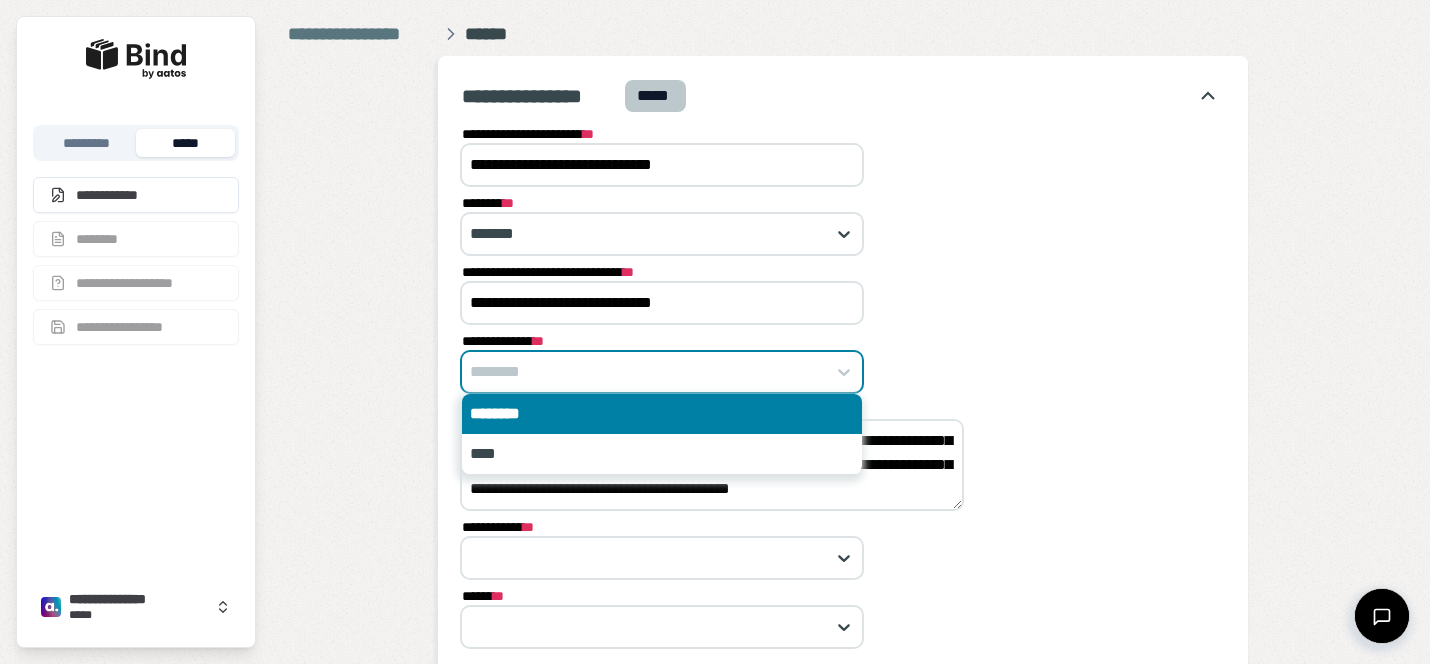 click at bounding box center [651, 372] 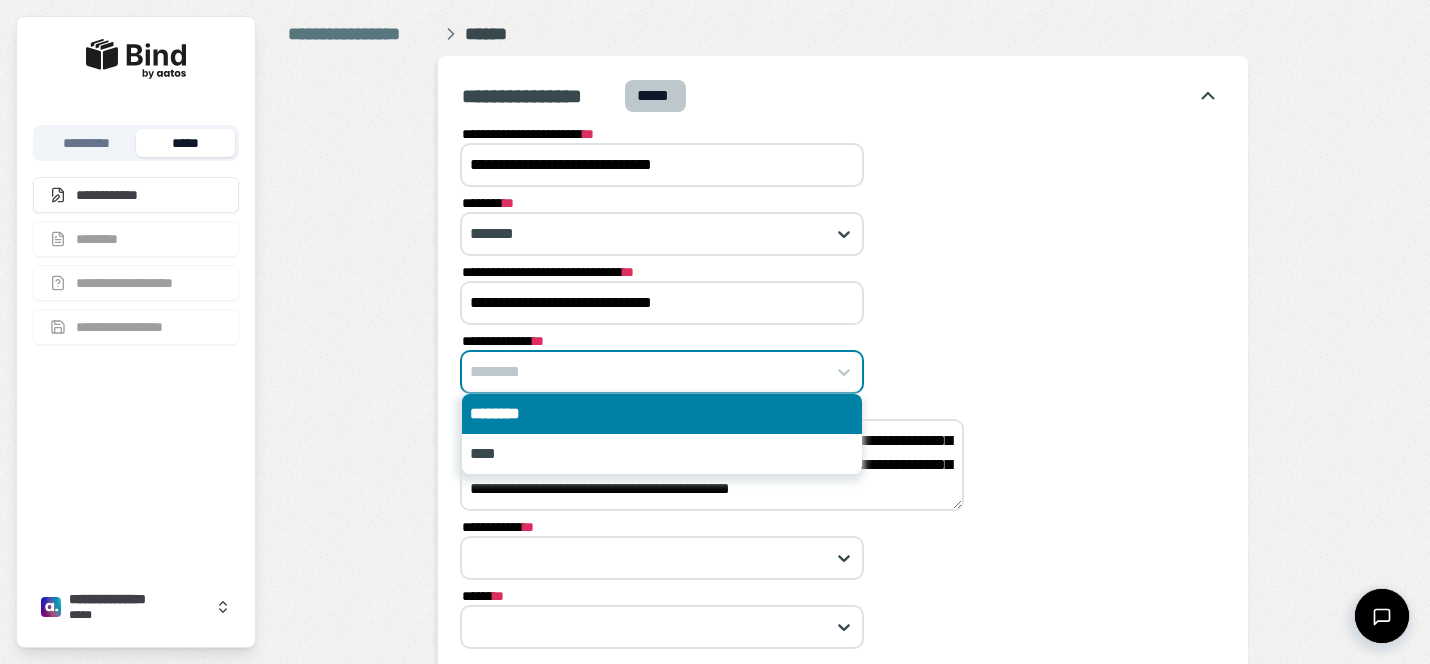 click on "**********" at bounding box center (843, 482) 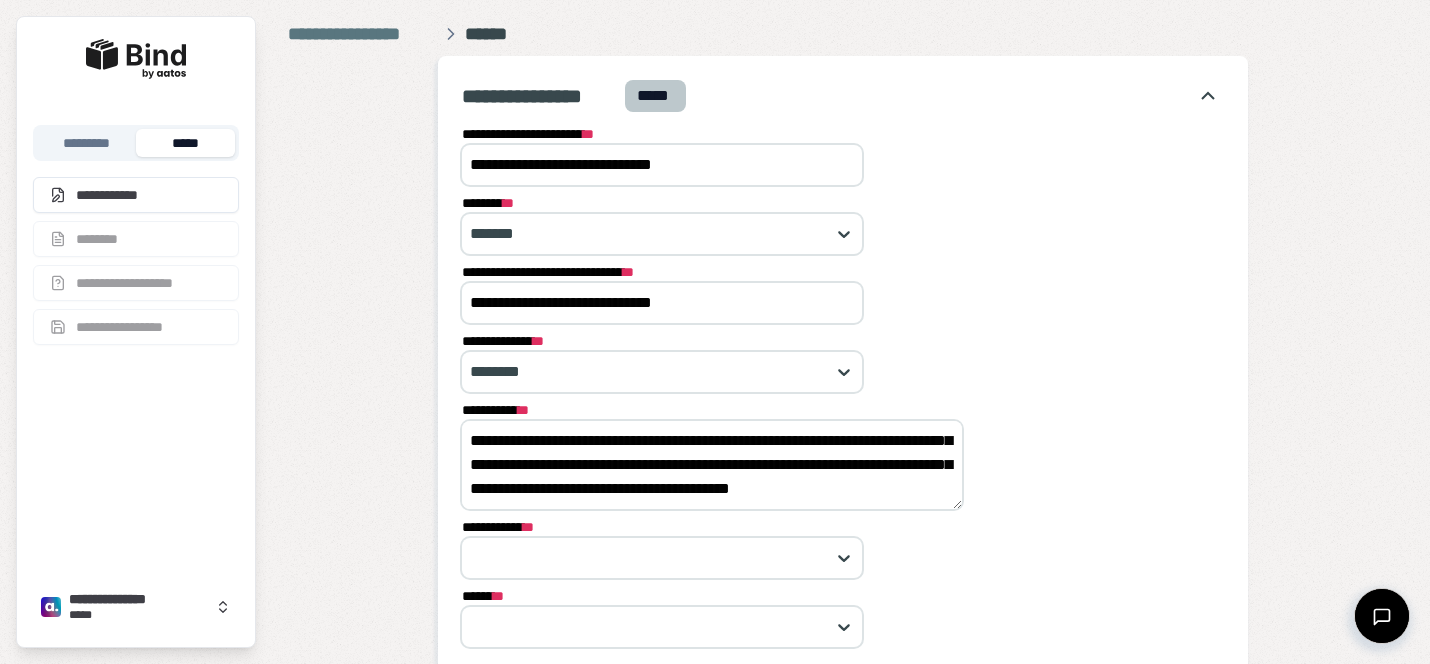 scroll, scrollTop: 256, scrollLeft: 0, axis: vertical 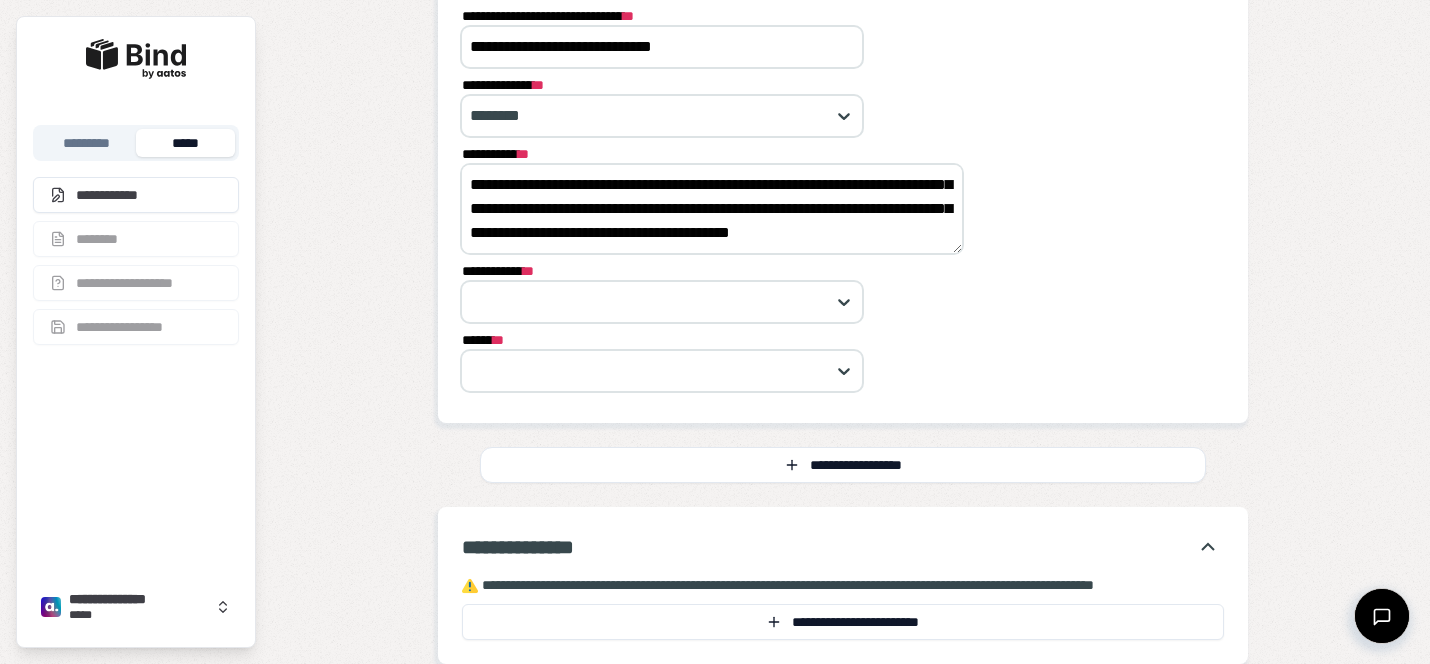 click on "*****" at bounding box center (185, 143) 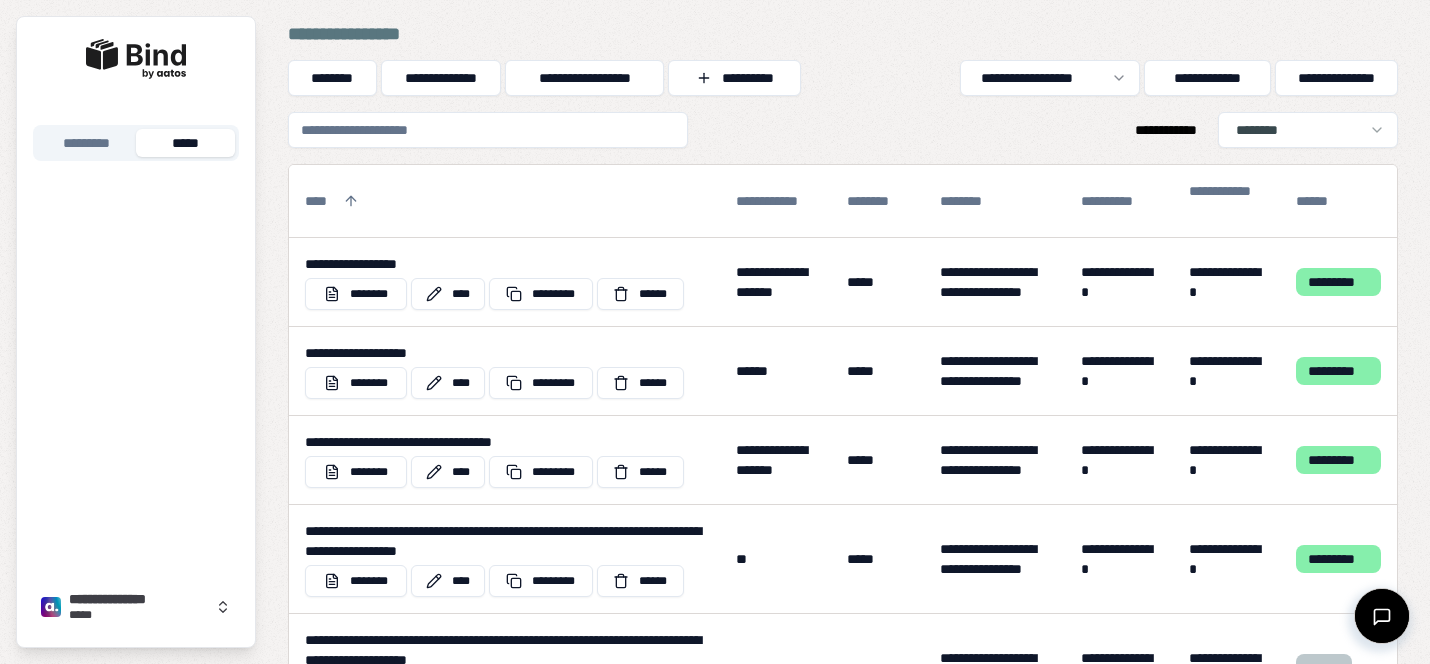 click at bounding box center [488, 130] 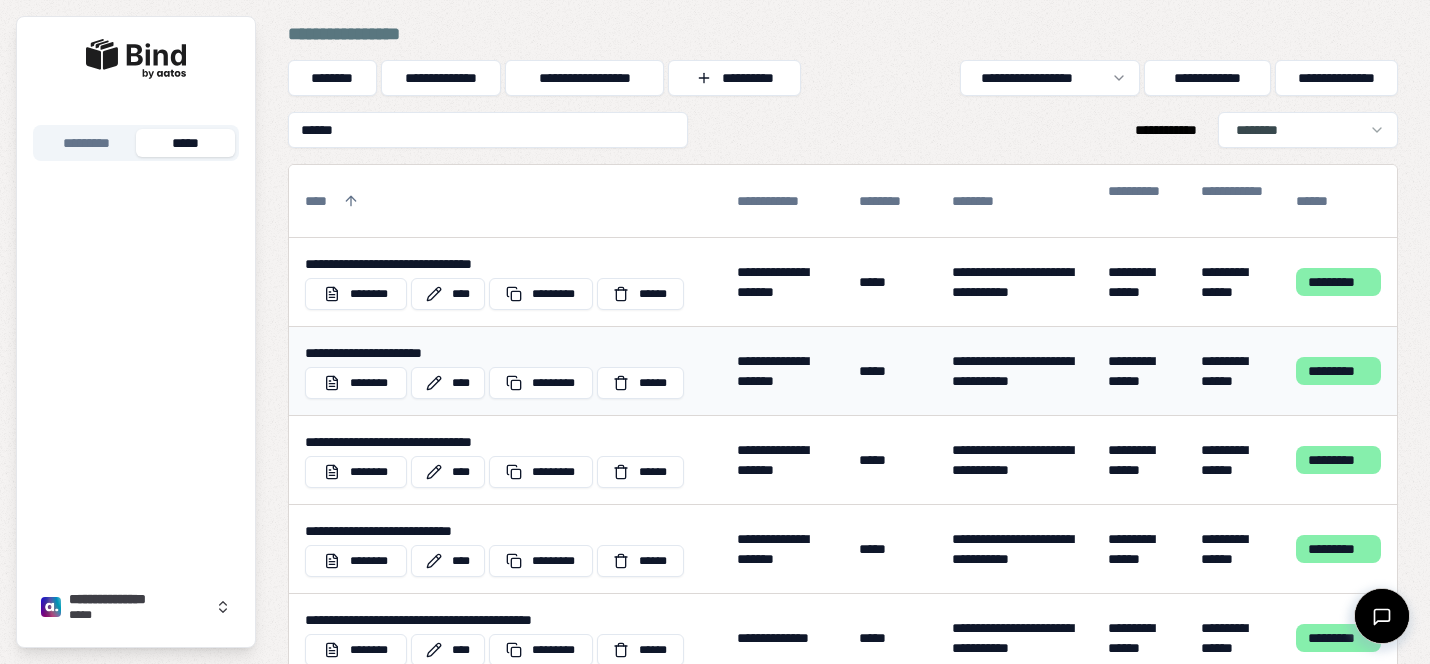 type on "******" 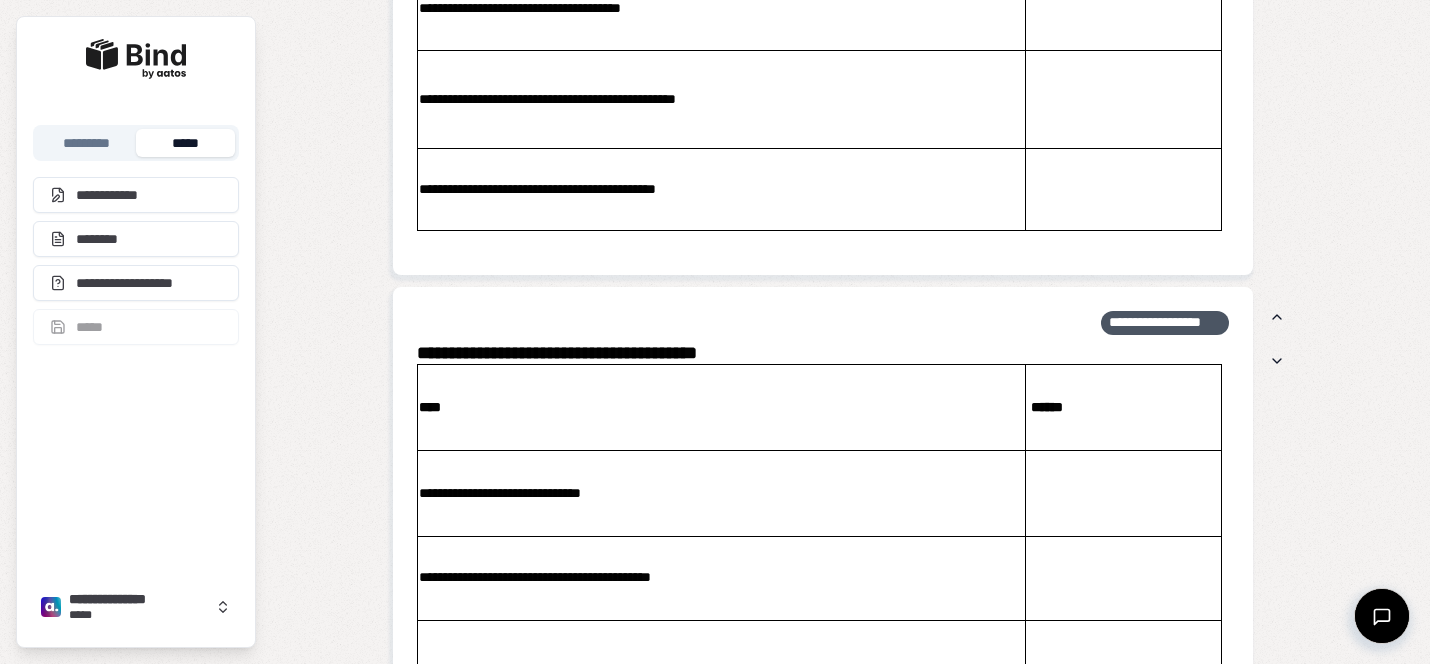 scroll, scrollTop: 6517, scrollLeft: 0, axis: vertical 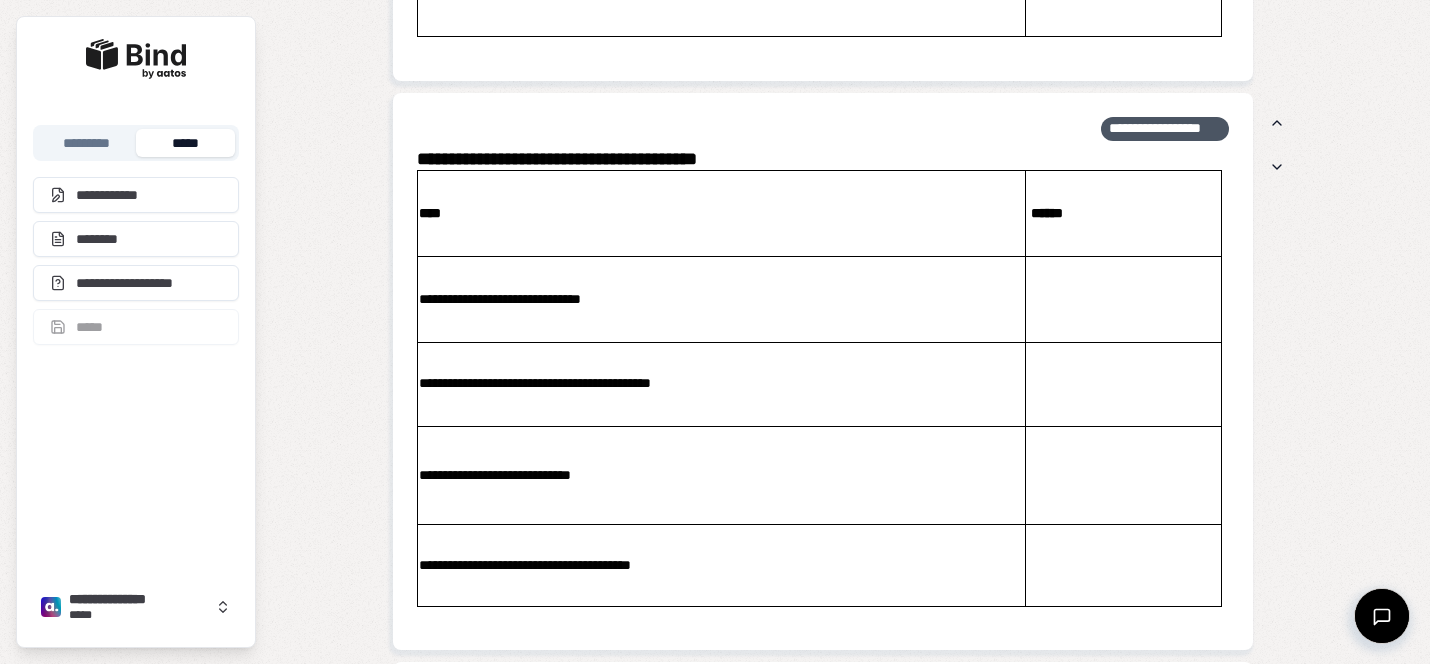click on "*****" at bounding box center (185, 143) 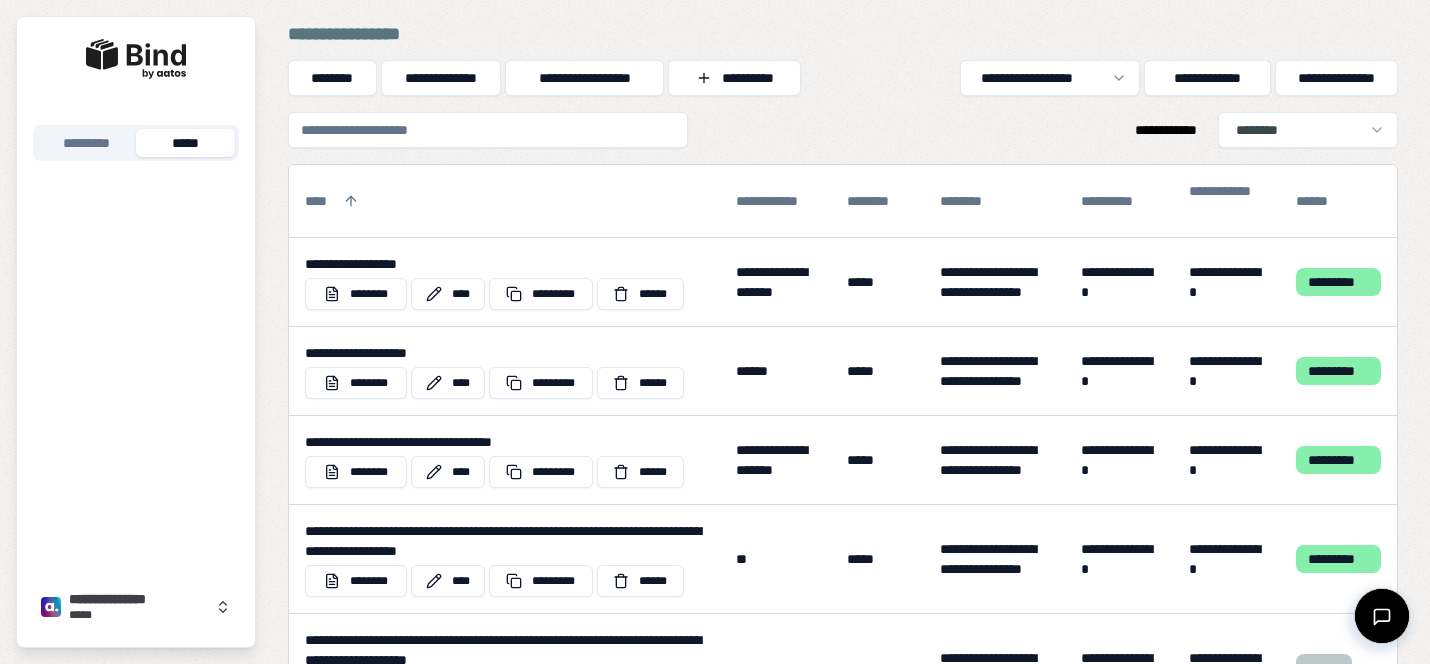 click at bounding box center (488, 130) 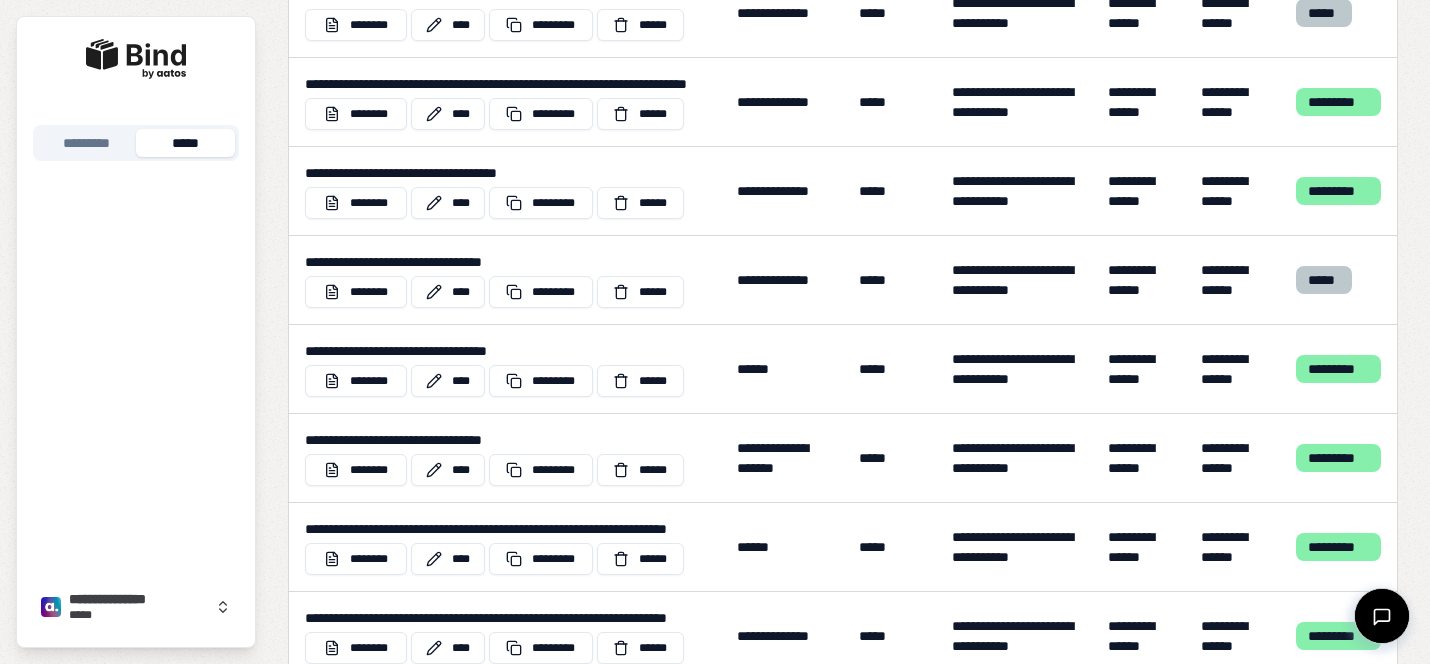 scroll, scrollTop: 726, scrollLeft: 0, axis: vertical 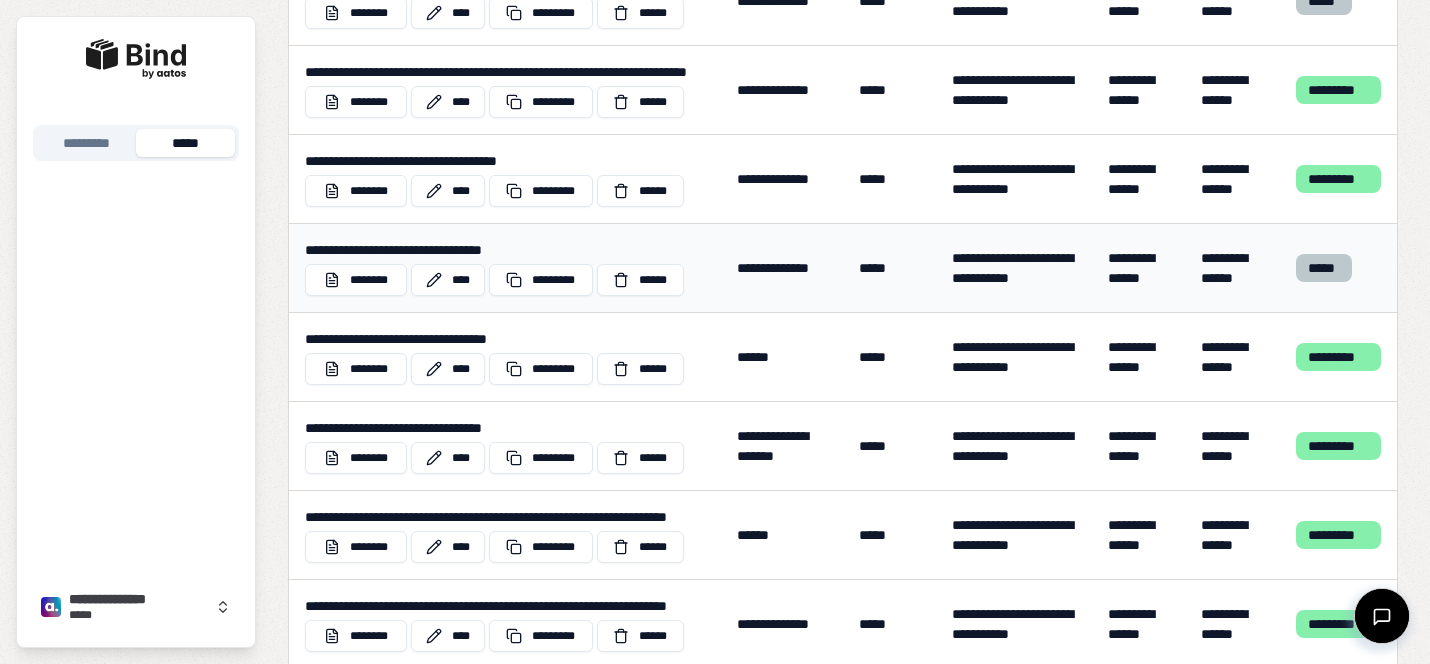 type on "*****" 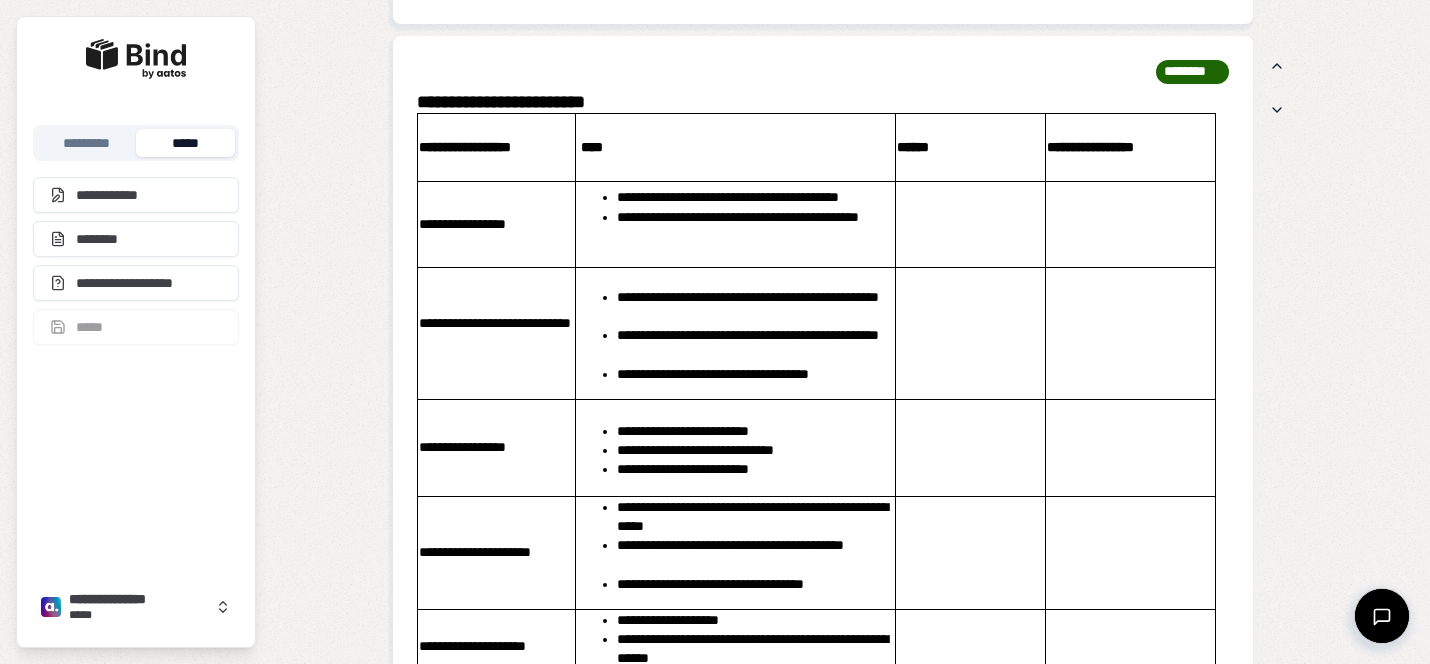 scroll, scrollTop: 0, scrollLeft: 0, axis: both 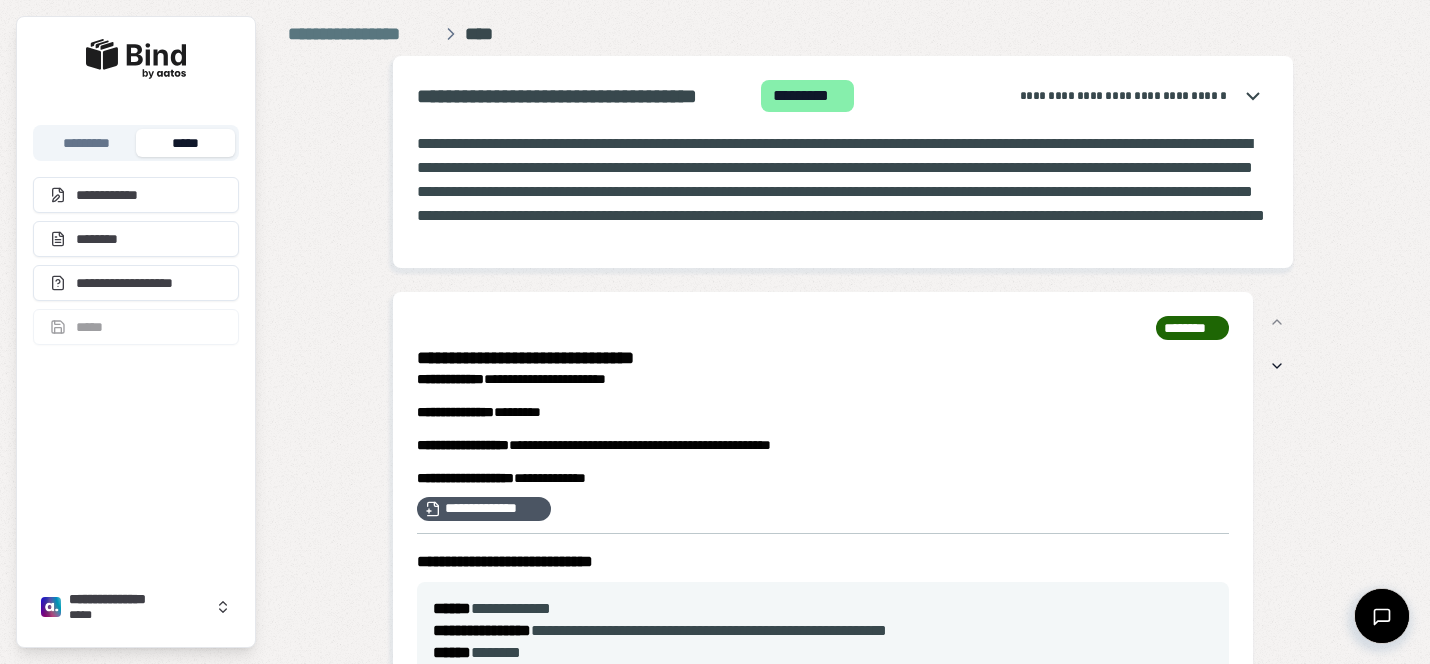 click on "*****" at bounding box center [185, 143] 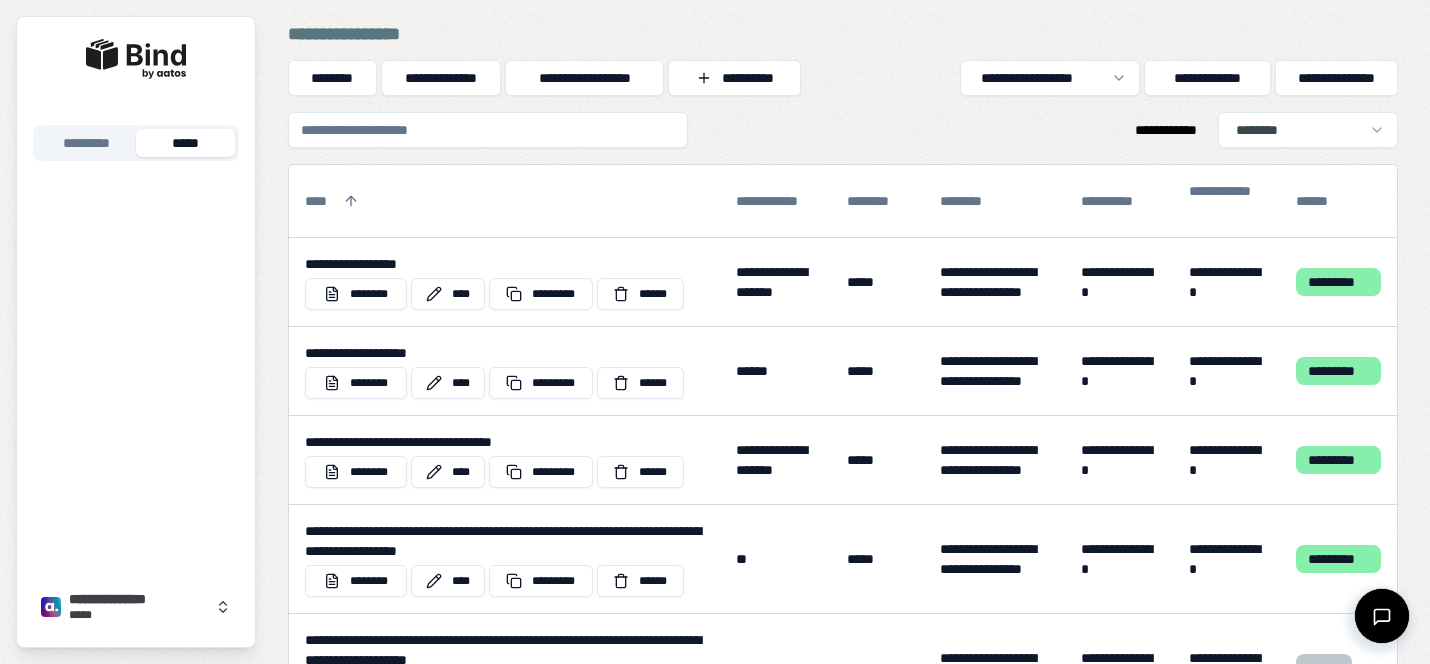 click at bounding box center [488, 130] 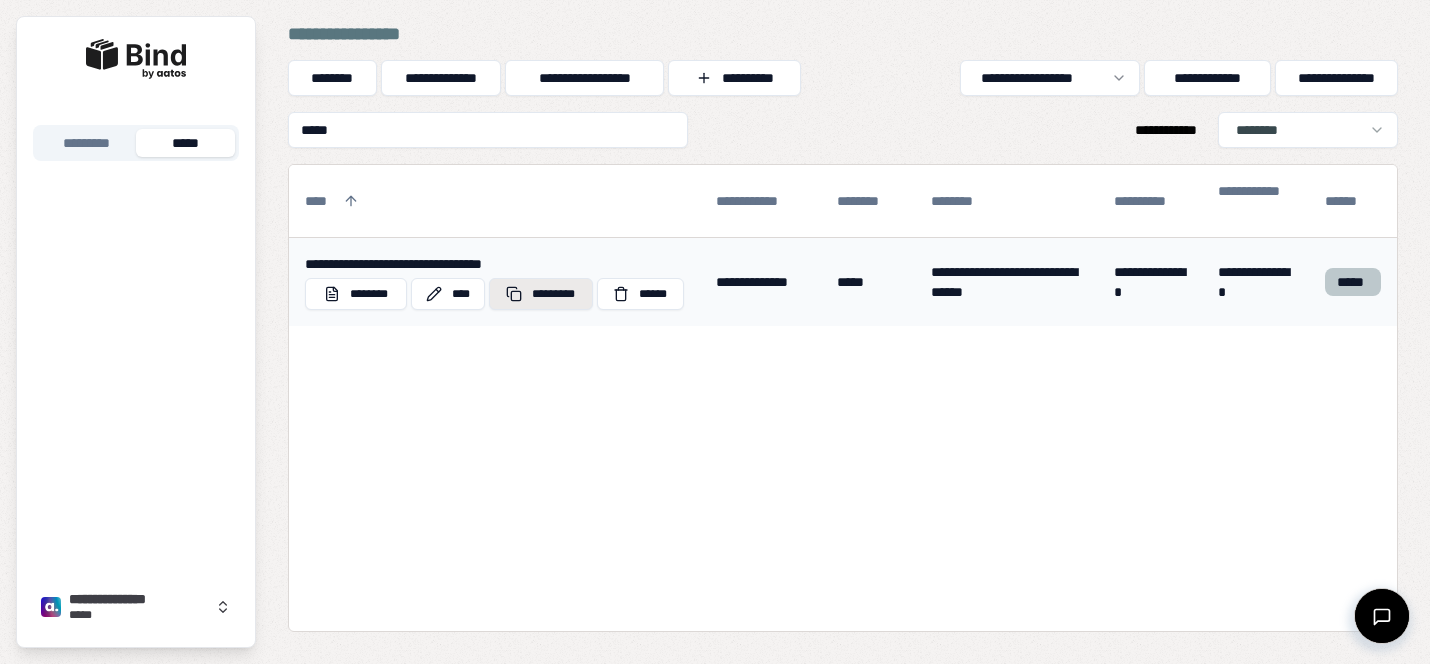 type on "*****" 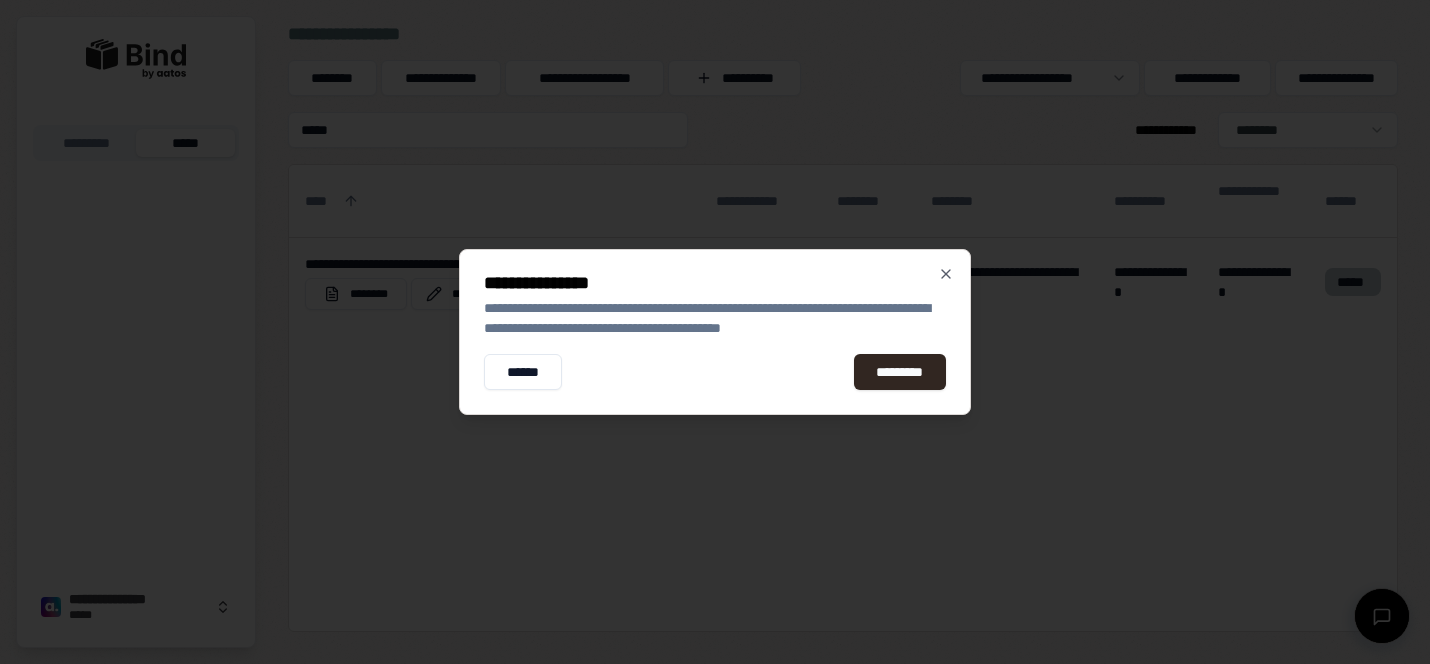 click on "**********" at bounding box center [715, 332] 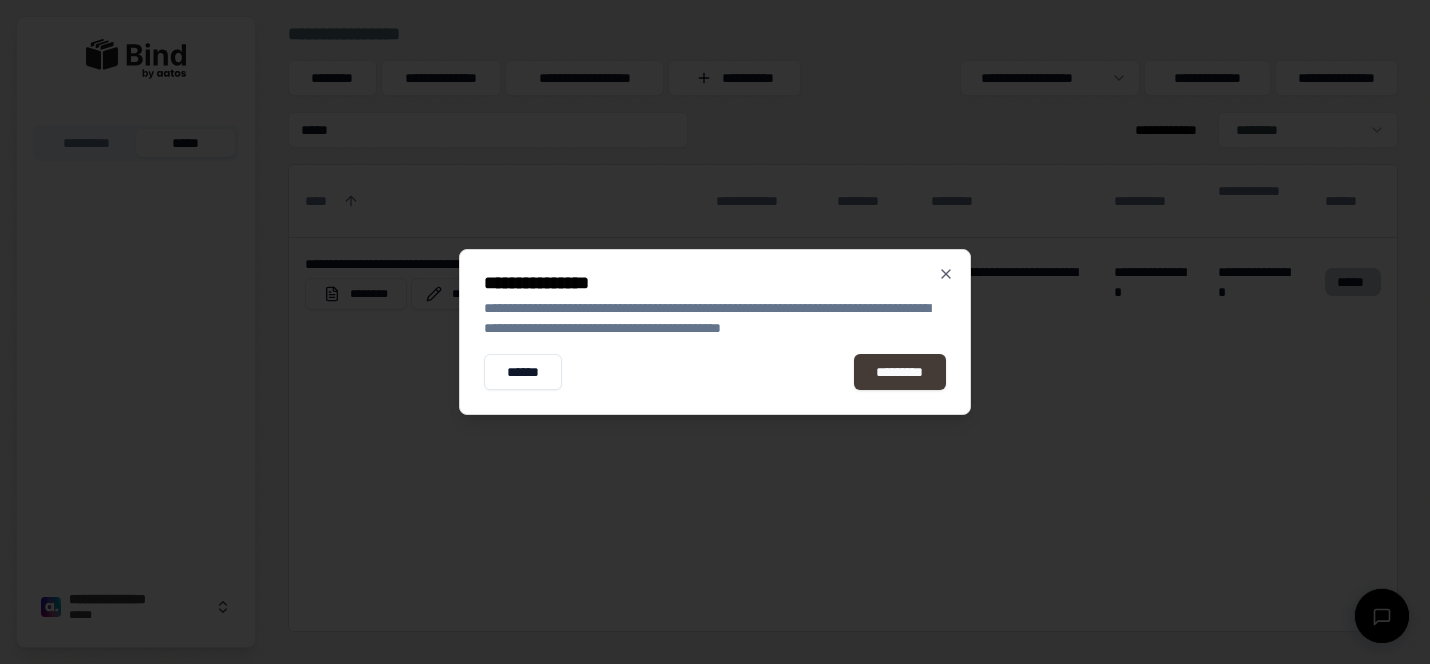click on "*********" at bounding box center (900, 372) 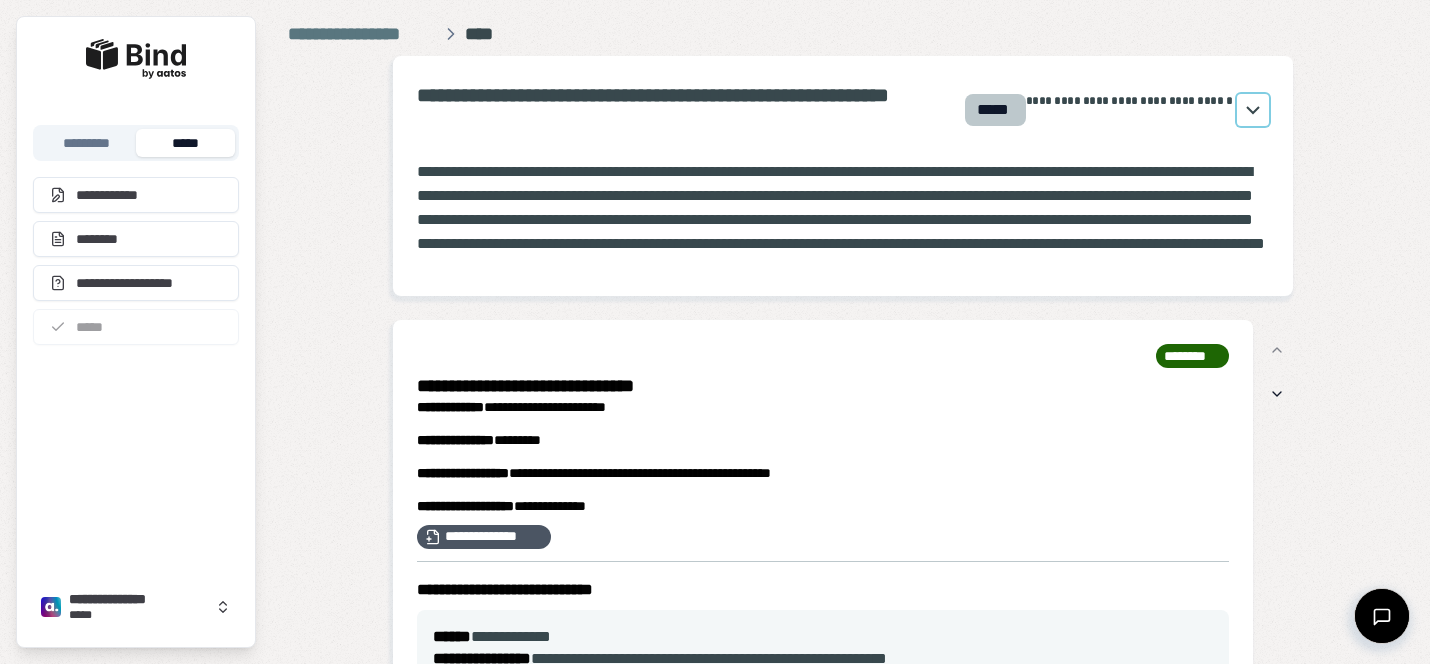 click at bounding box center [1253, 110] 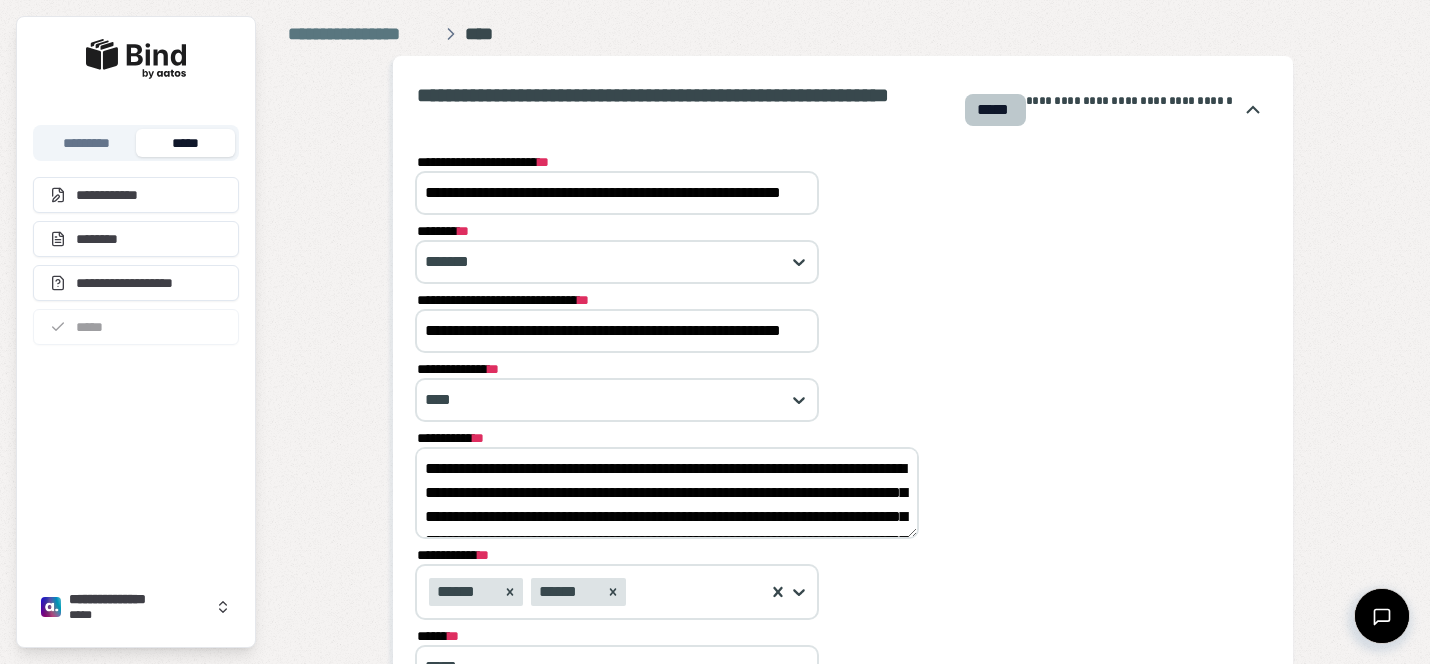 scroll, scrollTop: 144, scrollLeft: 0, axis: vertical 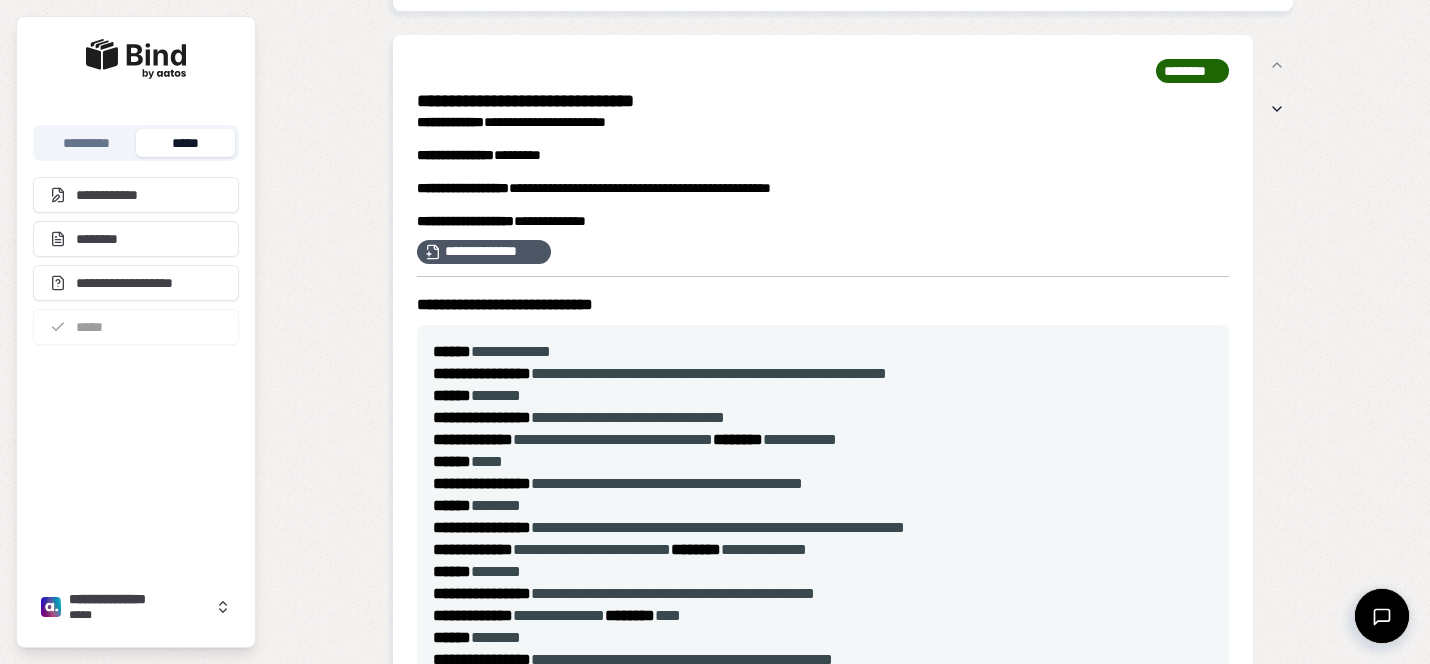drag, startPoint x: 423, startPoint y: 472, endPoint x: 738, endPoint y: 698, distance: 387.68674 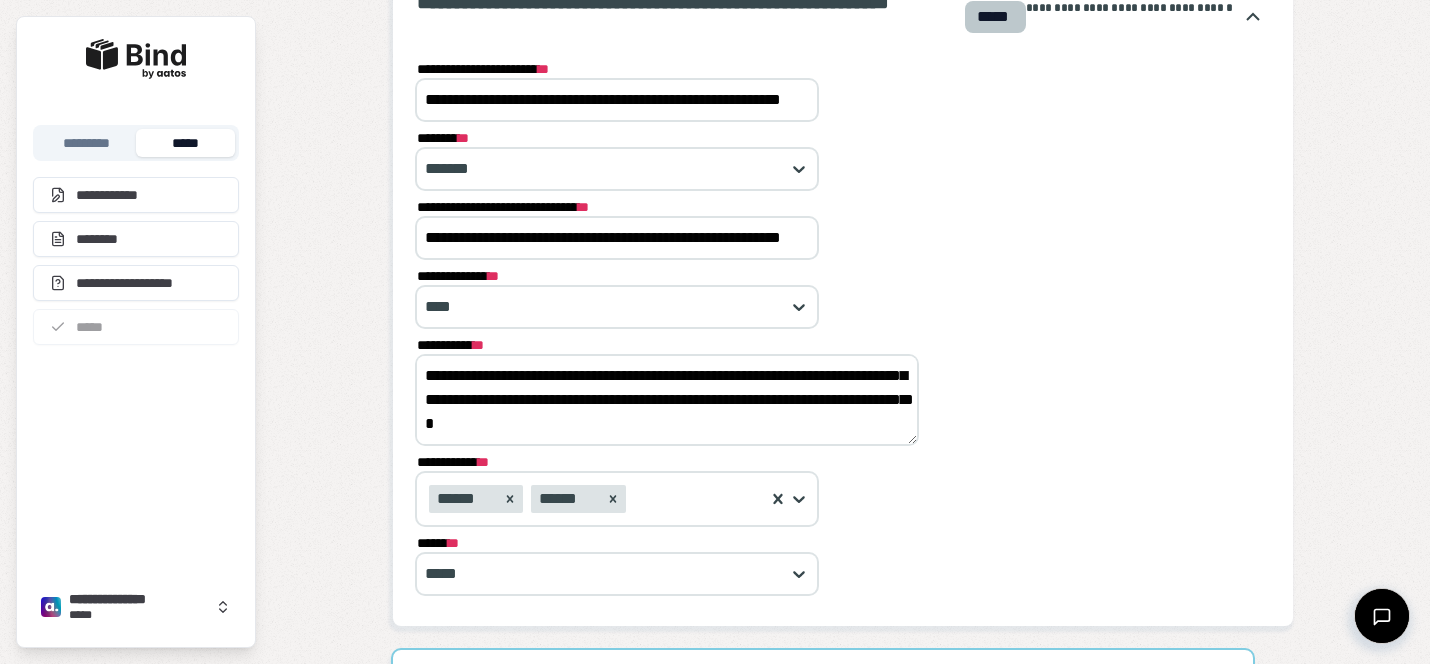 scroll, scrollTop: 41, scrollLeft: 0, axis: vertical 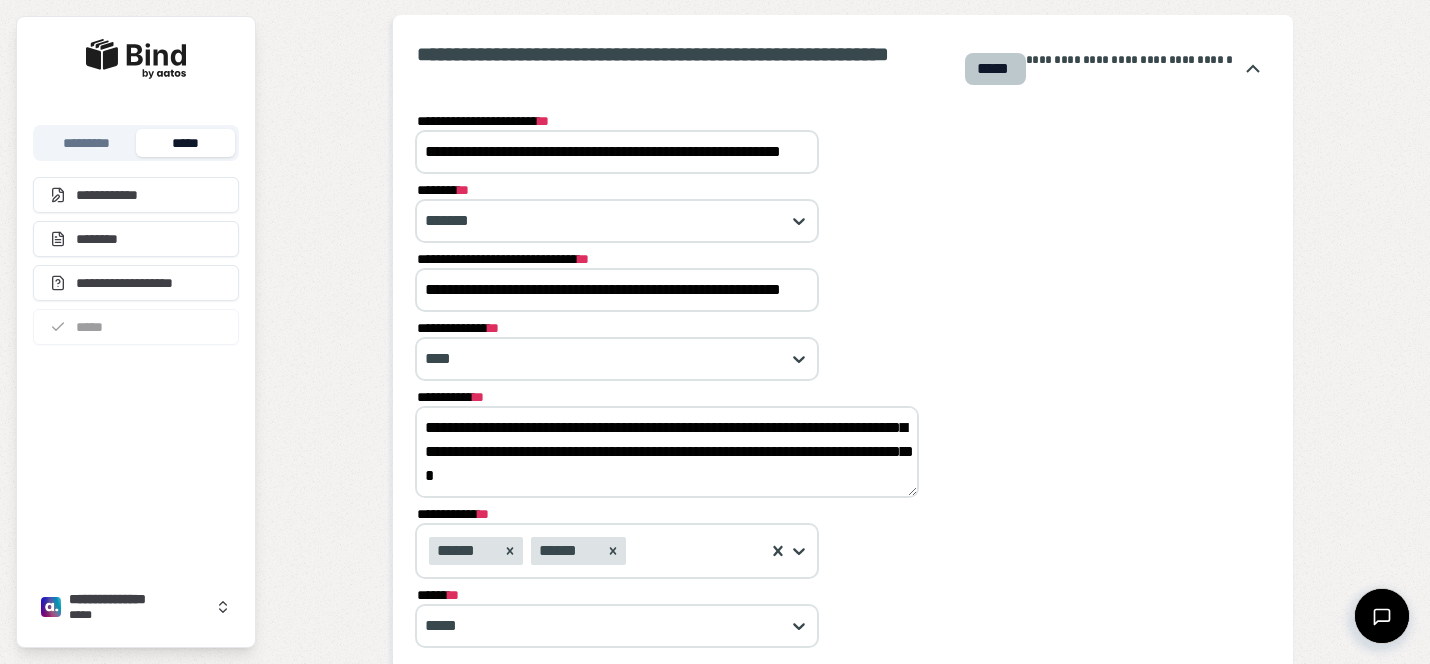 paste 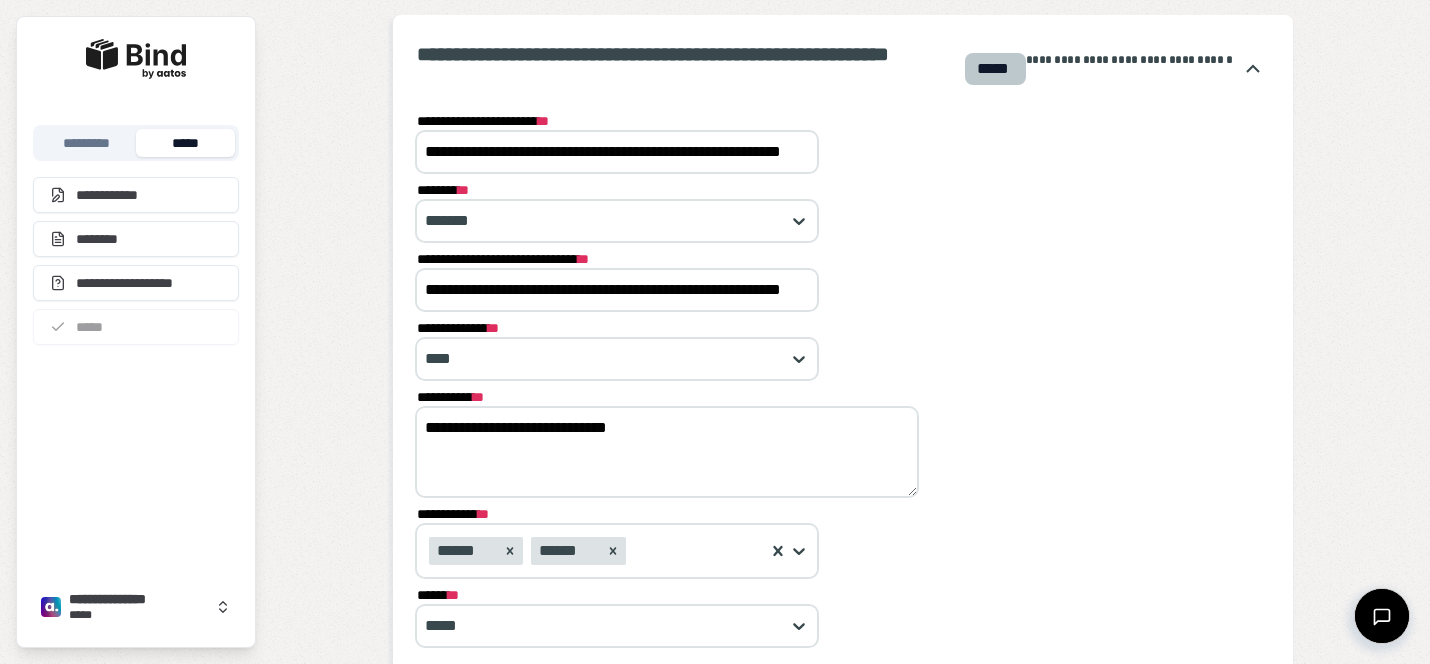 scroll, scrollTop: 0, scrollLeft: 0, axis: both 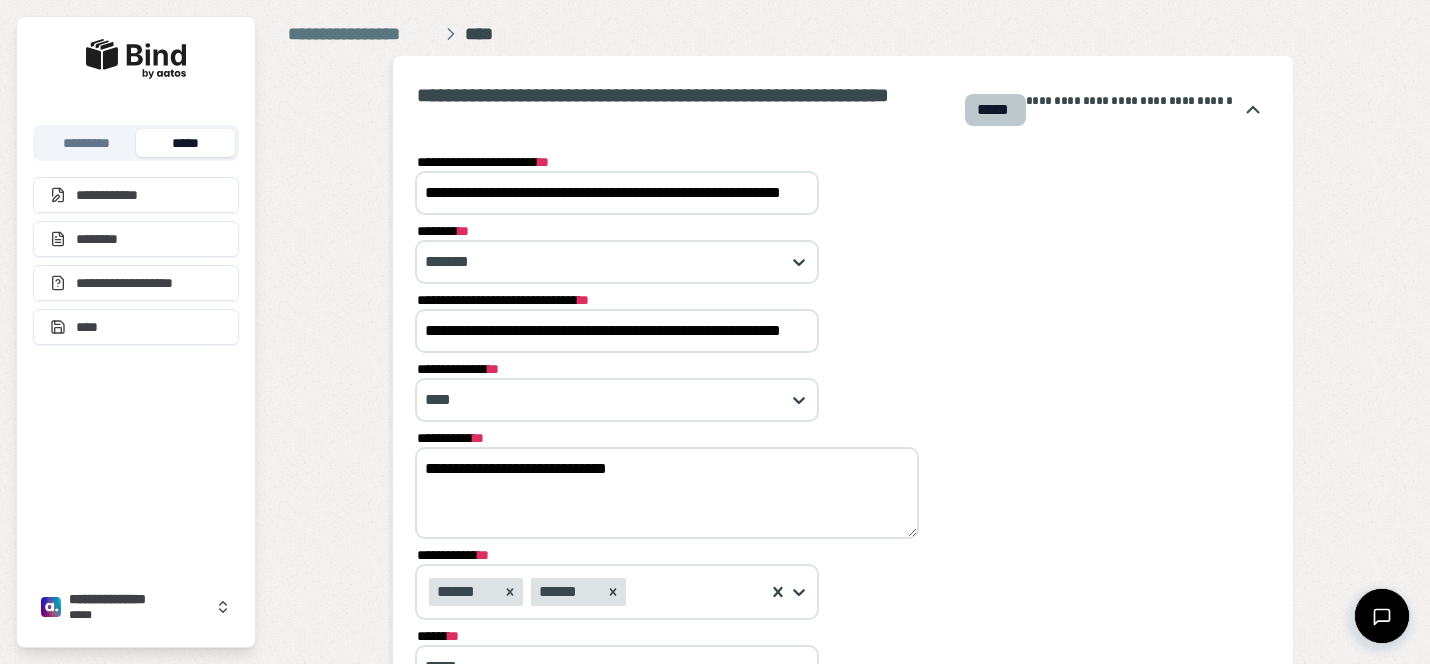 drag, startPoint x: 707, startPoint y: 461, endPoint x: 379, endPoint y: 419, distance: 330.6781 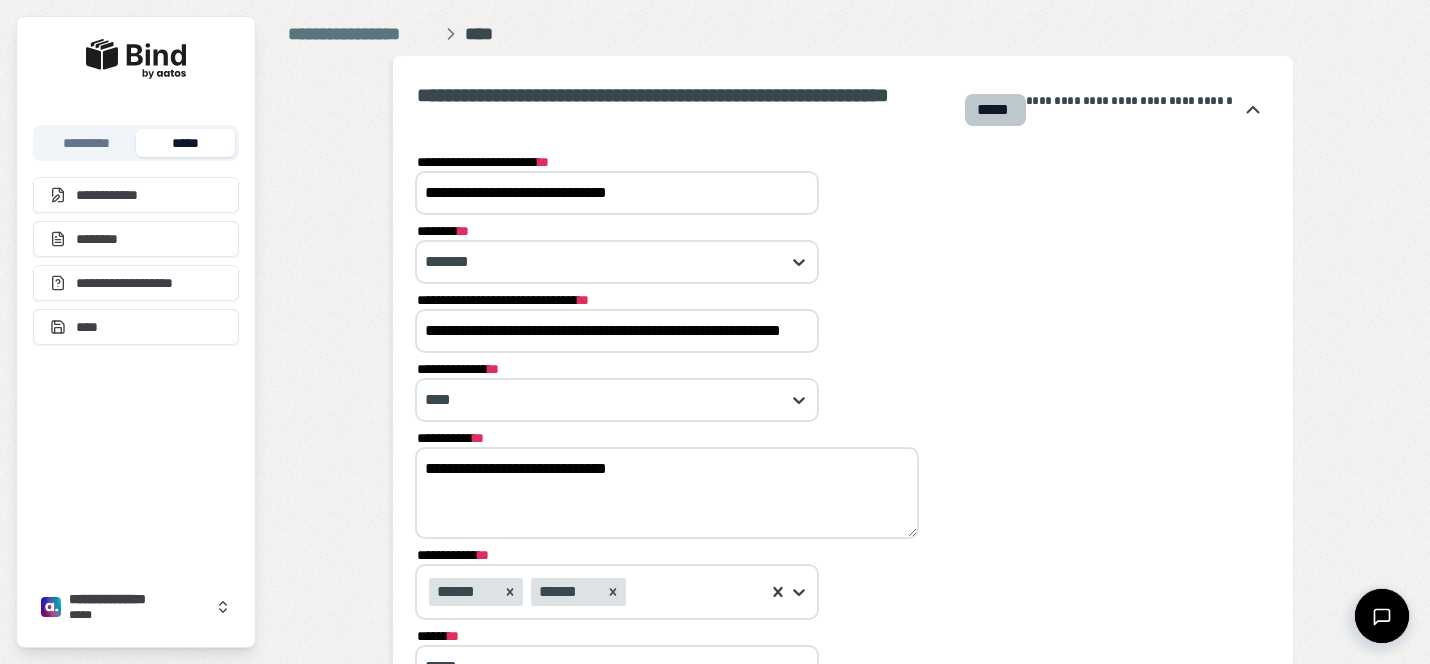 scroll, scrollTop: 0, scrollLeft: 0, axis: both 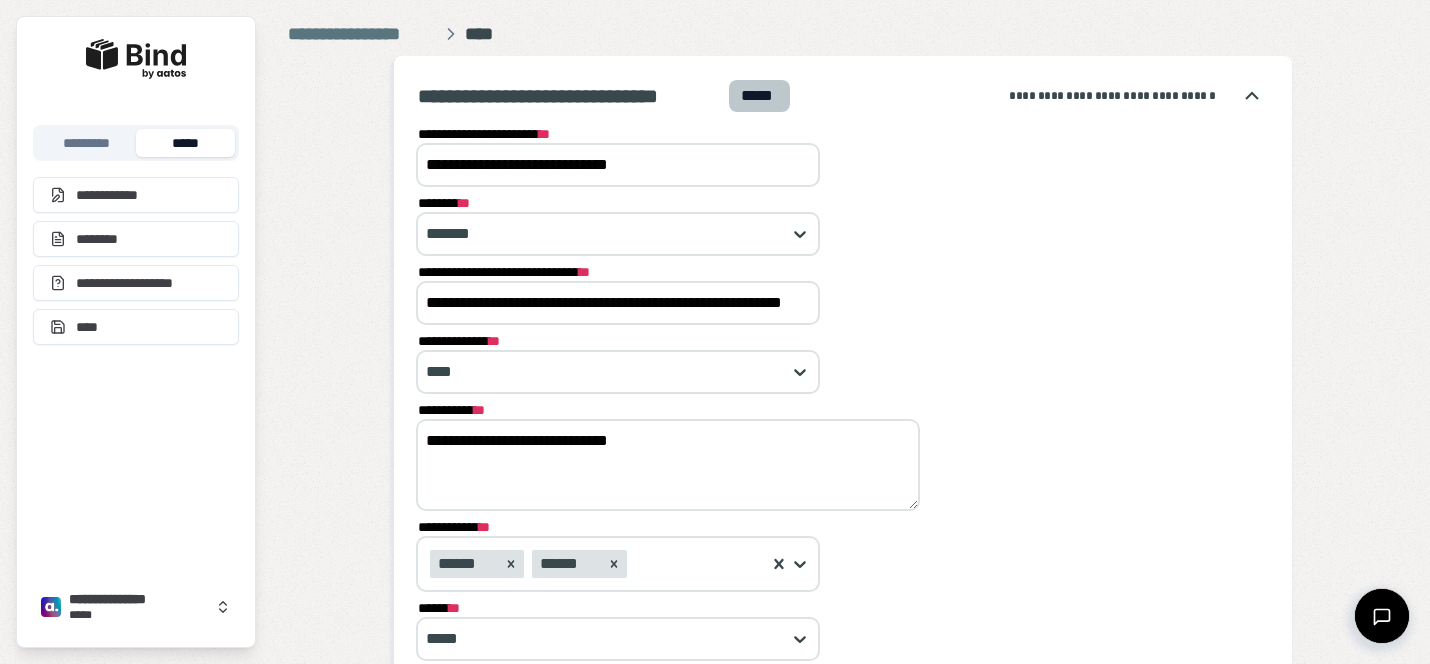 type on "**********" 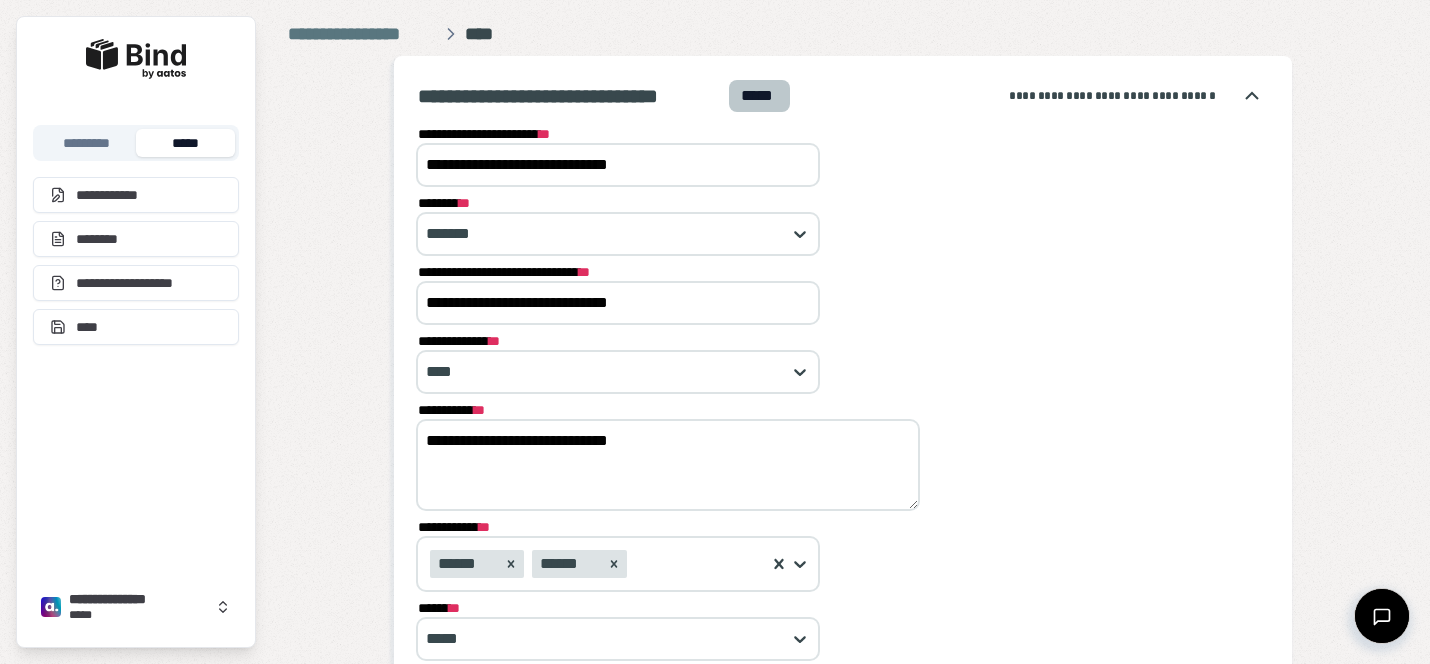 scroll, scrollTop: 0, scrollLeft: 0, axis: both 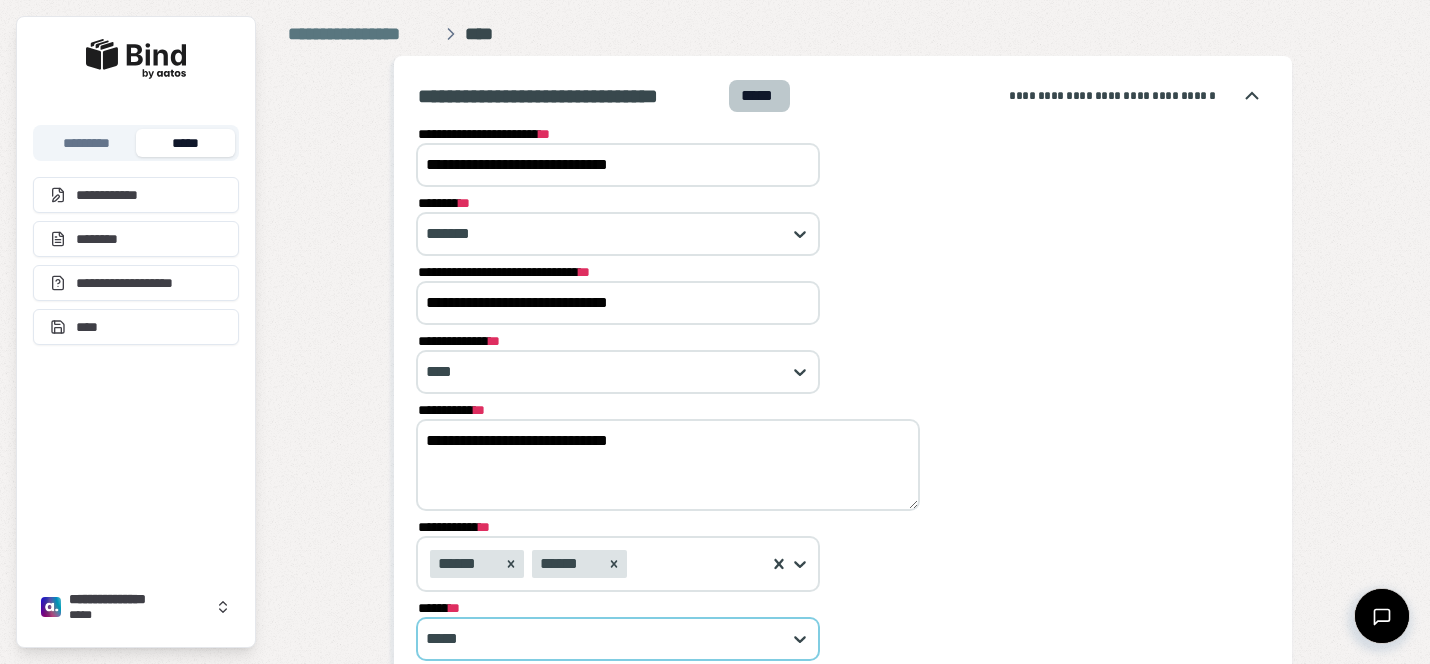 type on "**********" 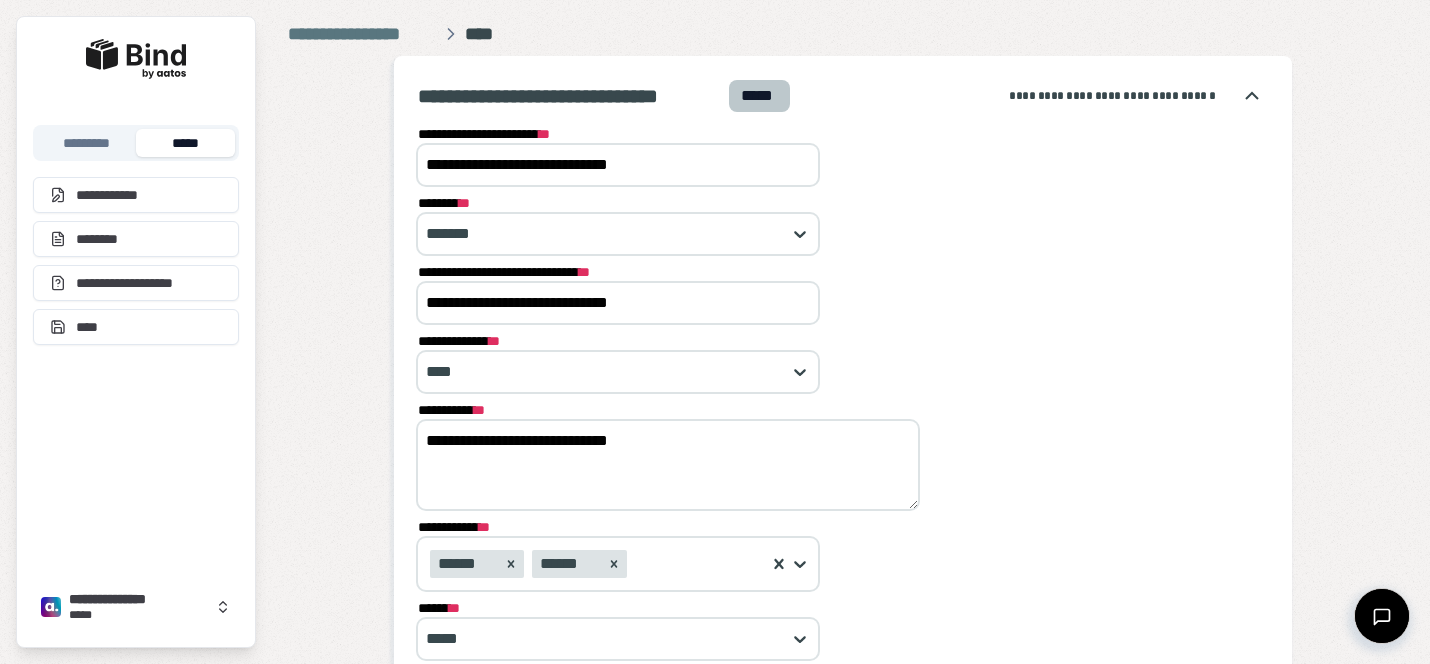 drag, startPoint x: 553, startPoint y: 420, endPoint x: 260, endPoint y: 406, distance: 293.3343 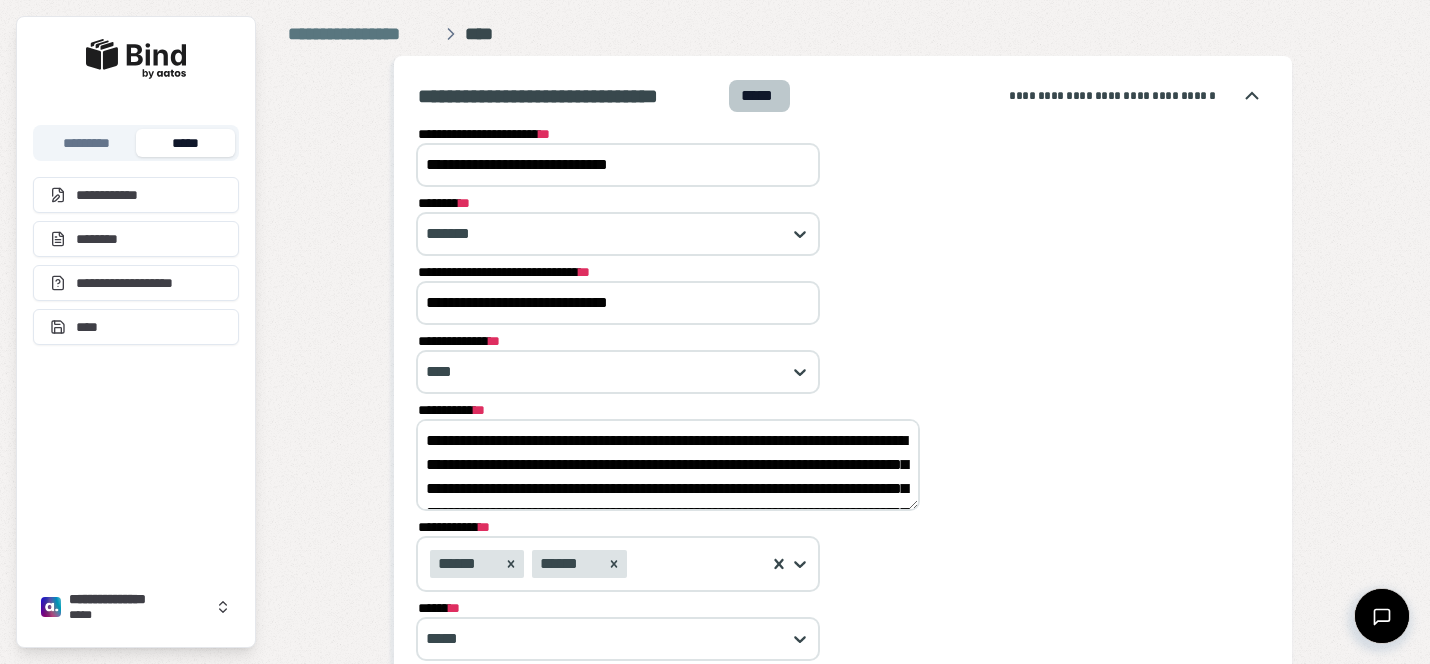 scroll, scrollTop: 120, scrollLeft: 0, axis: vertical 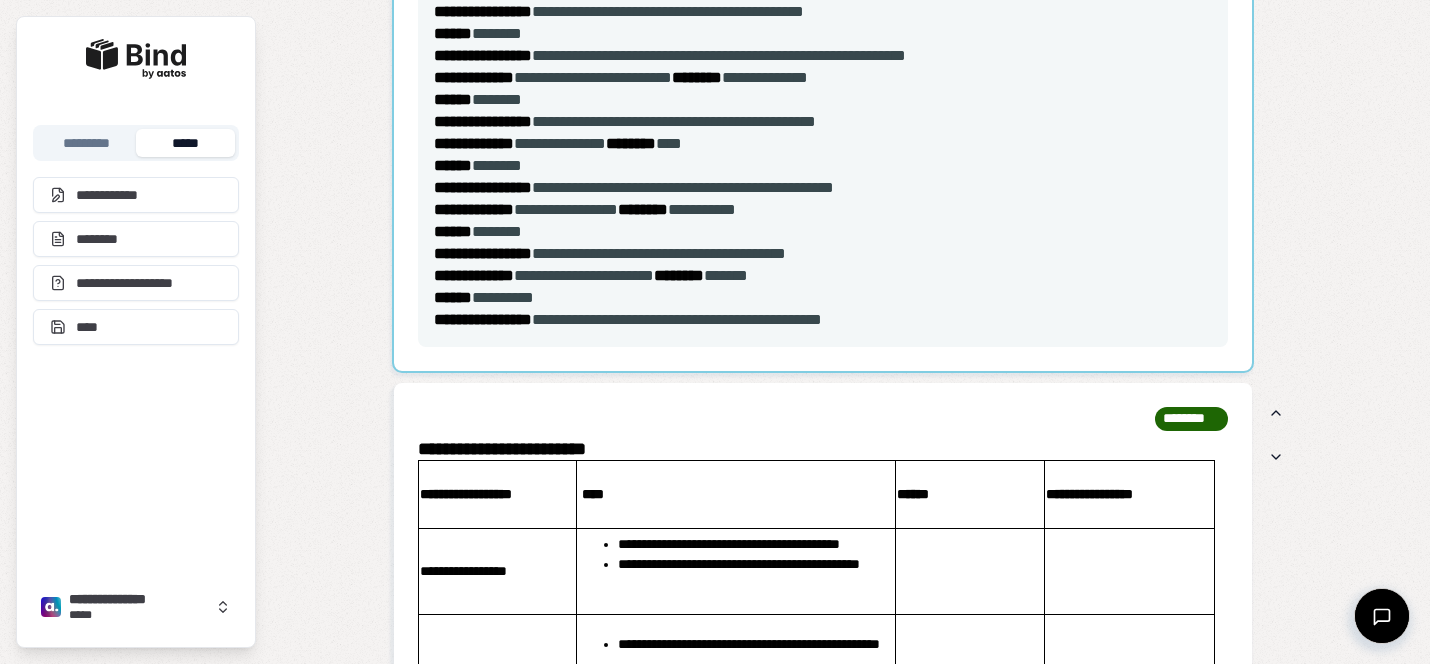 type on "**********" 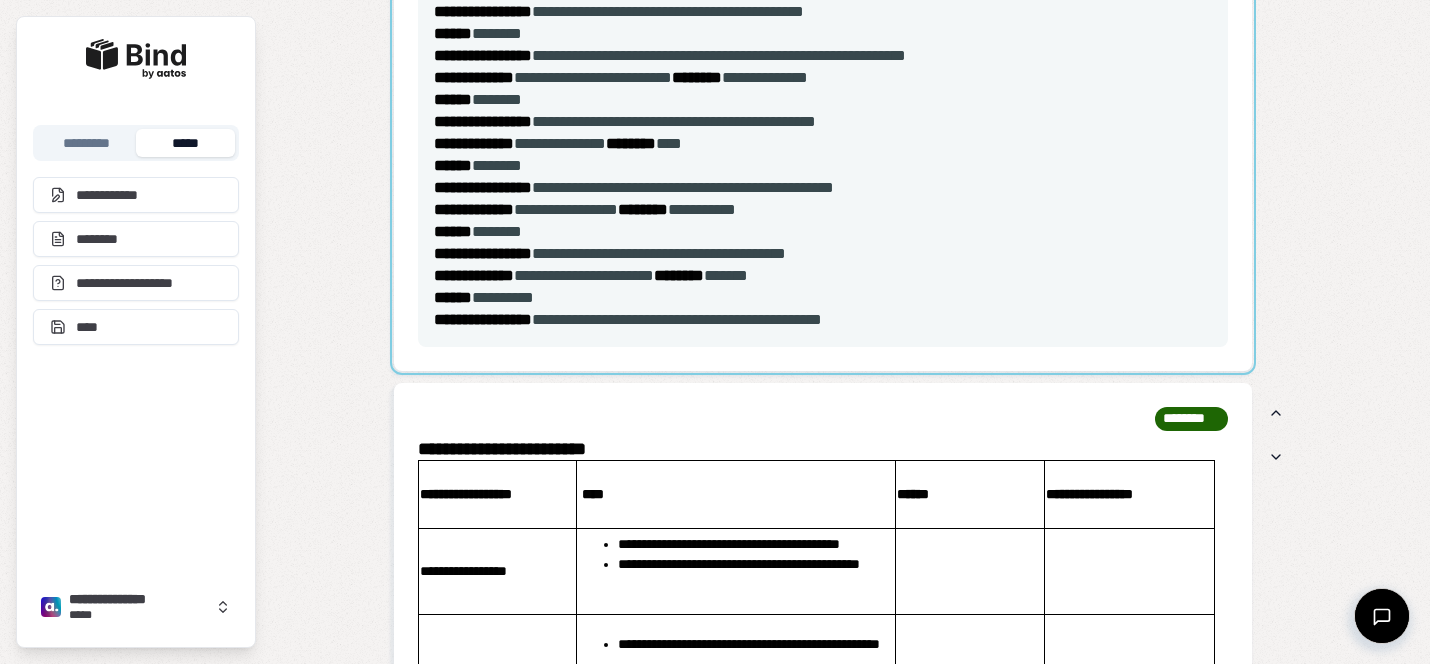 click at bounding box center [823, -33] 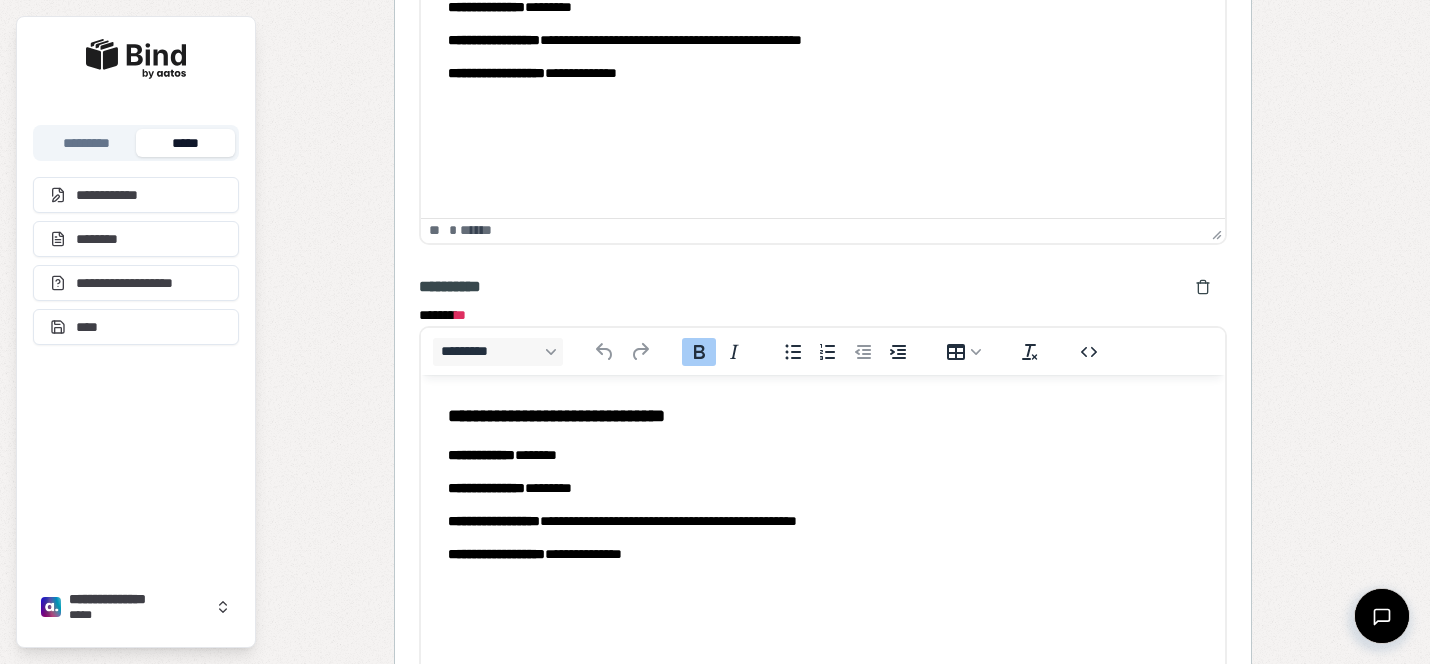 scroll, scrollTop: 0, scrollLeft: 0, axis: both 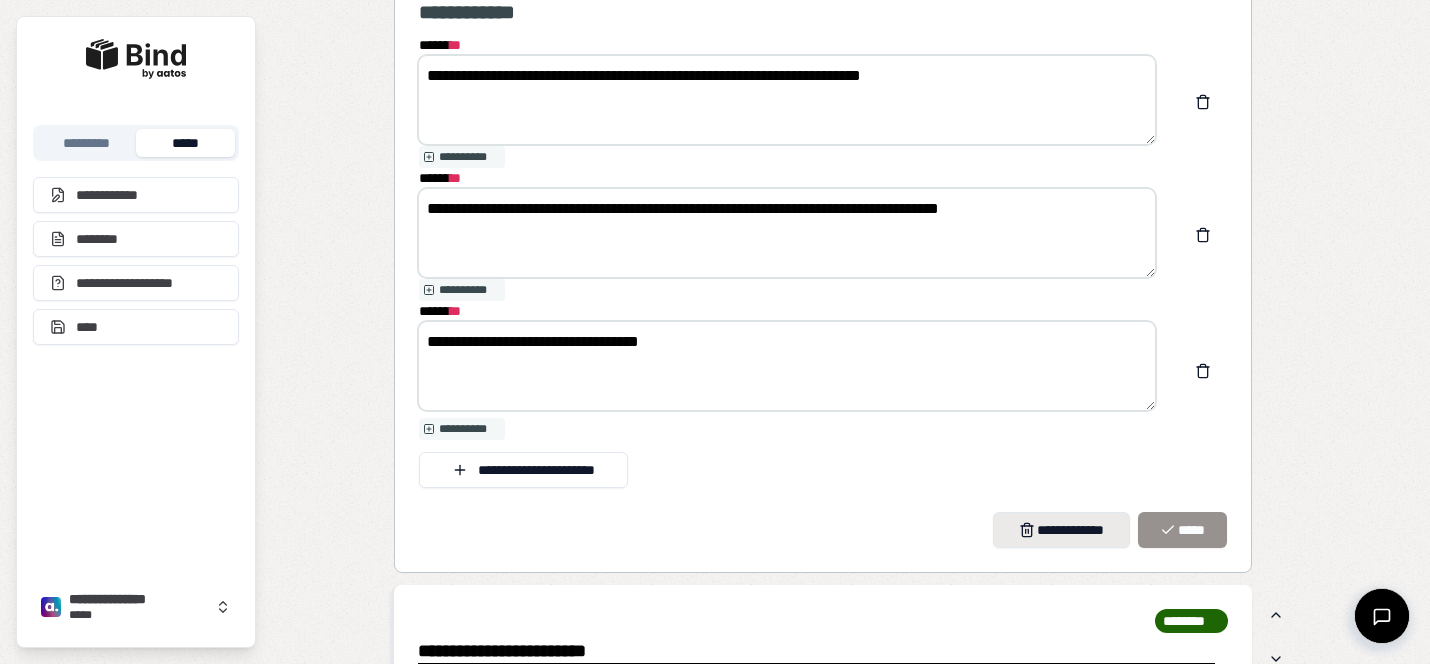 click on "**********" at bounding box center [1061, 530] 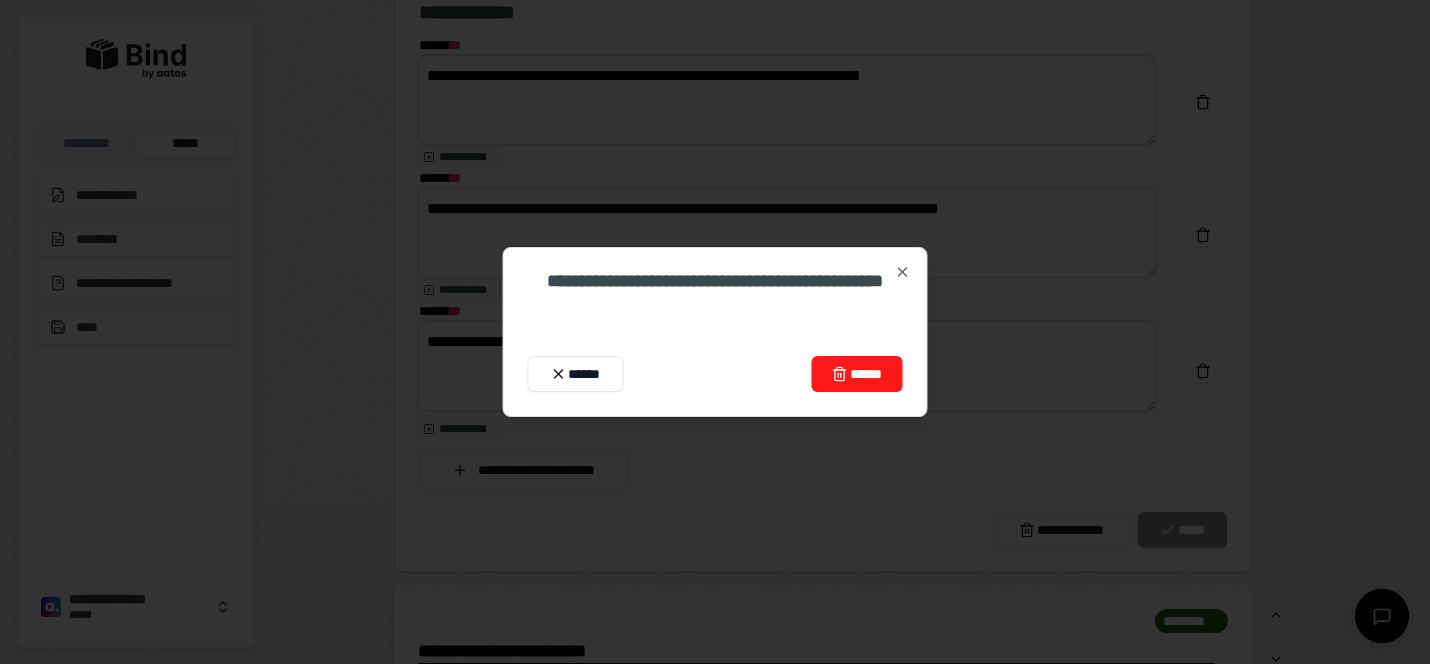 click on "******" at bounding box center (856, 374) 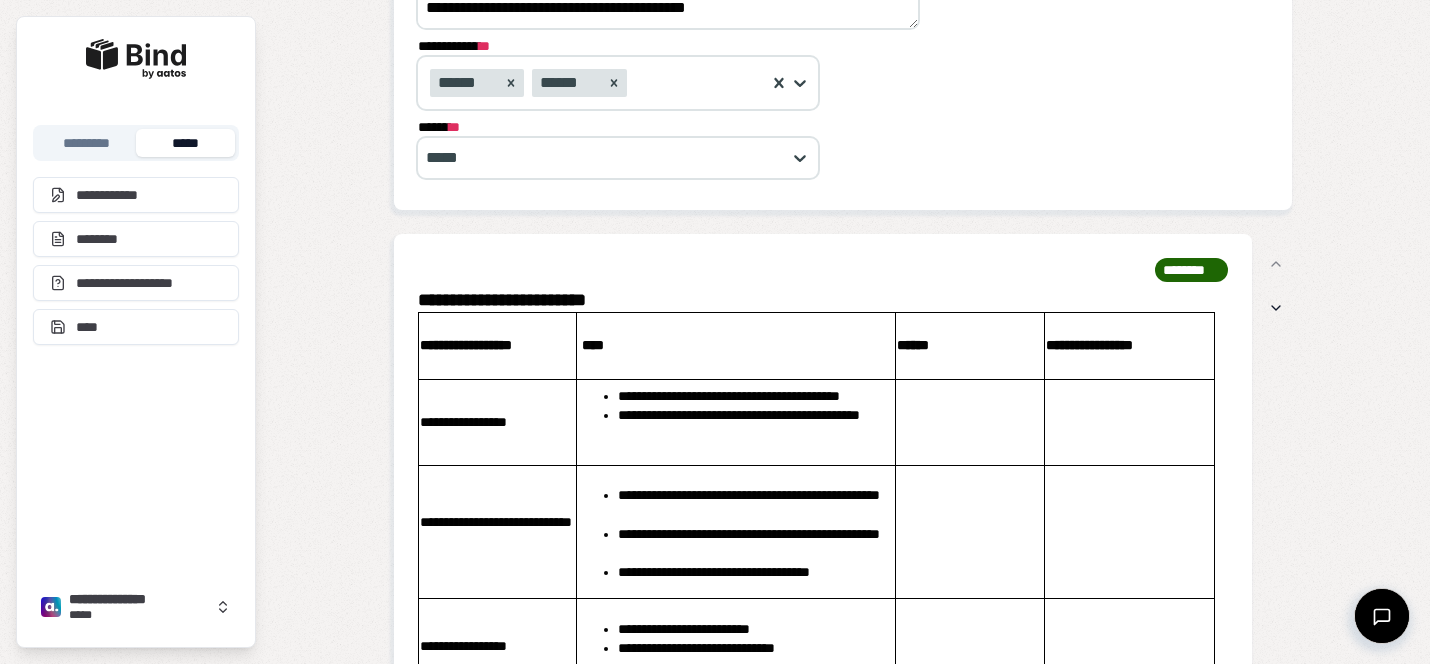 scroll, scrollTop: 482, scrollLeft: 0, axis: vertical 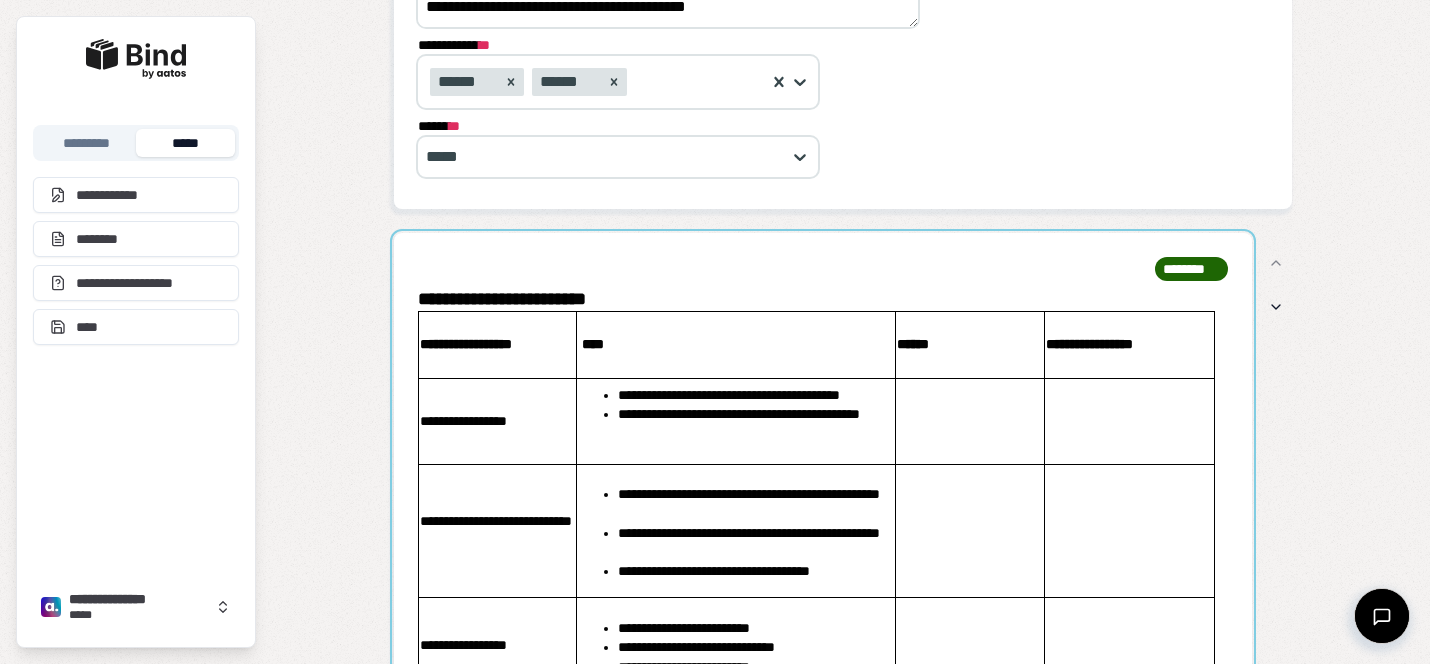 click at bounding box center [823, 986] 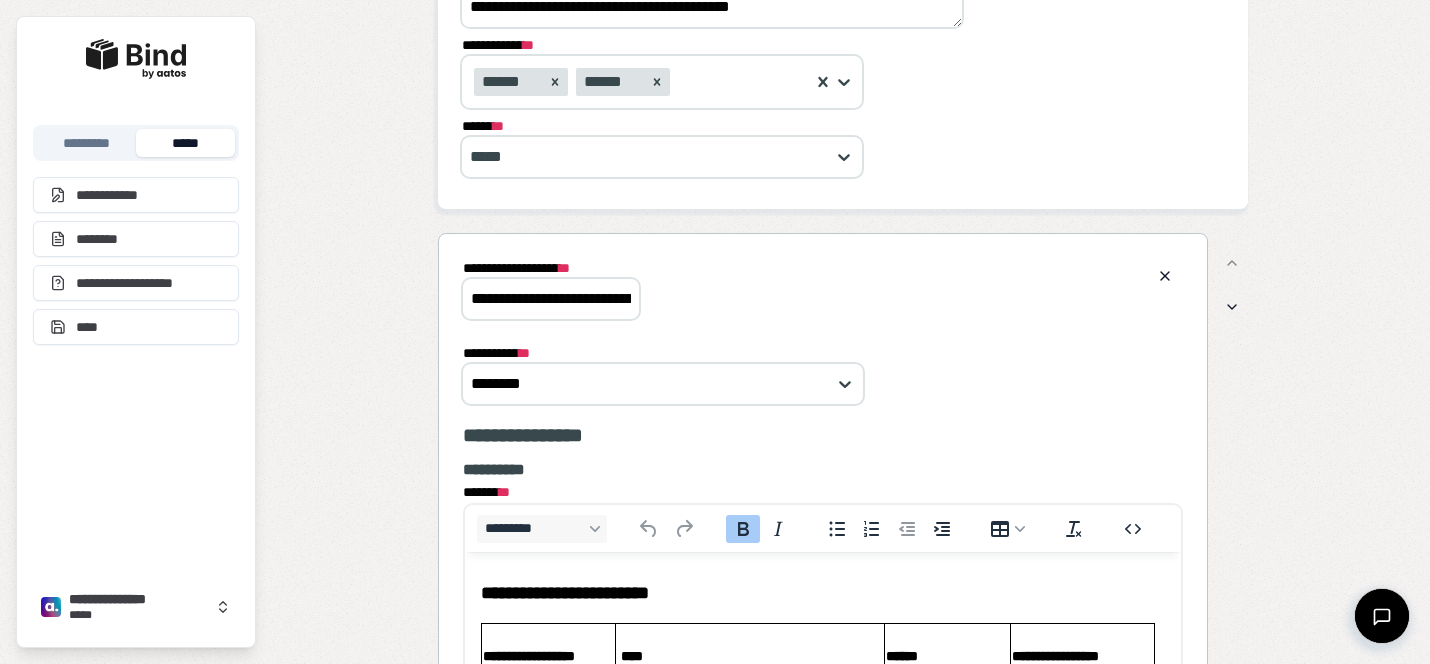 scroll, scrollTop: 0, scrollLeft: 0, axis: both 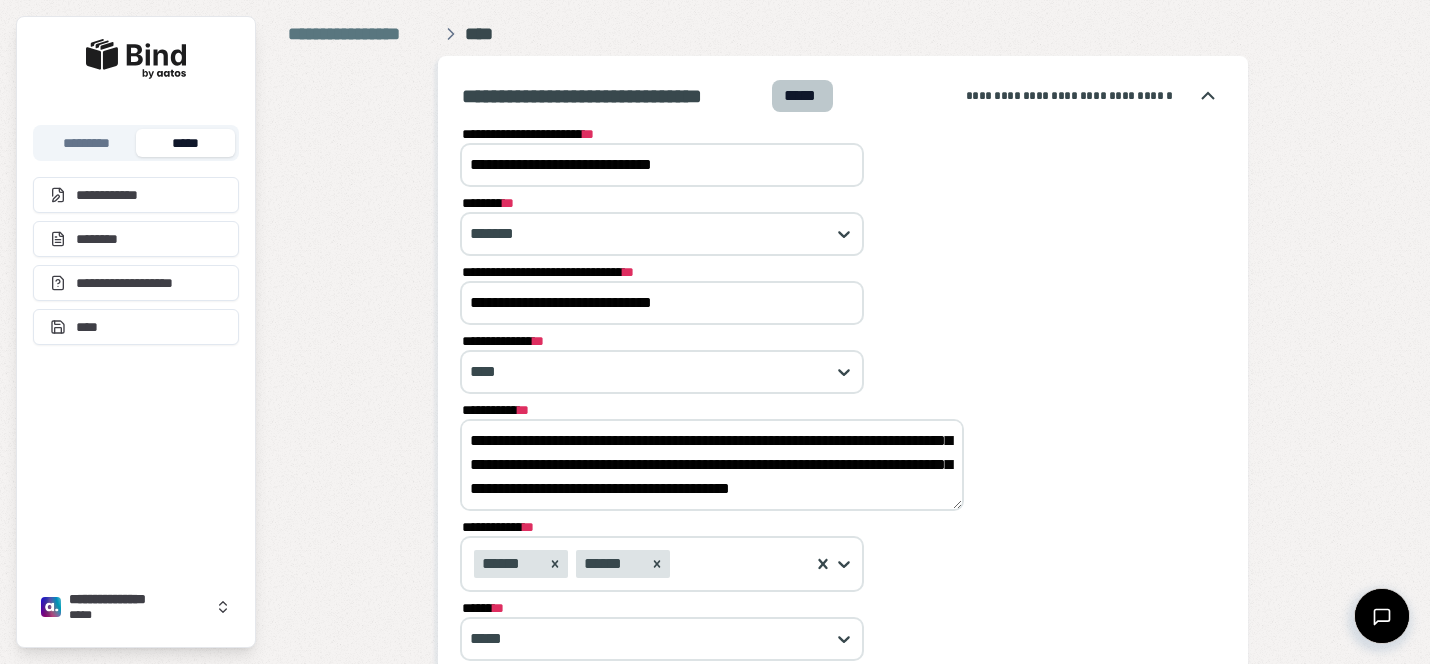 drag, startPoint x: 751, startPoint y: 161, endPoint x: 358, endPoint y: 139, distance: 393.6153 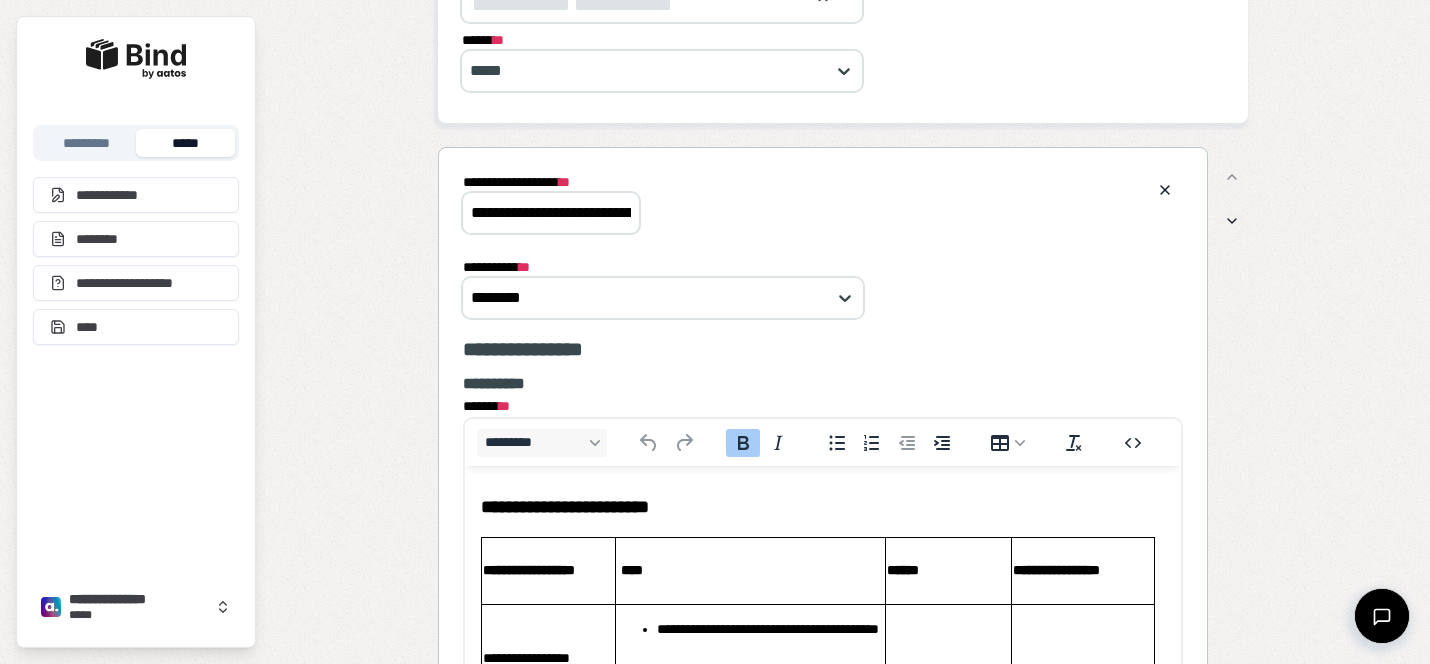 scroll, scrollTop: 569, scrollLeft: 0, axis: vertical 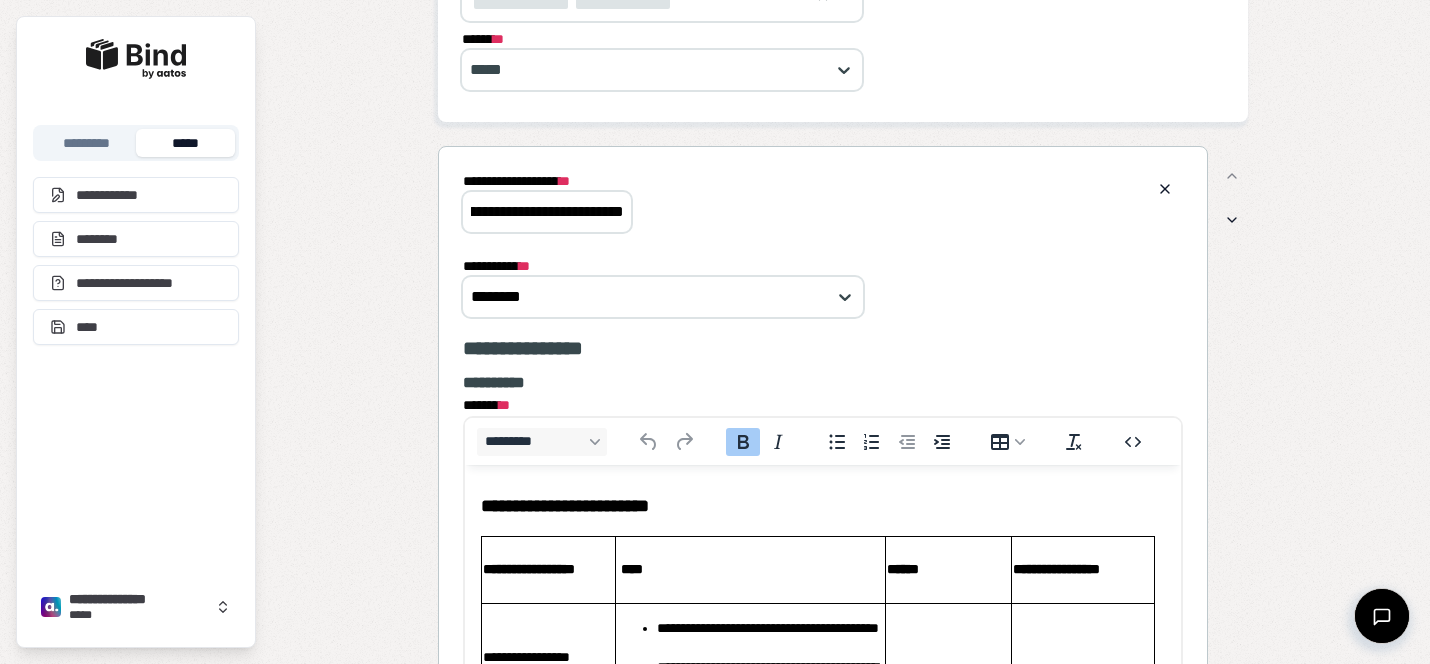 drag, startPoint x: 497, startPoint y: 210, endPoint x: 728, endPoint y: 228, distance: 231.70024 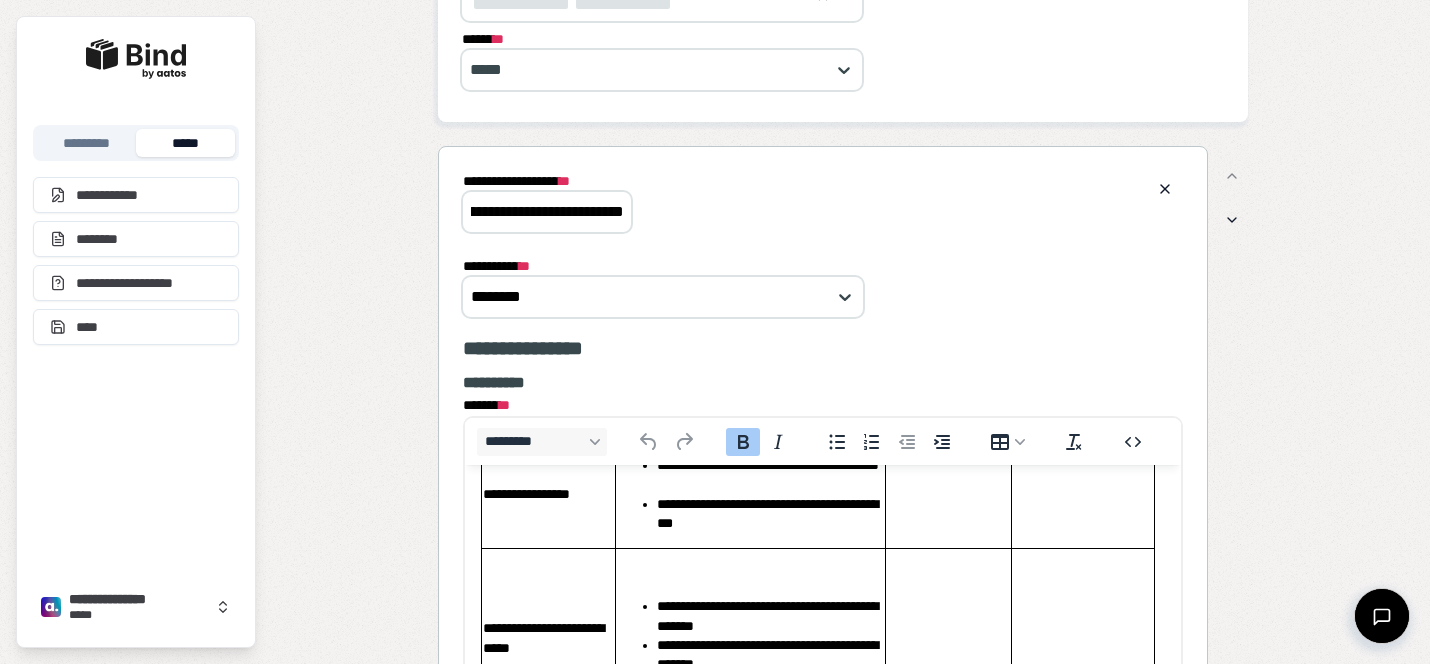 scroll, scrollTop: 0, scrollLeft: 0, axis: both 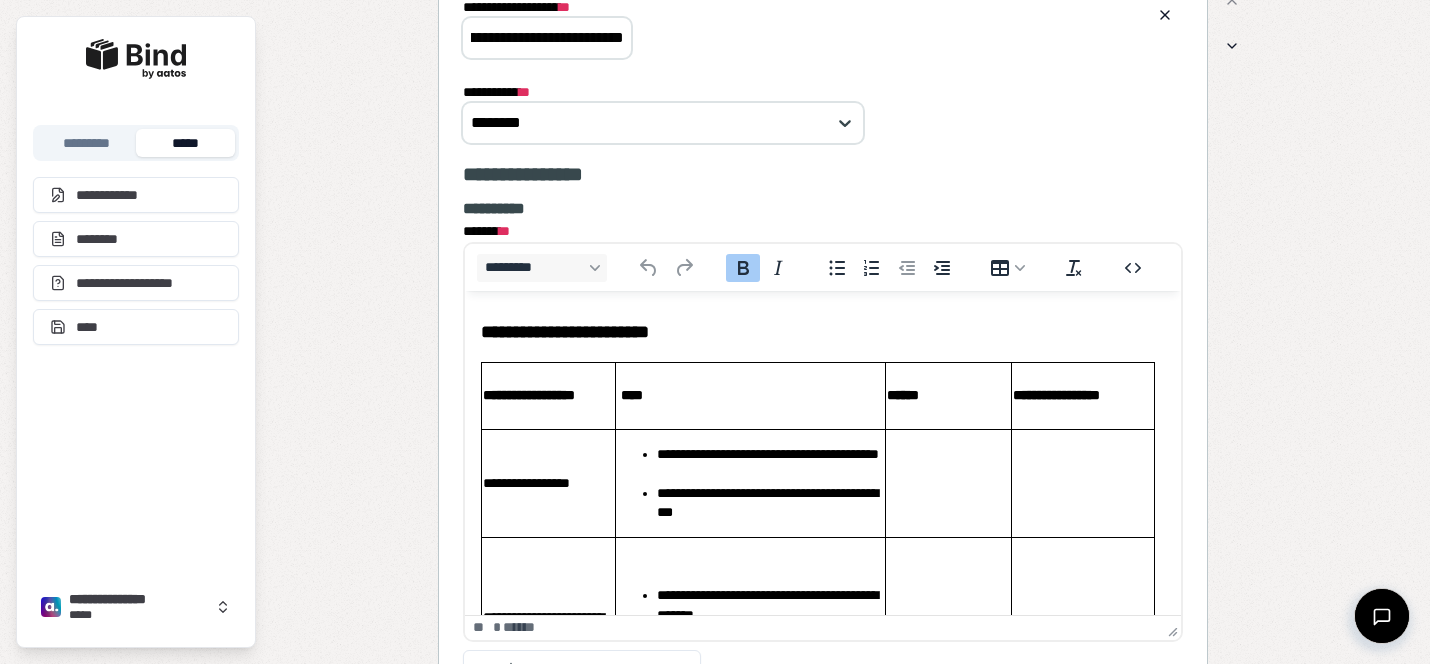 type on "**********" 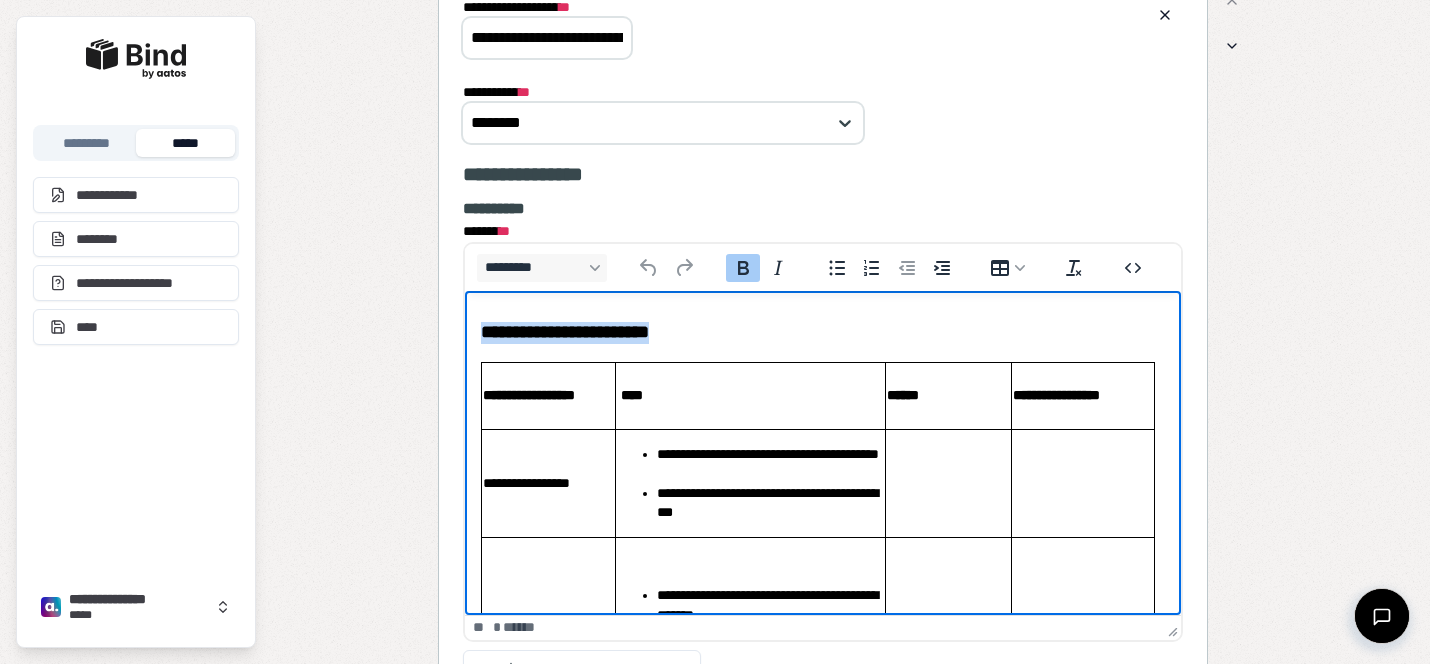 drag, startPoint x: 733, startPoint y: 331, endPoint x: 449, endPoint y: 328, distance: 284.01584 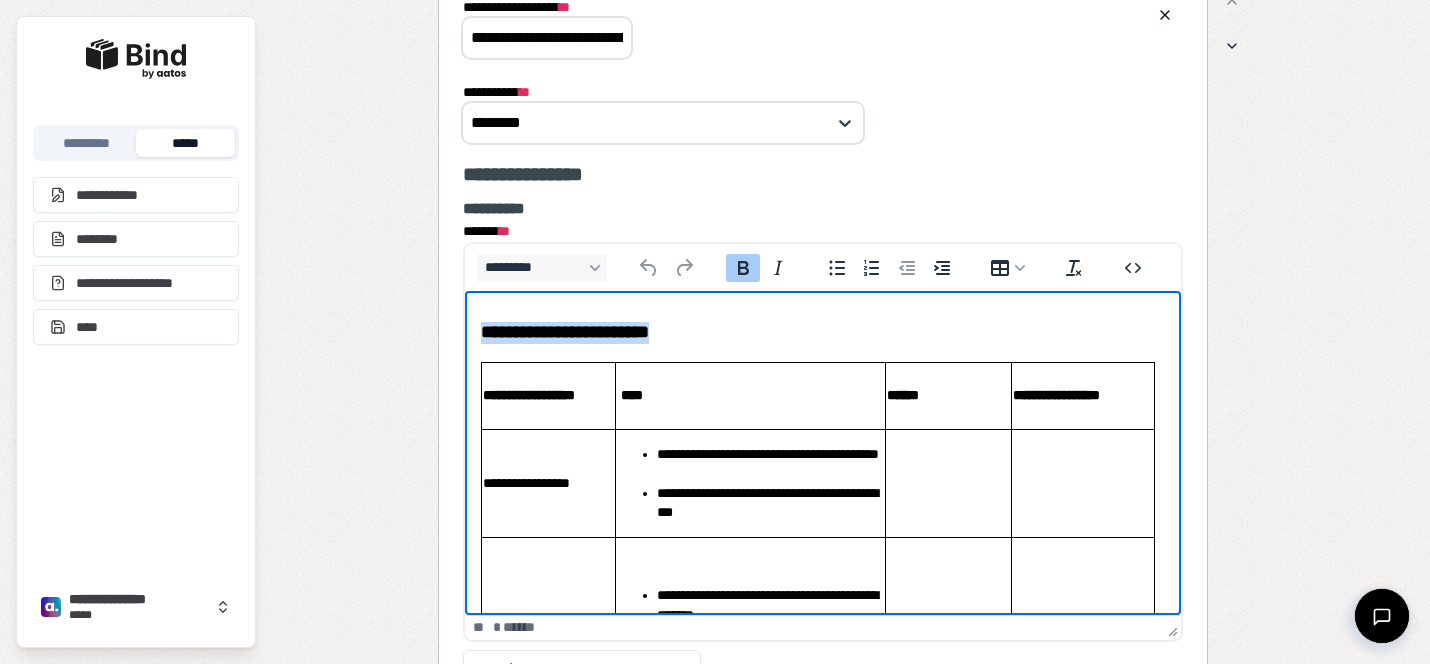 paste 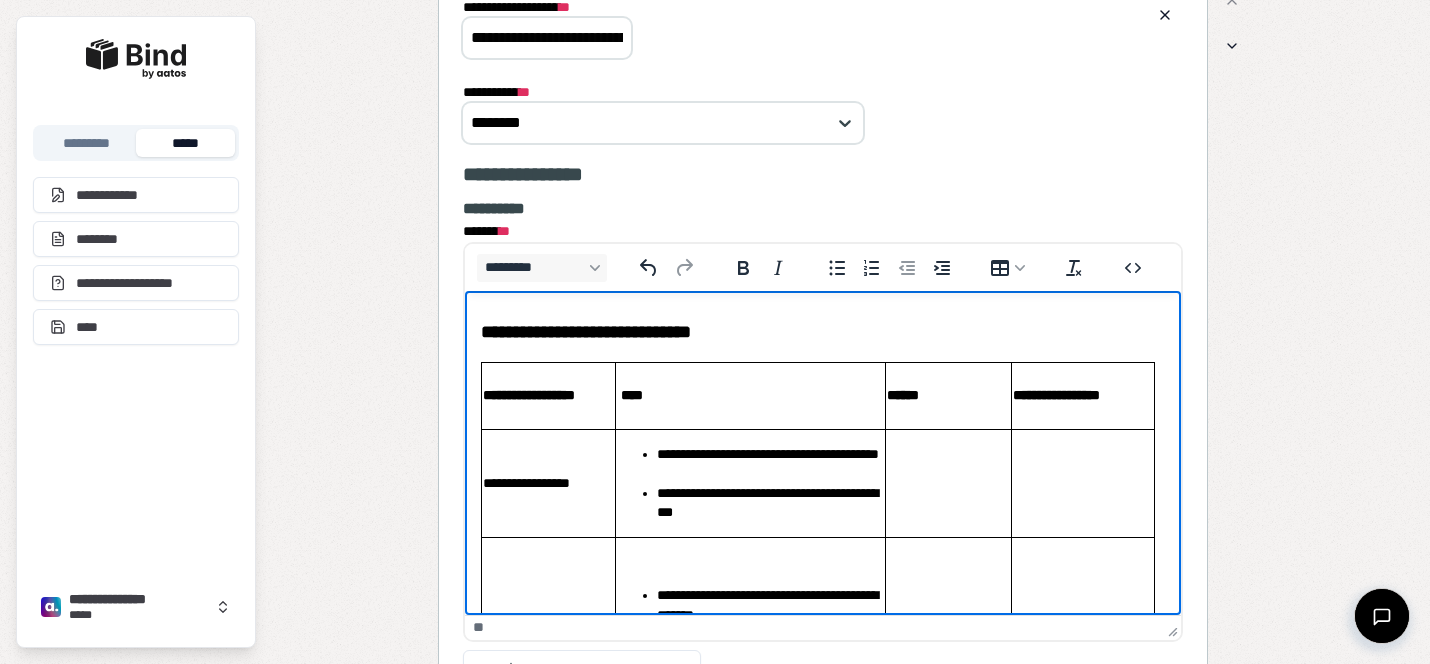 click at bounding box center [947, 483] 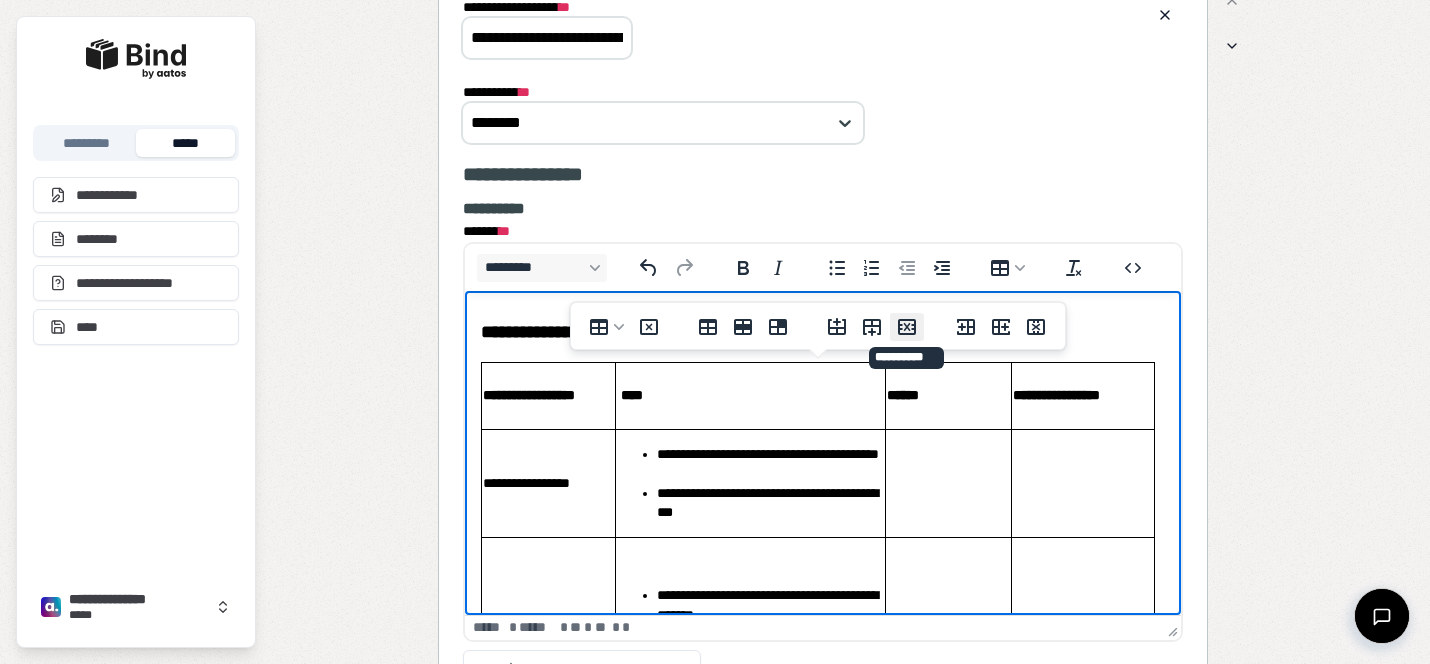 click 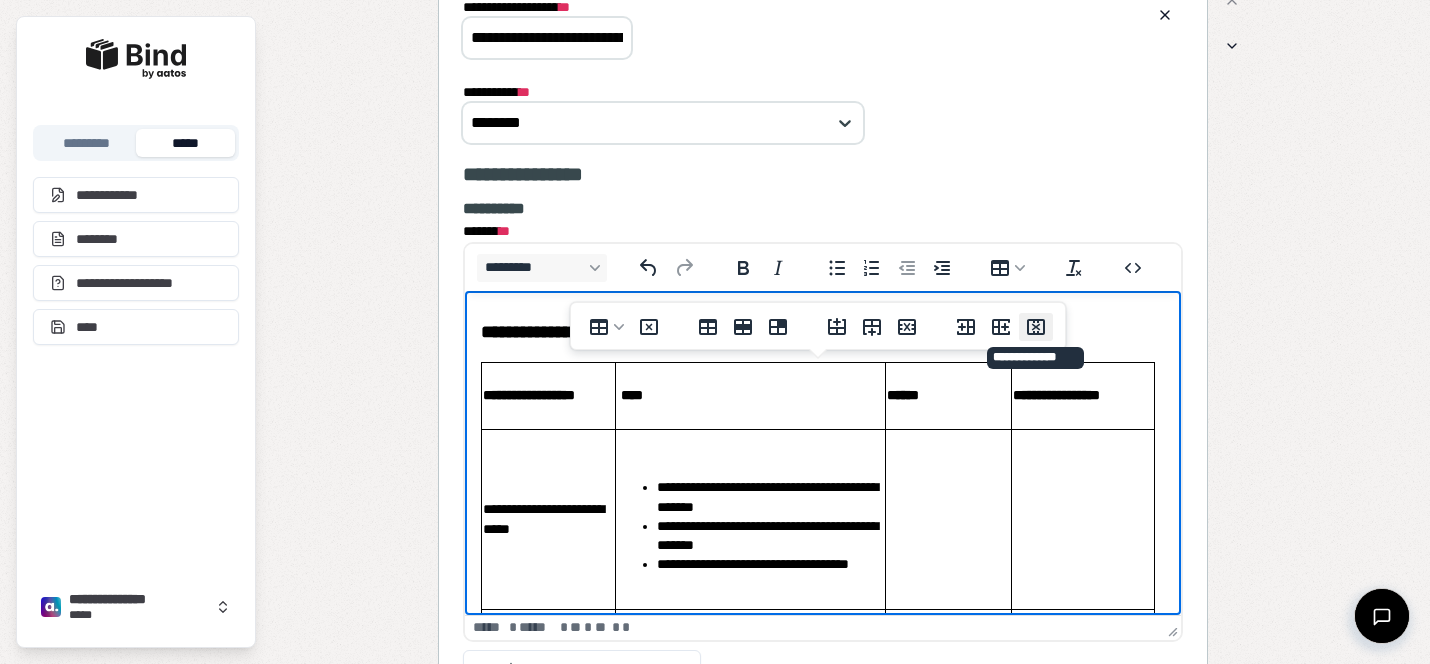 click 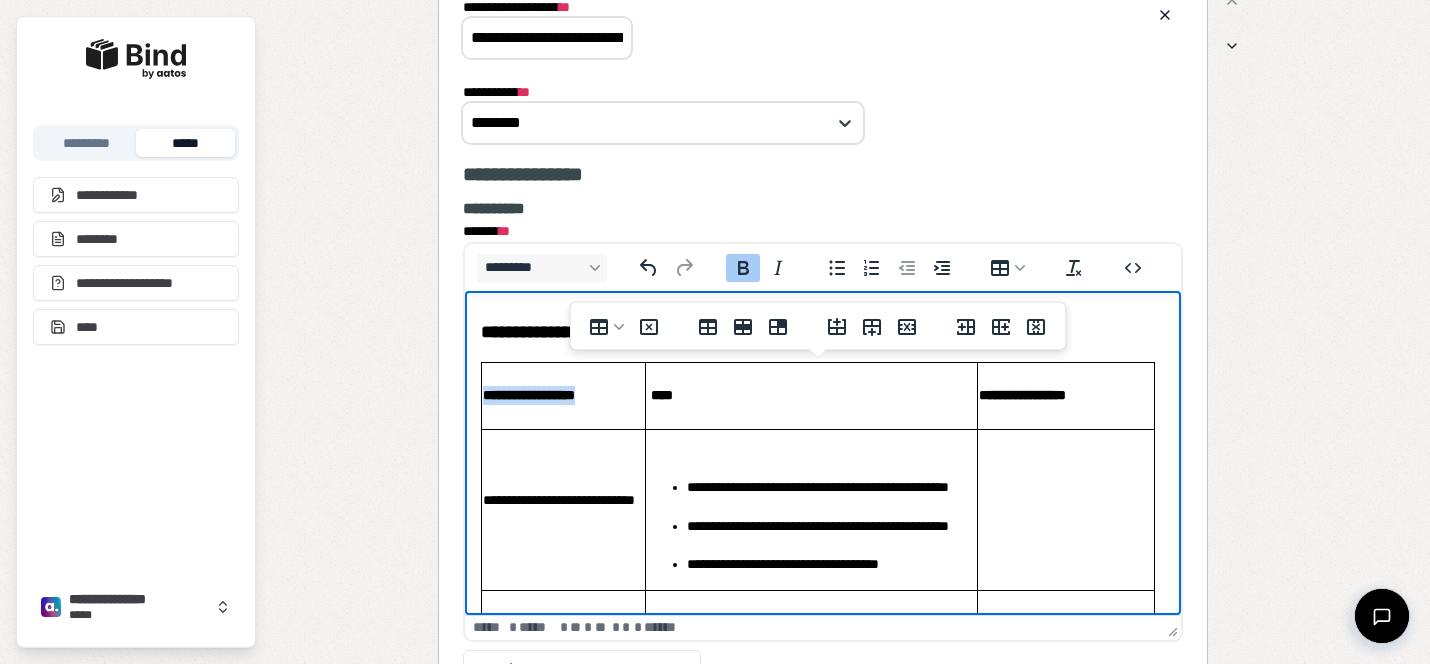 drag, startPoint x: 618, startPoint y: 393, endPoint x: 488, endPoint y: 393, distance: 130 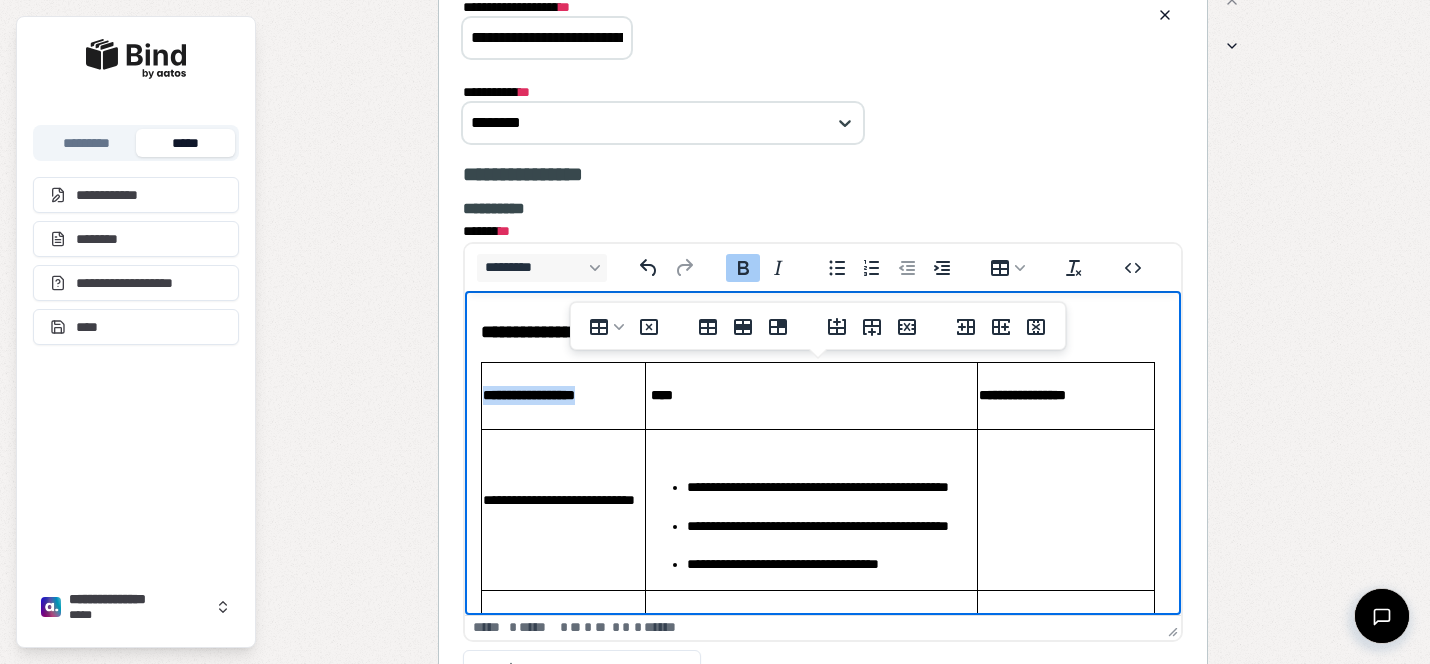 click on "**********" at bounding box center (528, 395) 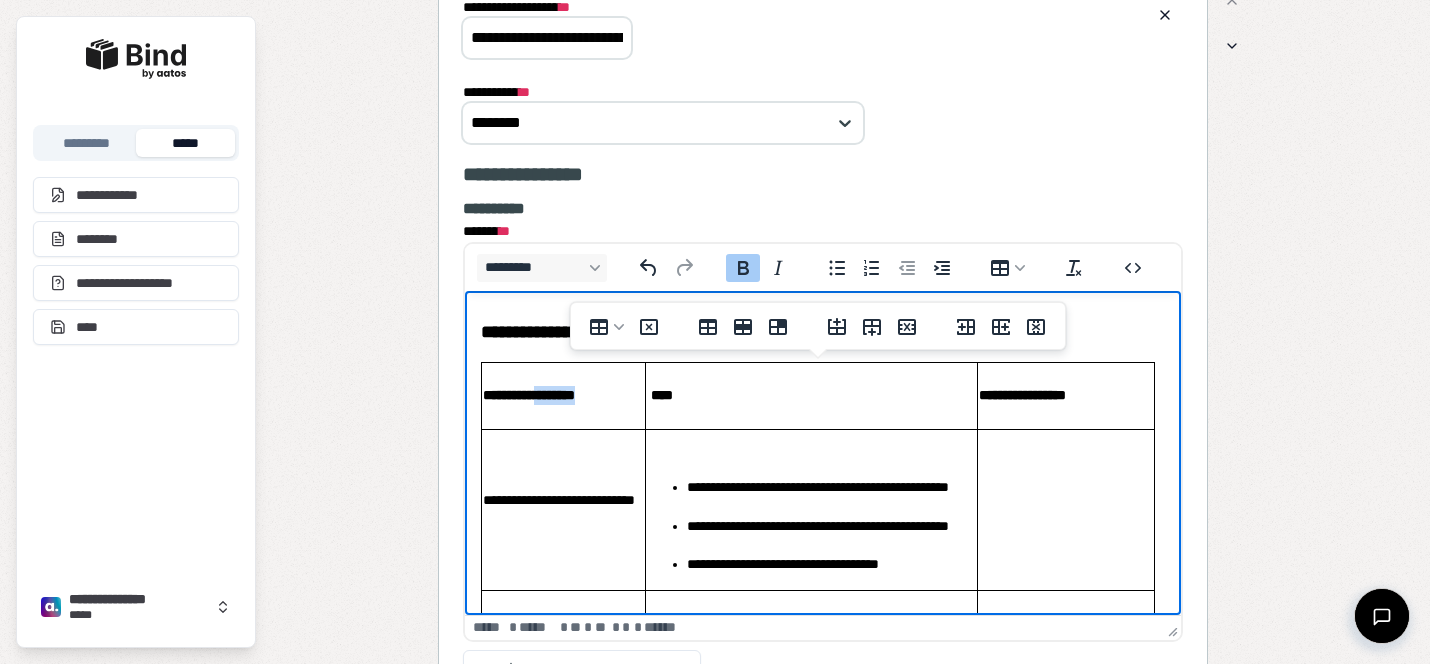 drag, startPoint x: 614, startPoint y: 395, endPoint x: 556, endPoint y: 396, distance: 58.00862 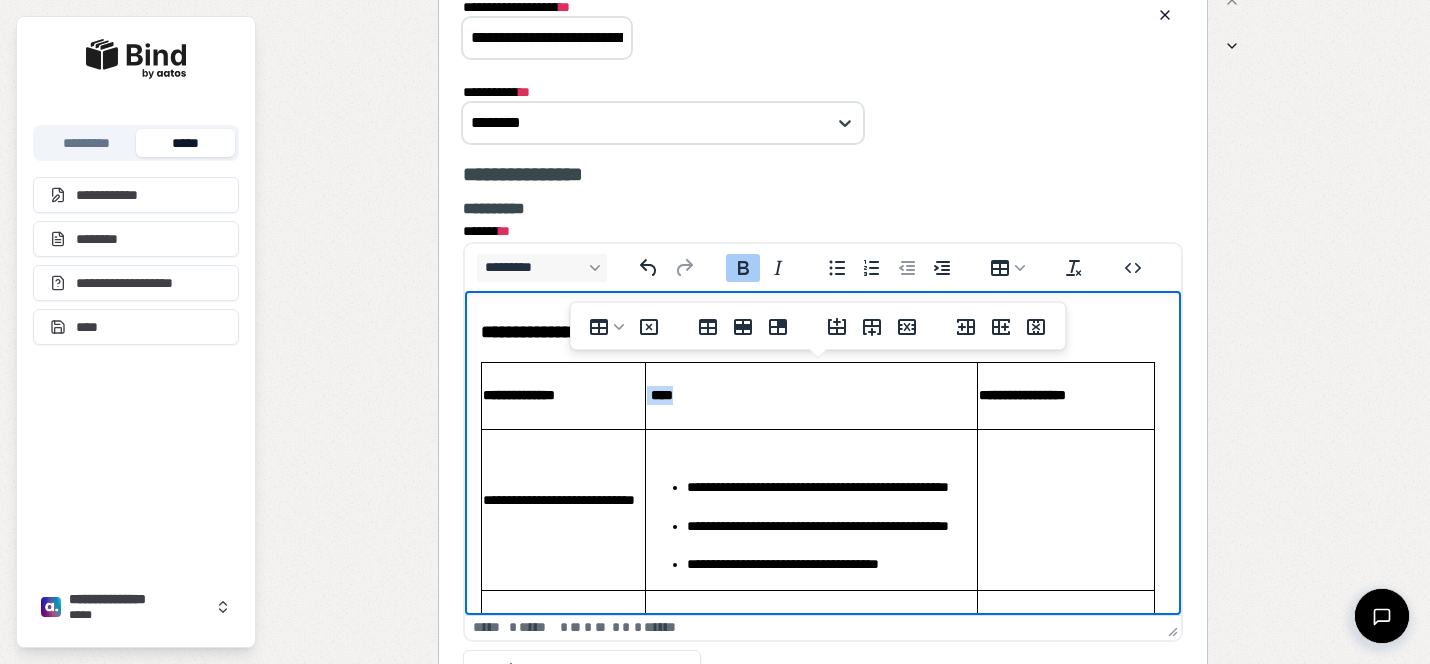 drag, startPoint x: 675, startPoint y: 394, endPoint x: 645, endPoint y: 394, distance: 30 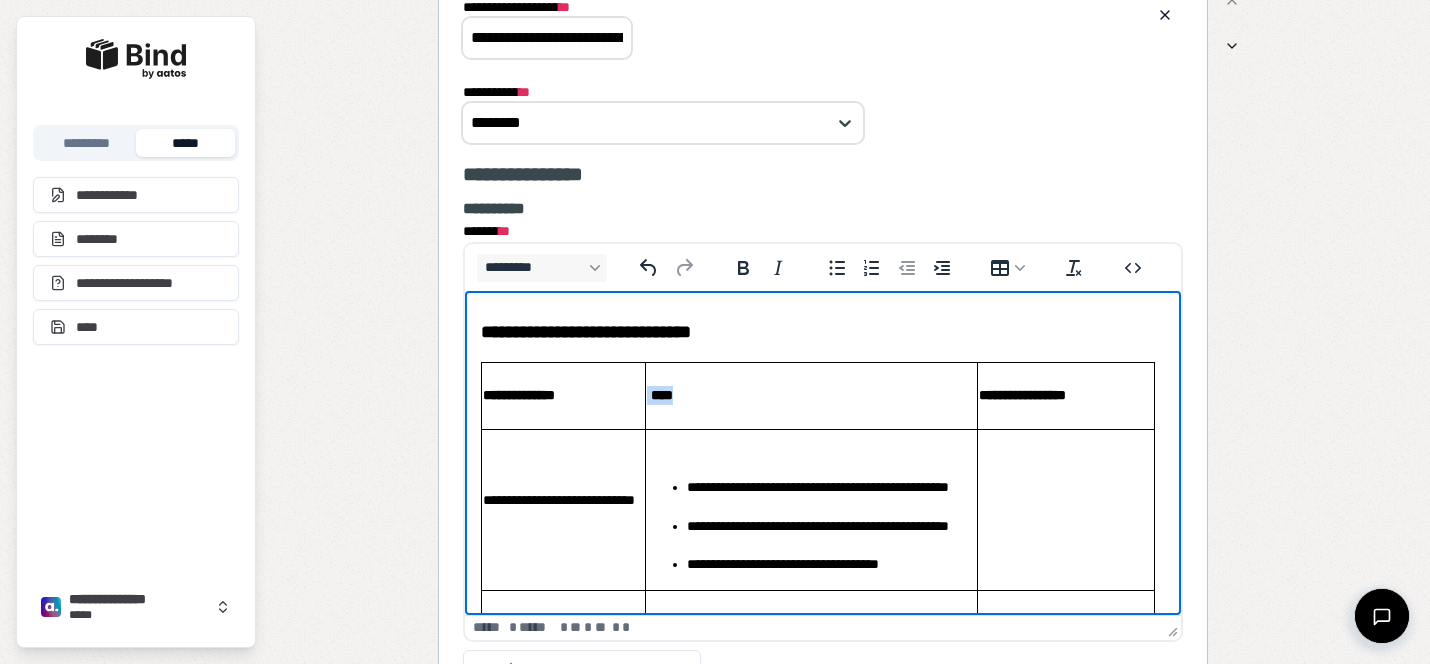click on "****" at bounding box center [810, 395] 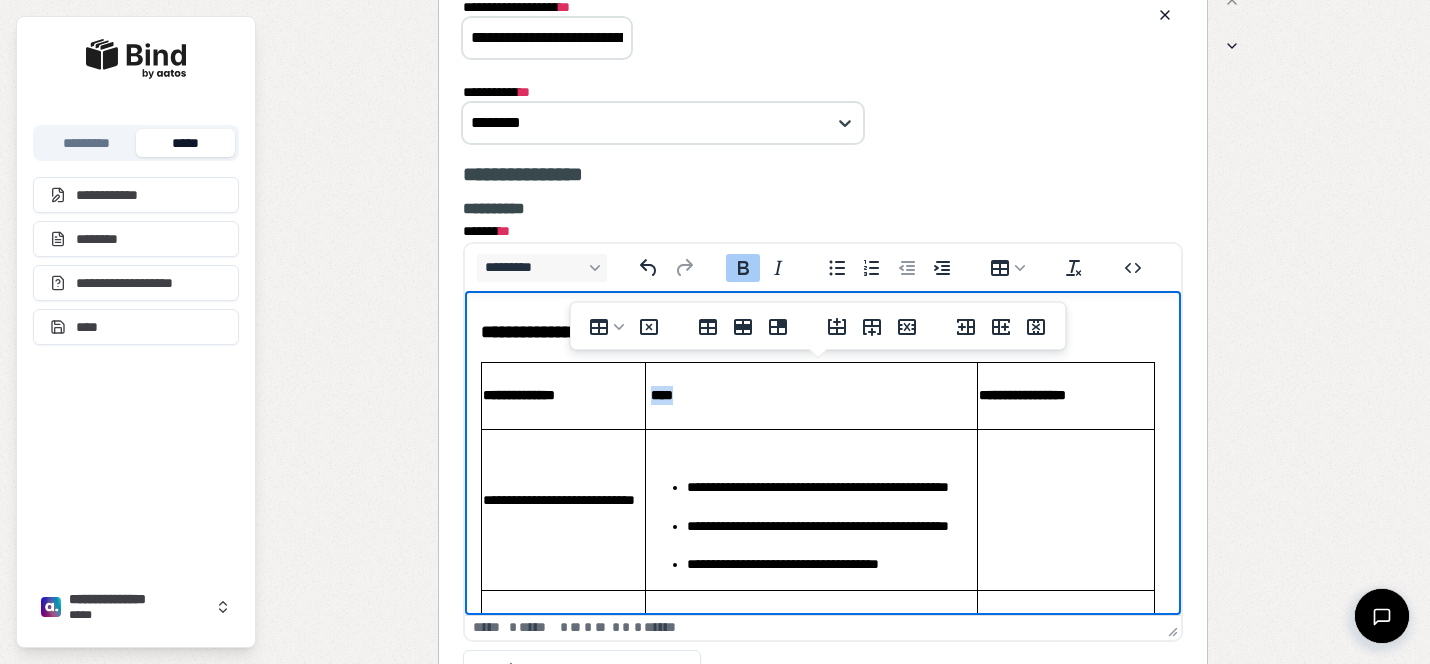 drag, startPoint x: 712, startPoint y: 403, endPoint x: 654, endPoint y: 399, distance: 58.137768 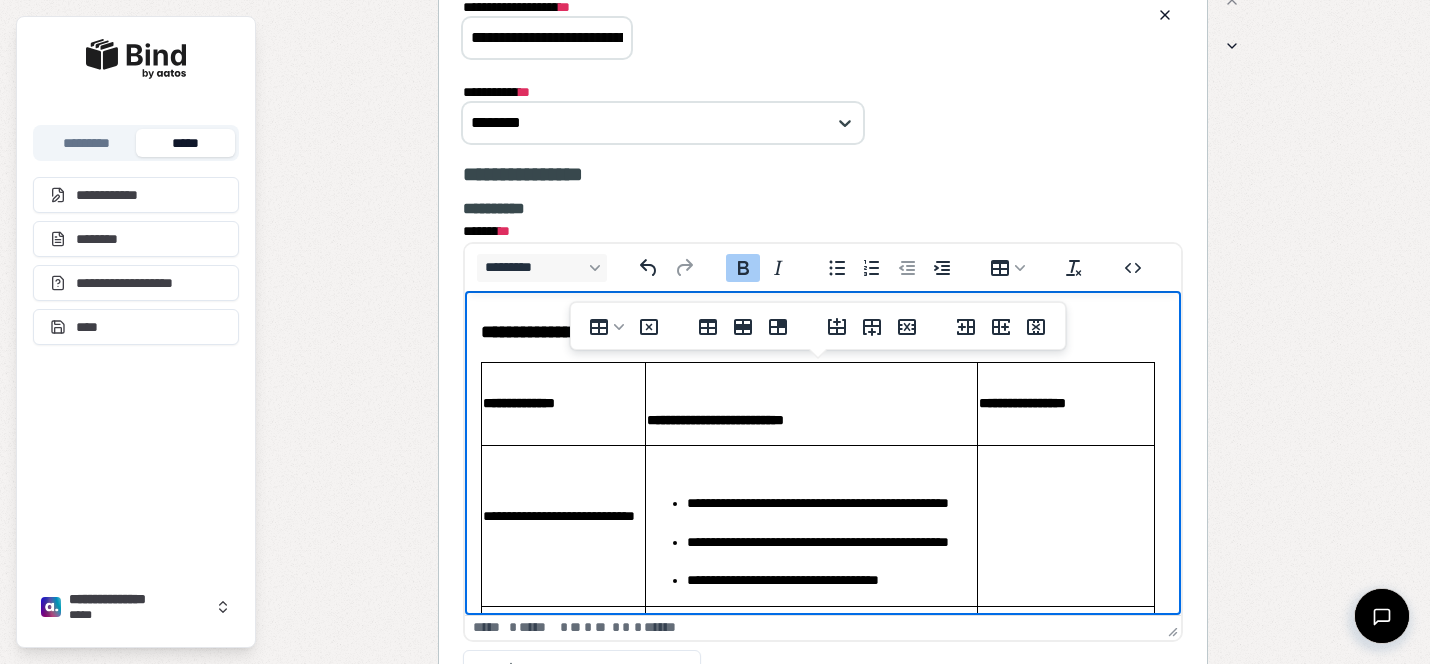 click on "**********" at bounding box center (714, 420) 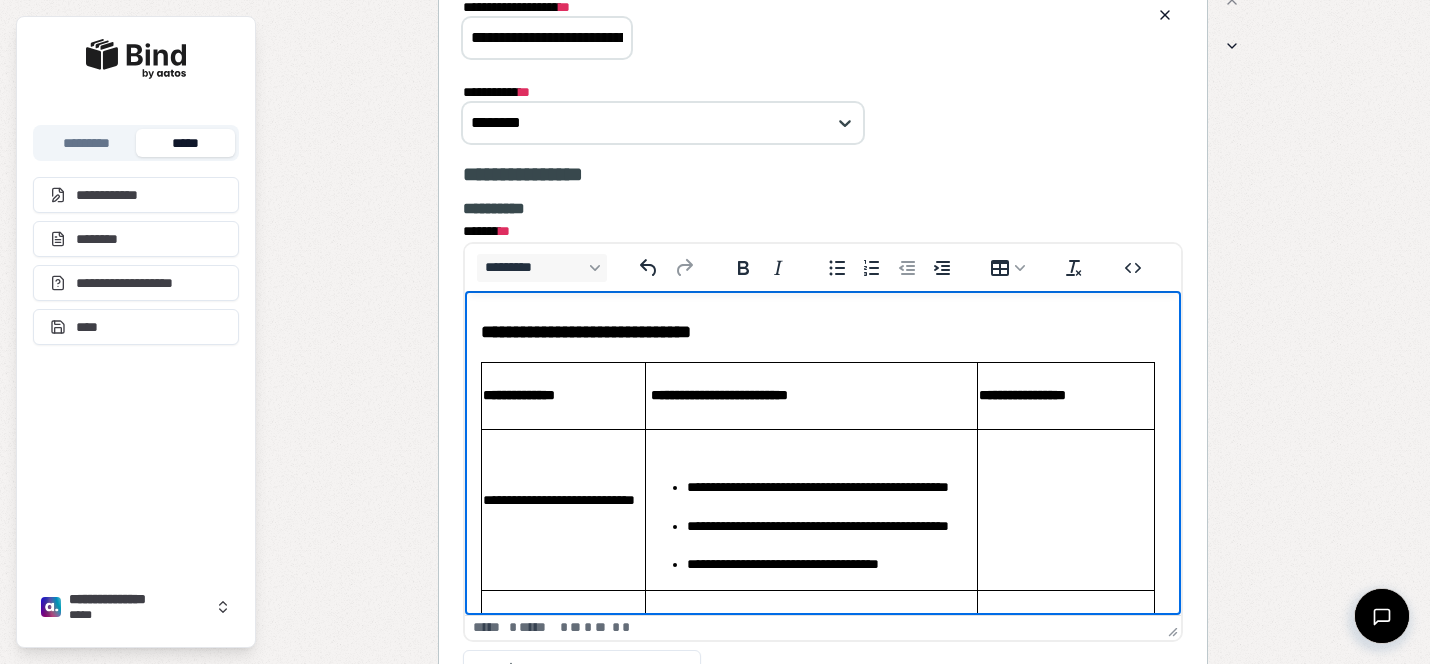 click on "**********" at bounding box center [1021, 395] 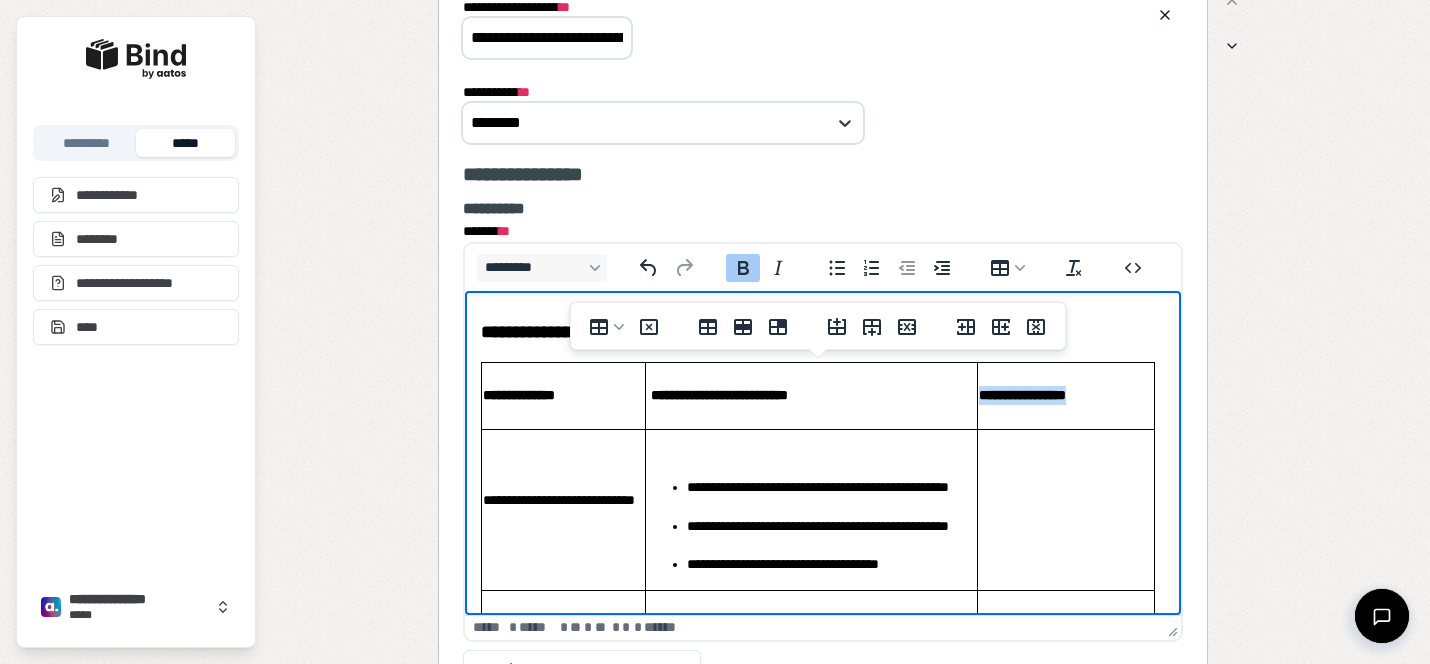 drag, startPoint x: 1102, startPoint y: 398, endPoint x: 985, endPoint y: 399, distance: 117.00427 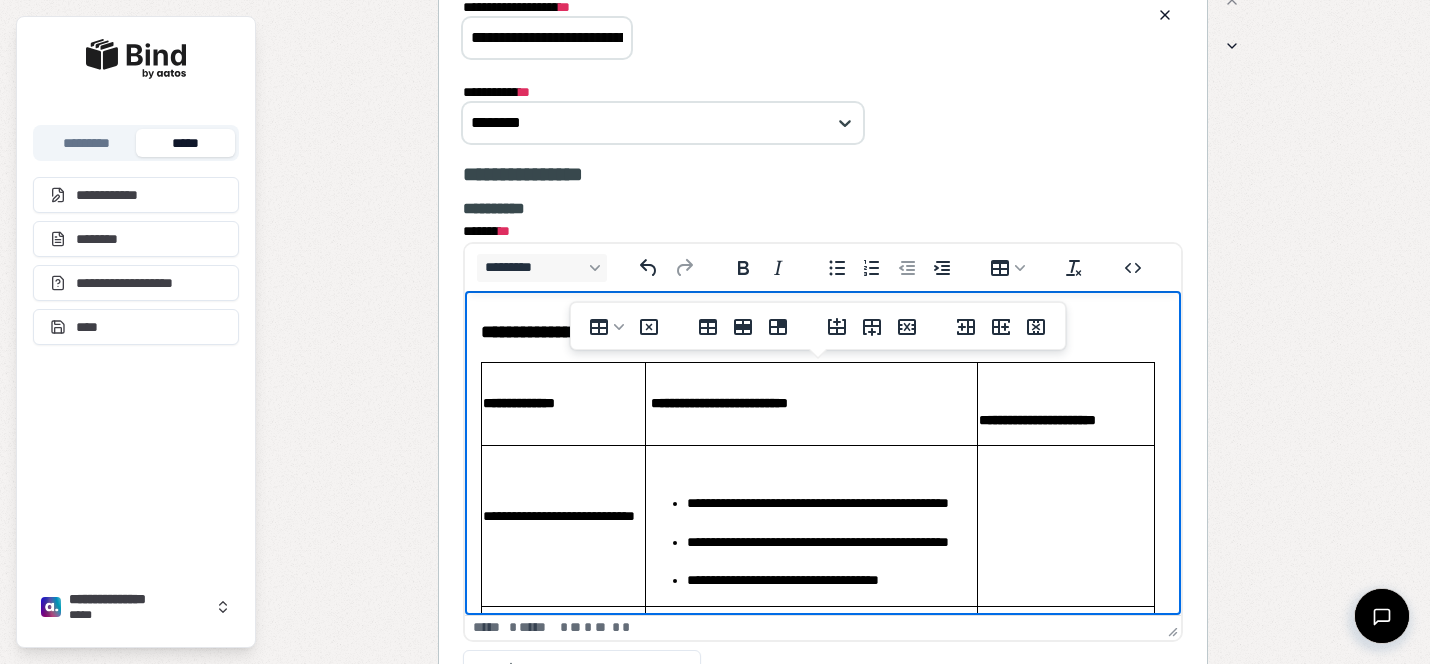 click on "**********" at bounding box center [1036, 420] 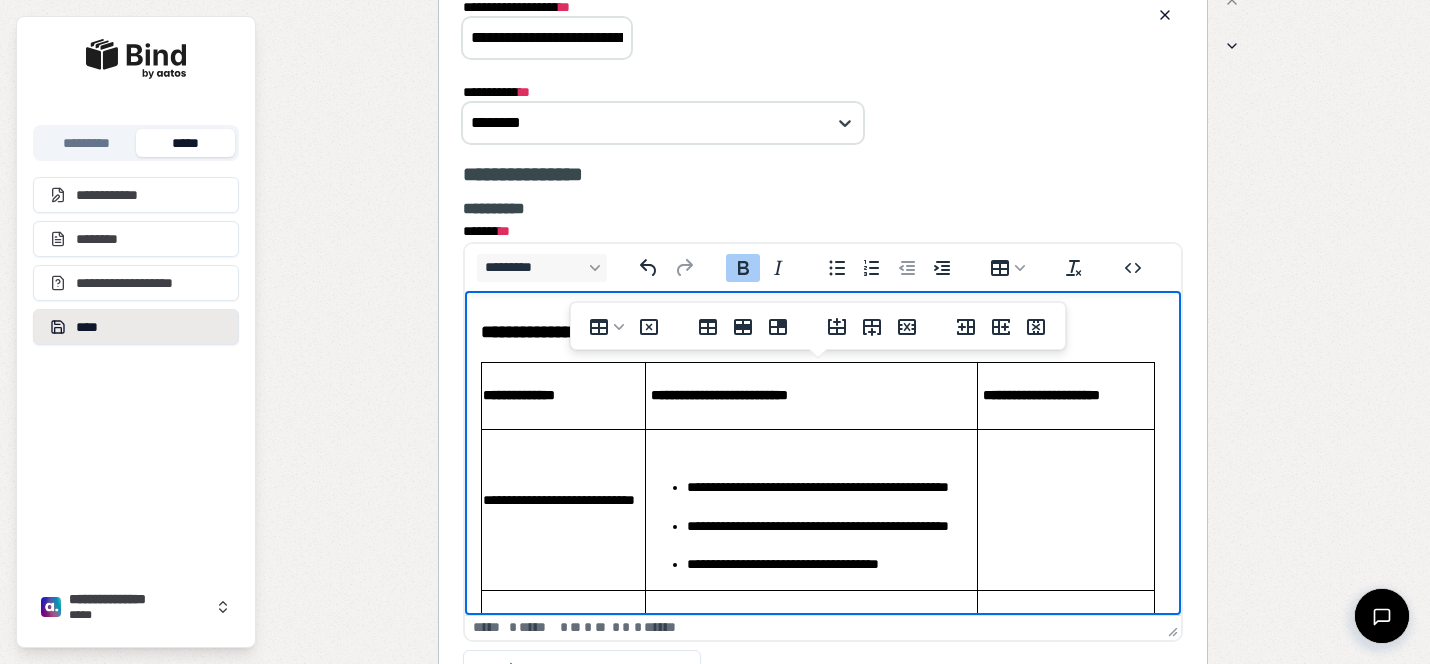 click on "****" at bounding box center [136, 327] 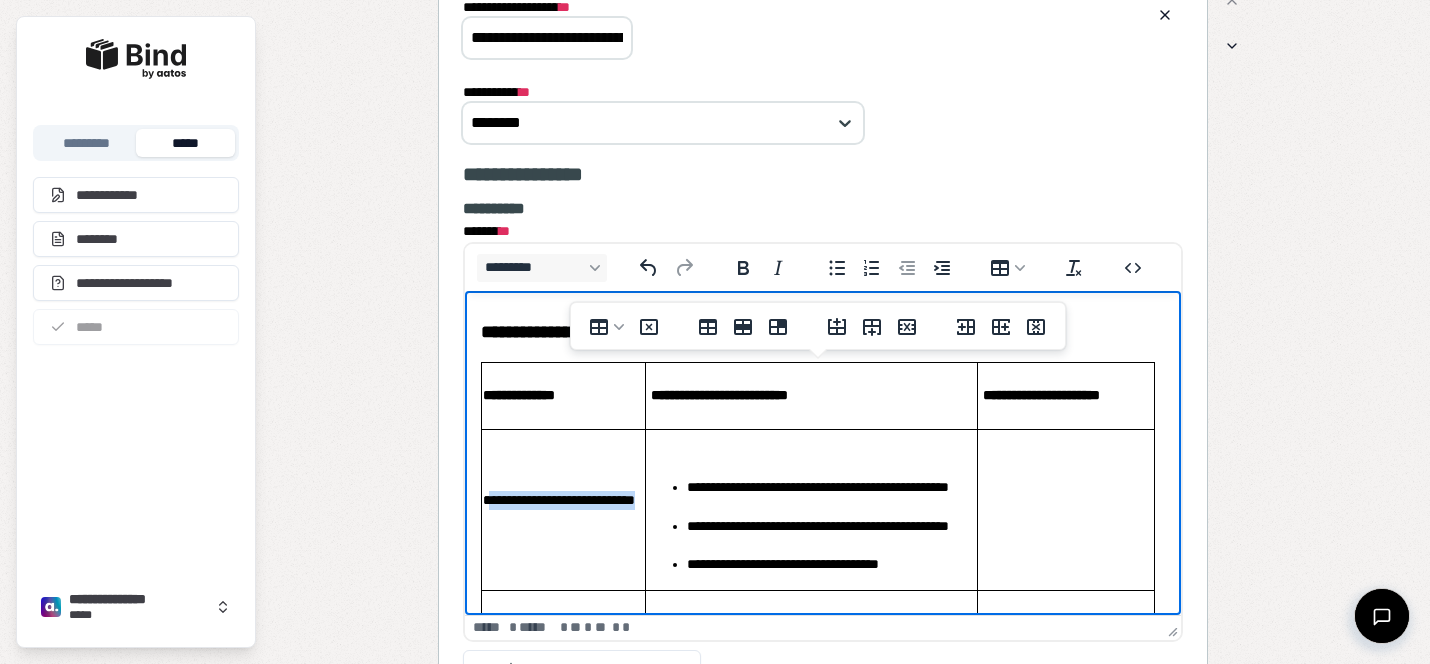 drag, startPoint x: 578, startPoint y: 521, endPoint x: 489, endPoint y: 498, distance: 91.92388 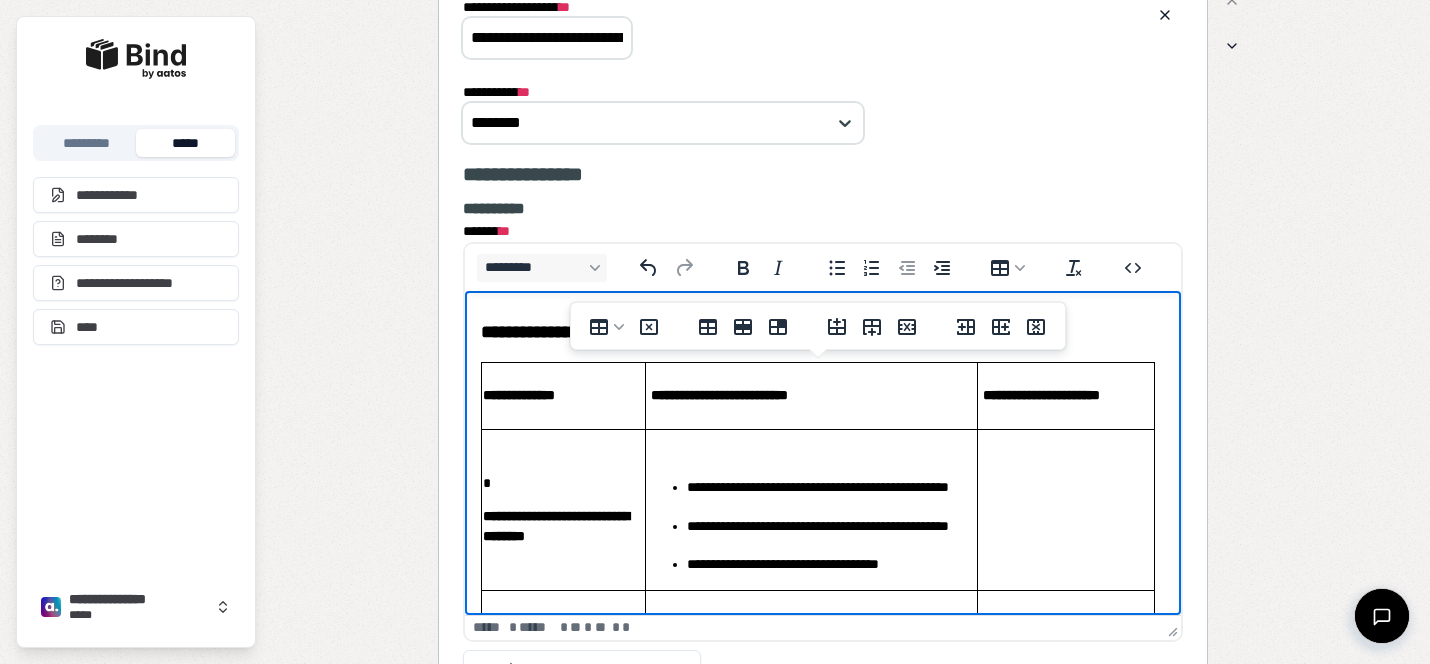 click on "**********" at bounding box center (555, 525) 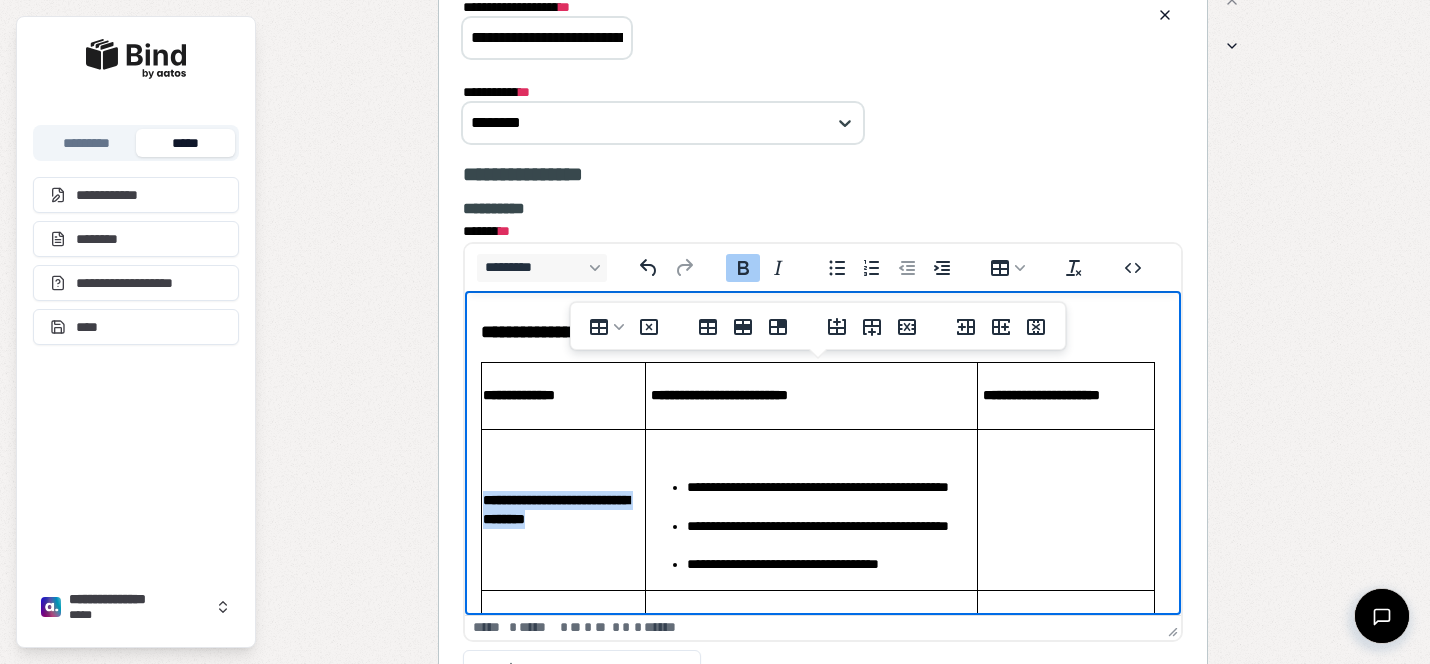 drag, startPoint x: 626, startPoint y: 519, endPoint x: 485, endPoint y: 499, distance: 142.41138 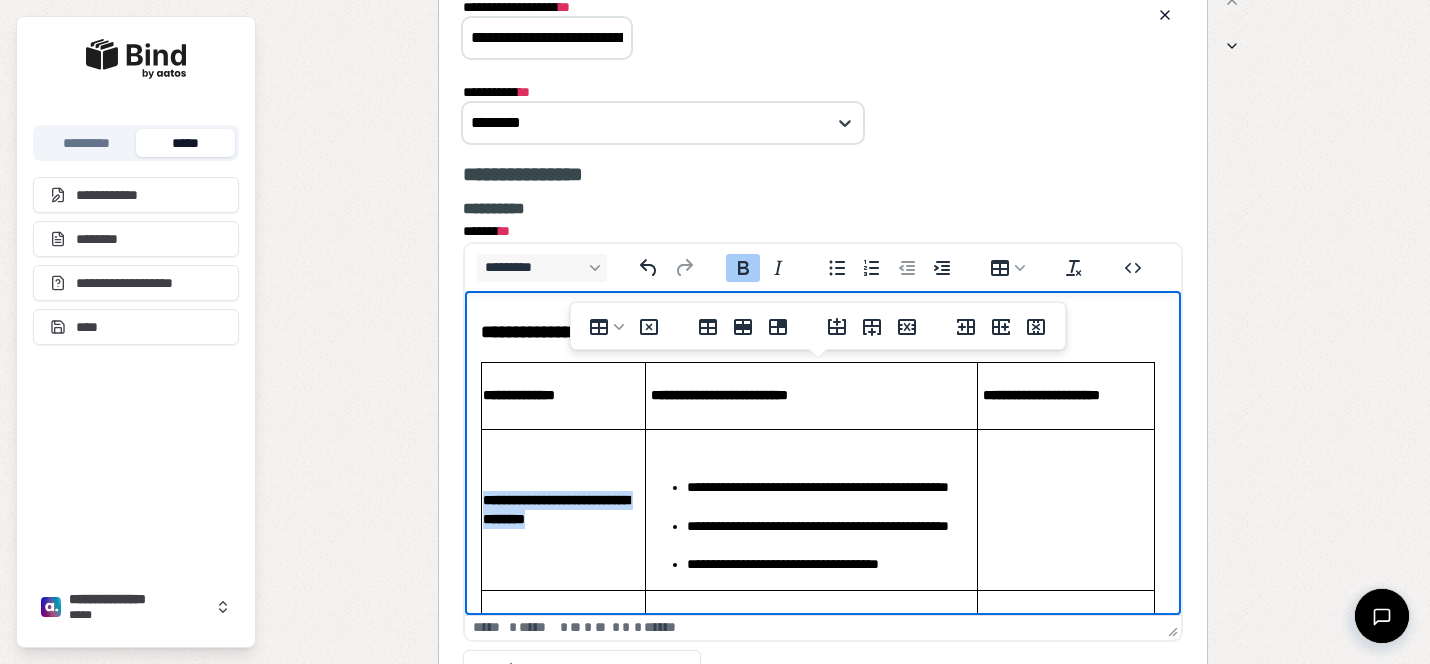 click 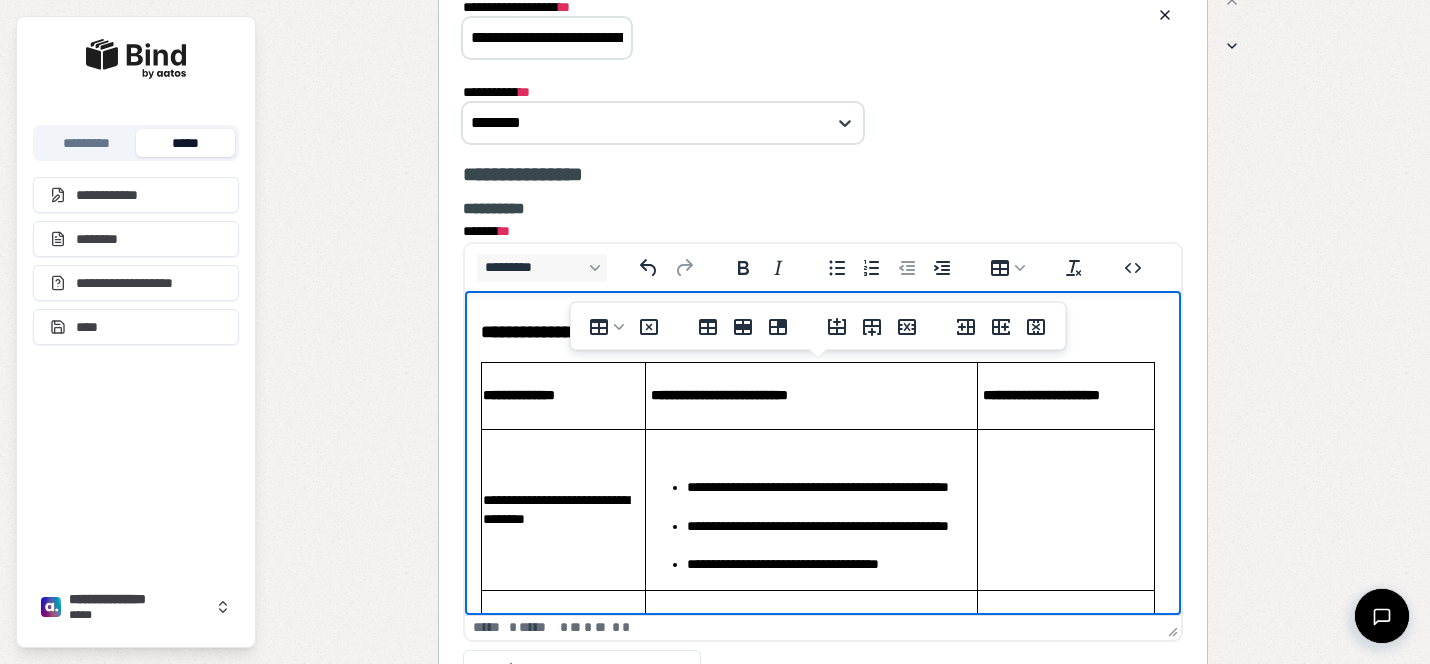 click on "**********" at bounding box center [830, 564] 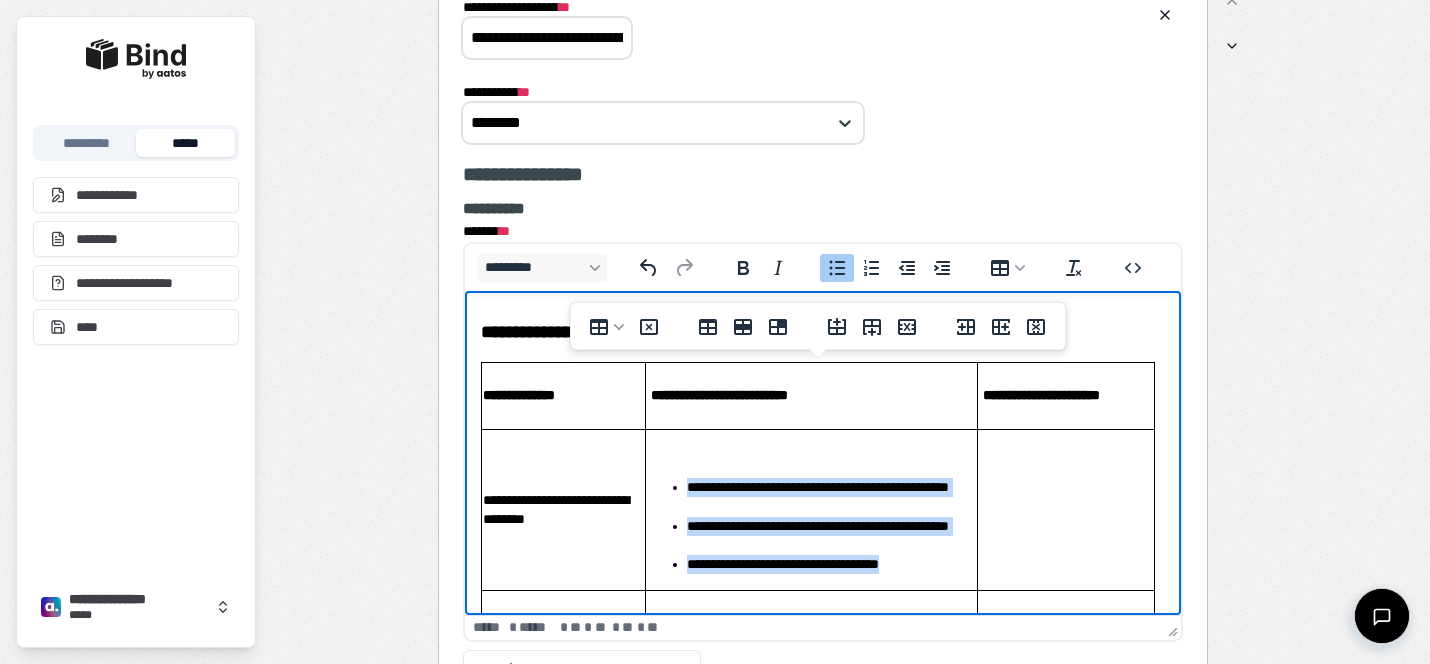 drag, startPoint x: 946, startPoint y: 560, endPoint x: 671, endPoint y: 480, distance: 286.40005 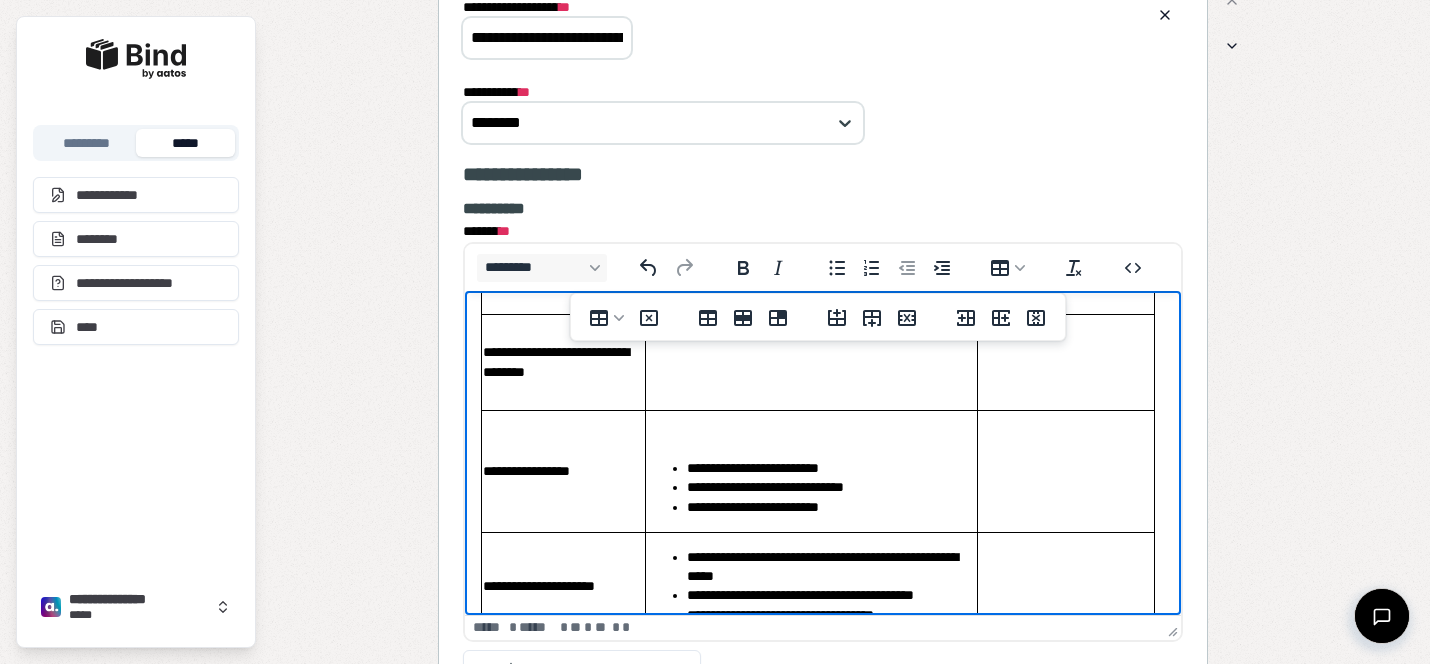 scroll, scrollTop: 138, scrollLeft: 0, axis: vertical 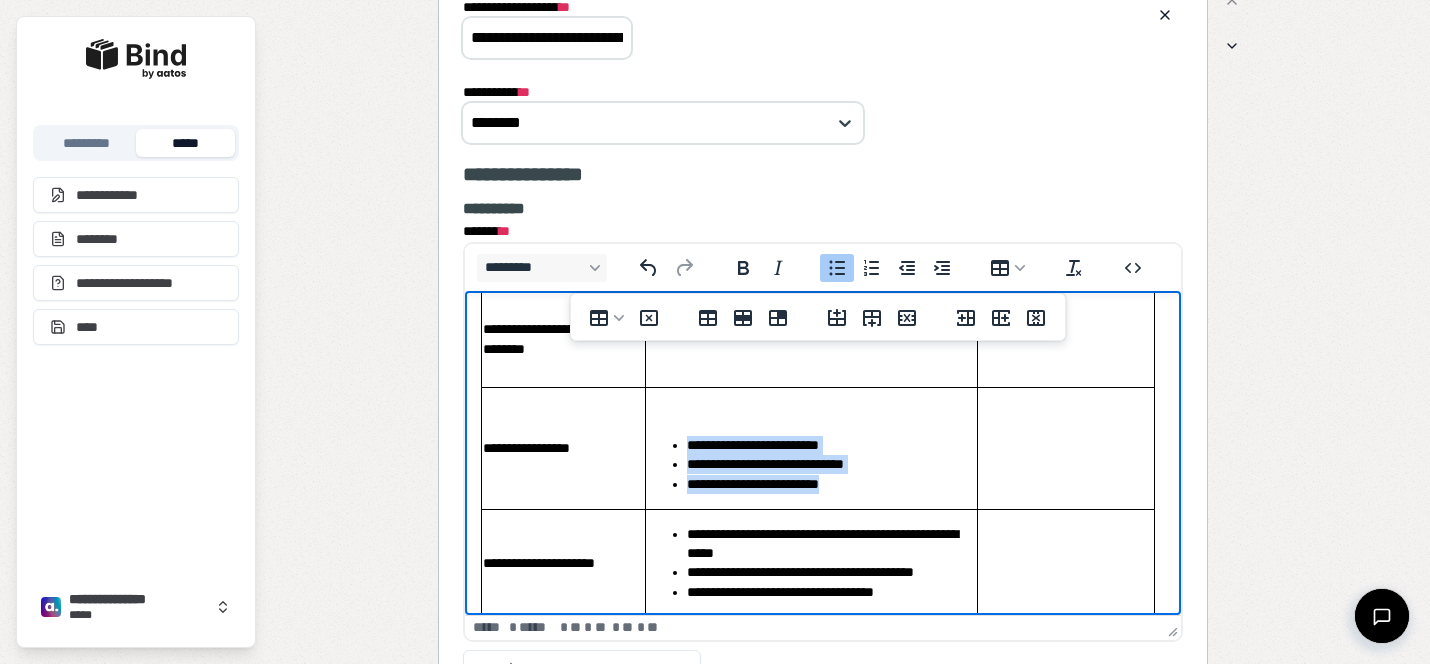 drag, startPoint x: 882, startPoint y: 484, endPoint x: 648, endPoint y: 428, distance: 240.60756 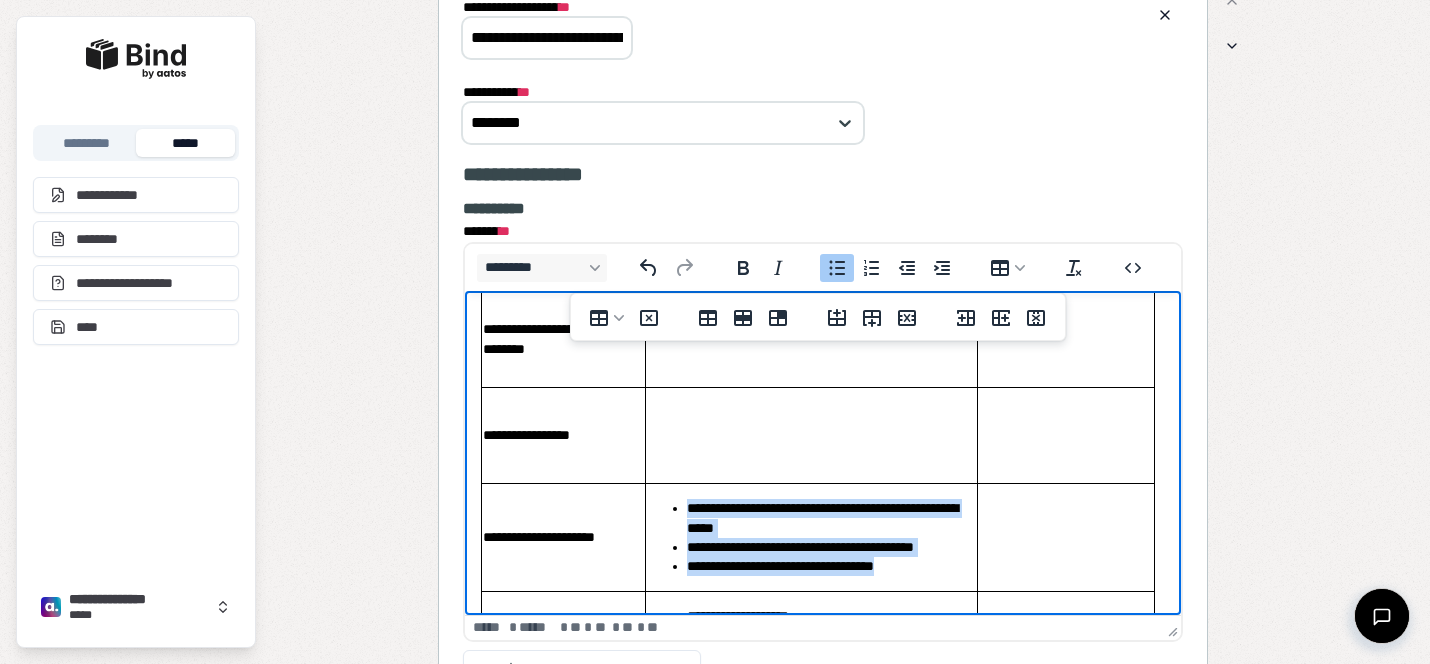 drag, startPoint x: 933, startPoint y: 574, endPoint x: 689, endPoint y: 504, distance: 253.84247 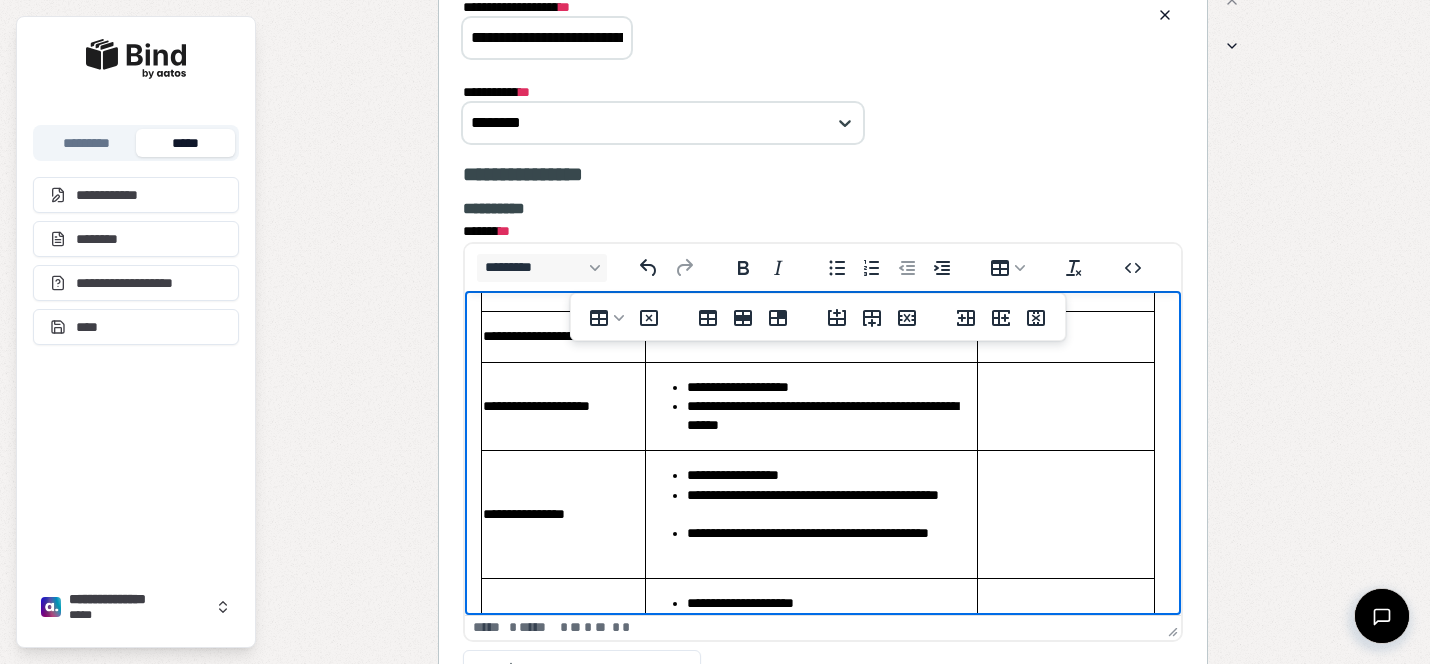 scroll, scrollTop: 463, scrollLeft: 0, axis: vertical 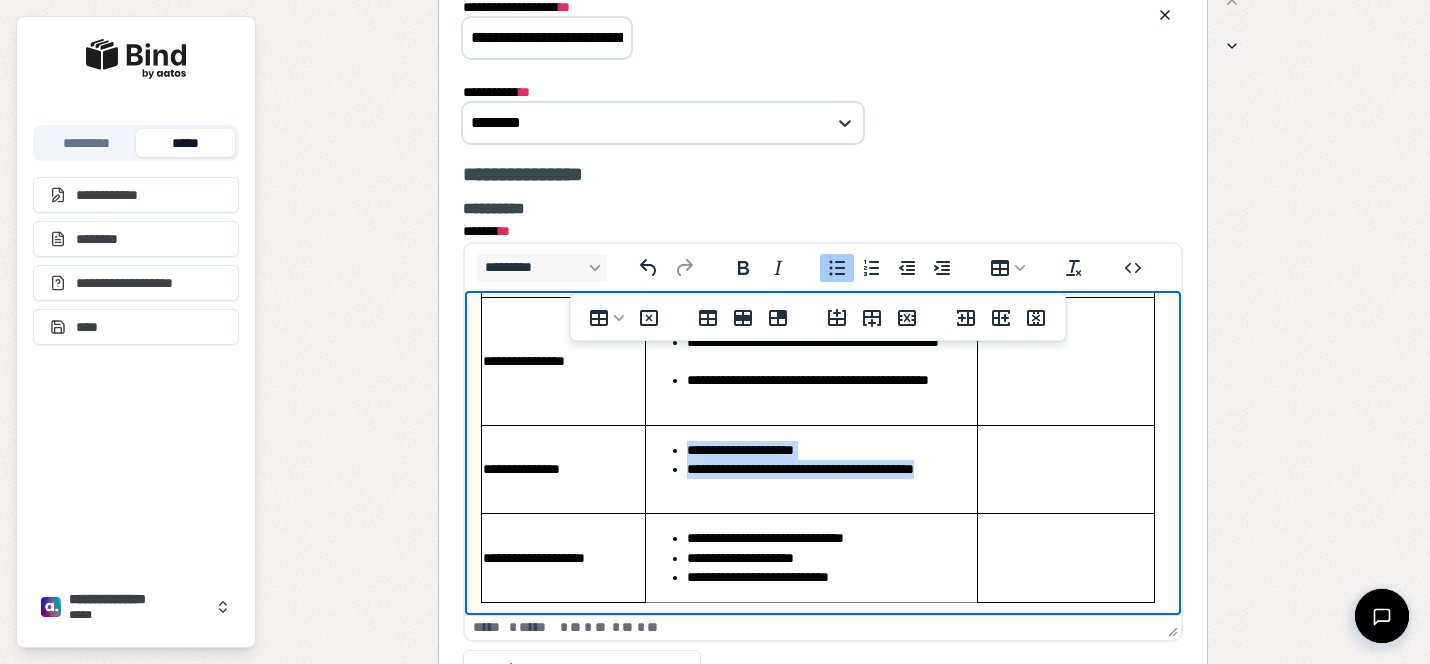 drag, startPoint x: 764, startPoint y: 485, endPoint x: 665, endPoint y: 457, distance: 102.88343 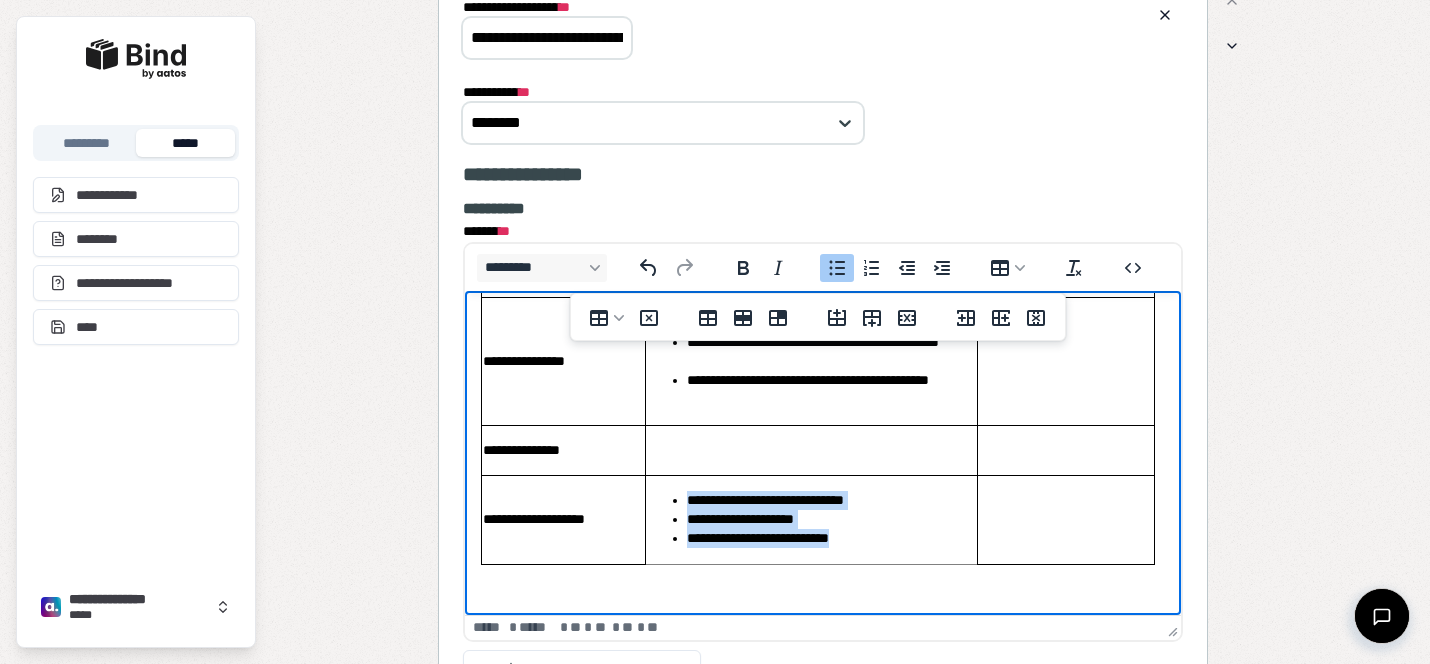 drag, startPoint x: 900, startPoint y: 542, endPoint x: 663, endPoint y: 499, distance: 240.86926 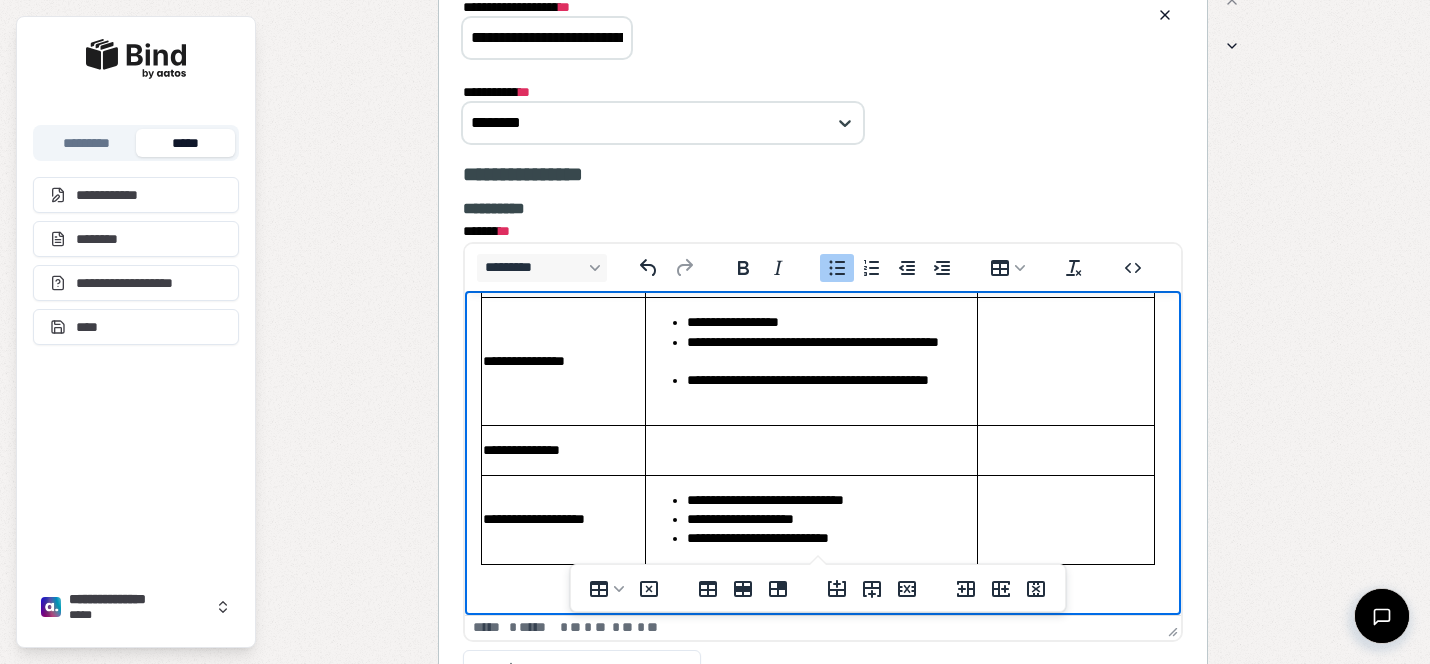 scroll, scrollTop: 437, scrollLeft: 0, axis: vertical 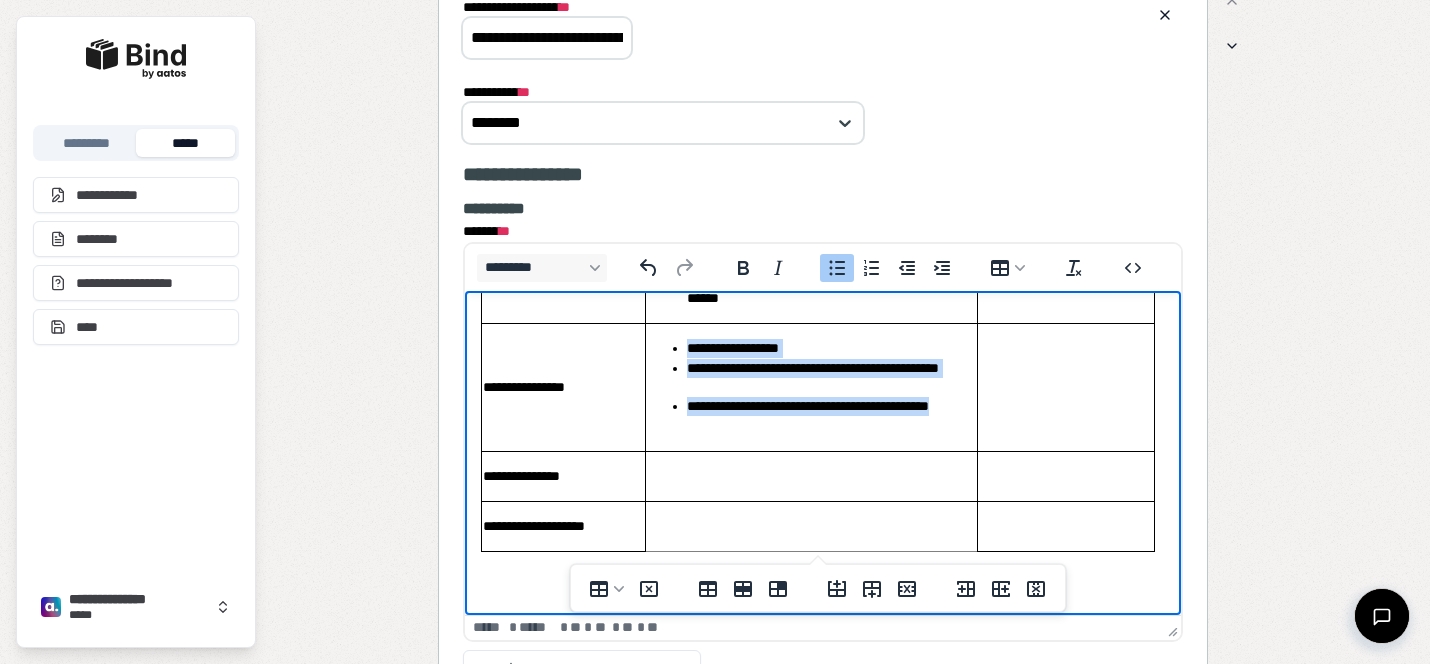 drag, startPoint x: 778, startPoint y: 418, endPoint x: 669, endPoint y: 351, distance: 127.9453 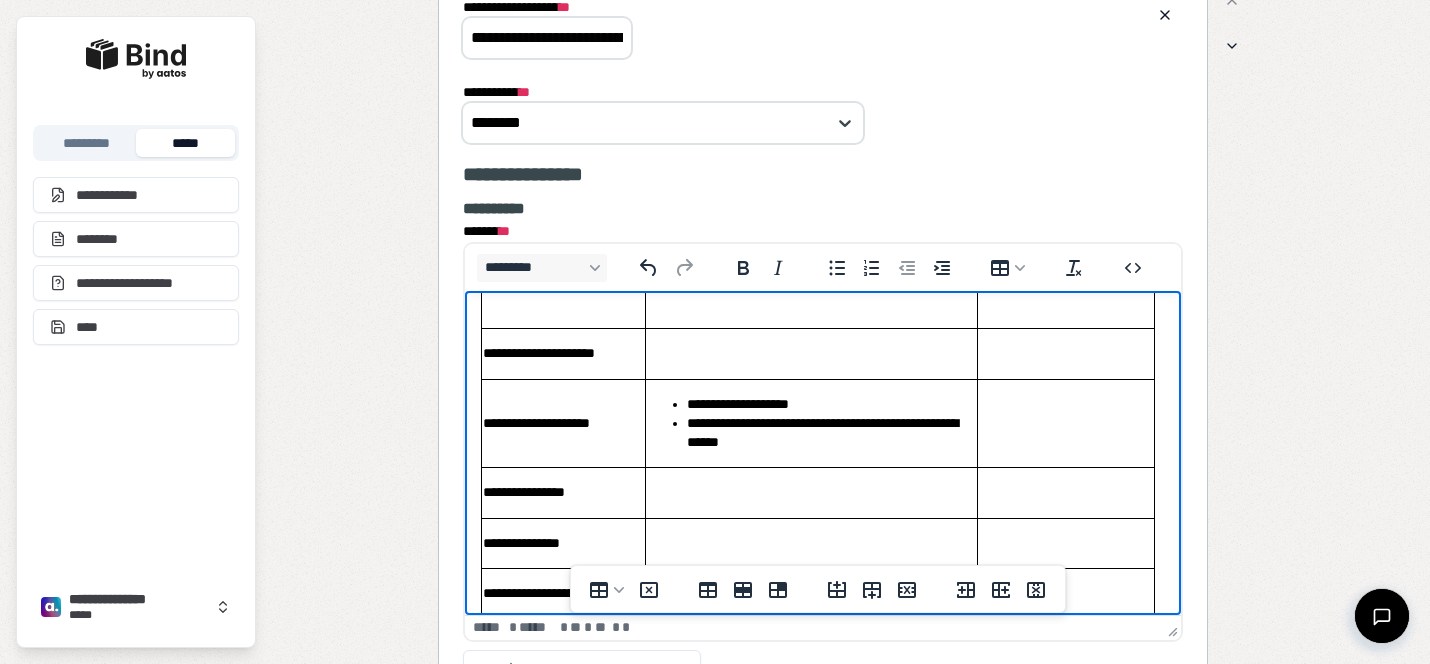 scroll, scrollTop: 285, scrollLeft: 0, axis: vertical 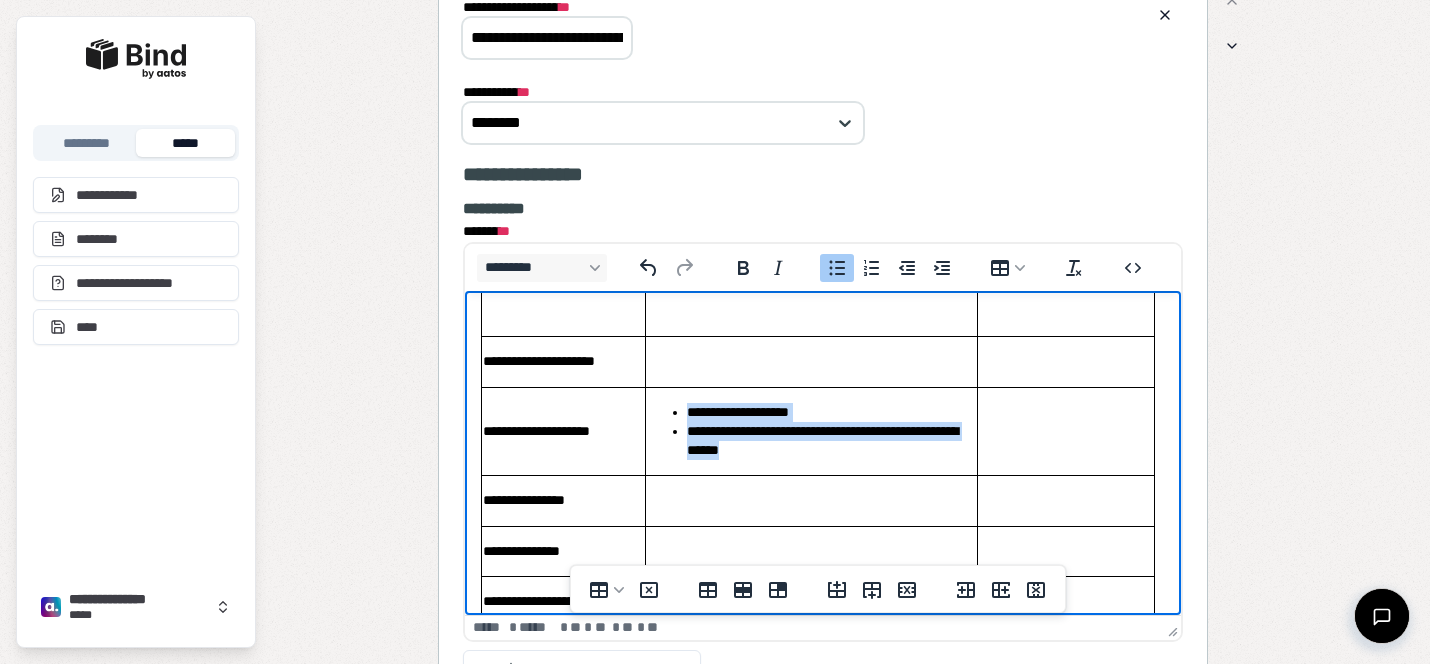 drag, startPoint x: 824, startPoint y: 455, endPoint x: 672, endPoint y: 411, distance: 158.24033 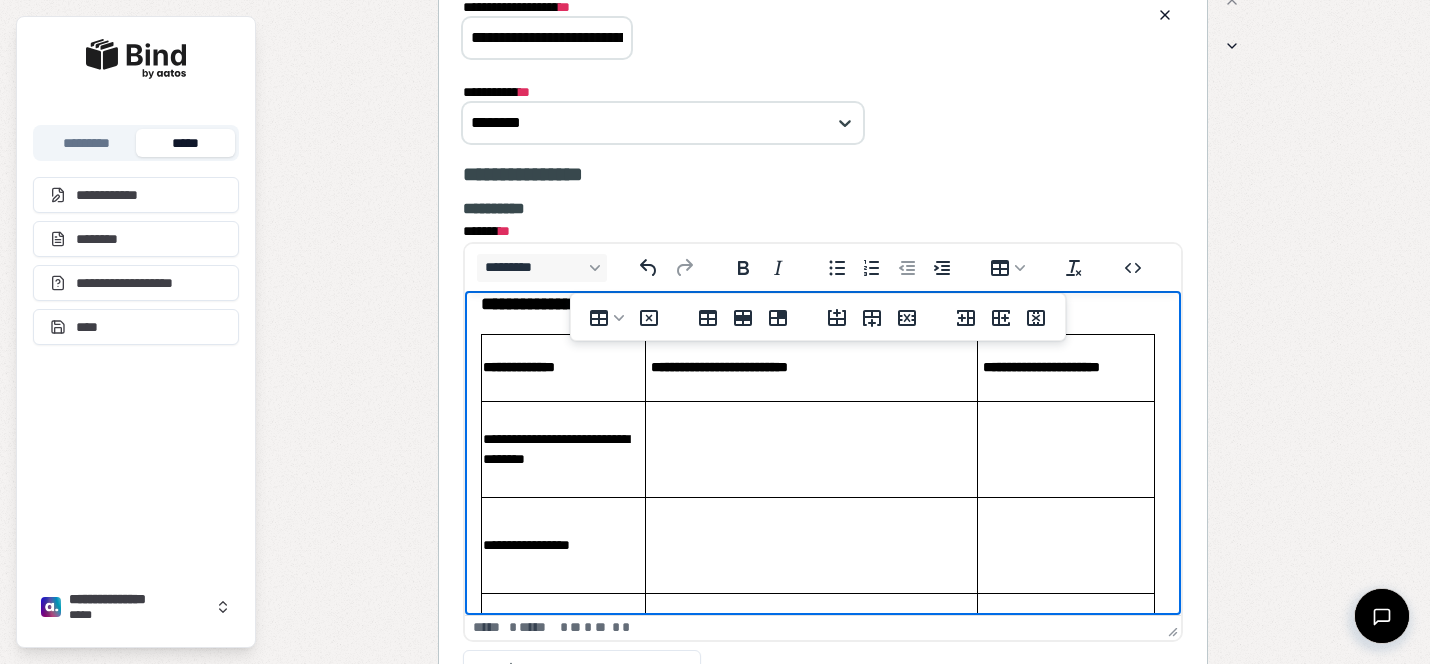 scroll, scrollTop: 60, scrollLeft: 0, axis: vertical 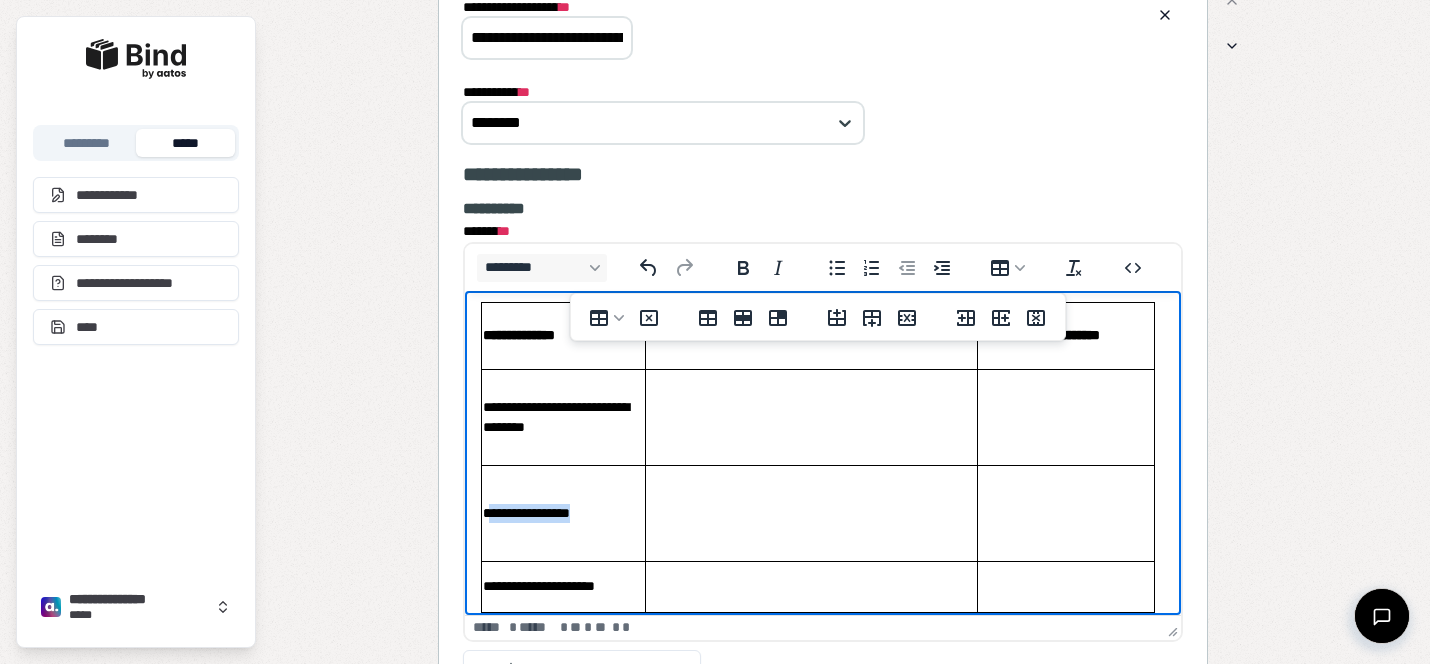 drag, startPoint x: 603, startPoint y: 519, endPoint x: 488, endPoint y: 516, distance: 115.03912 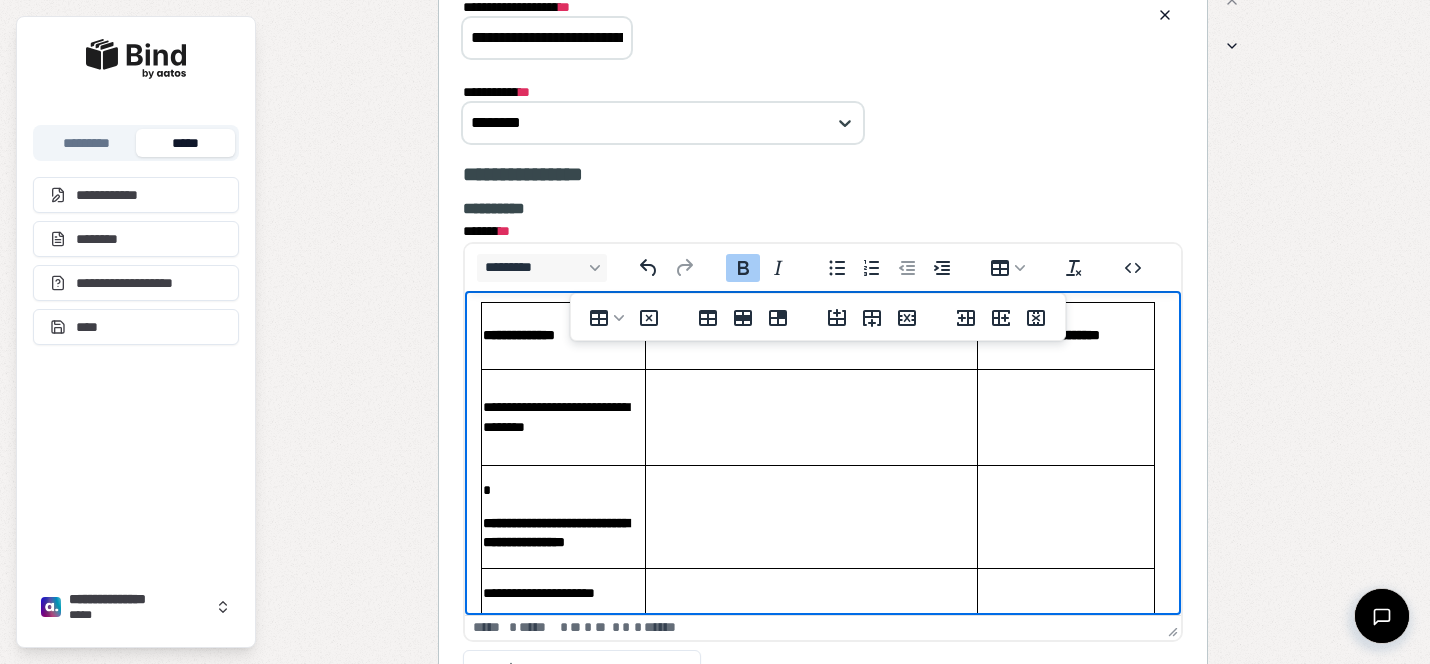 click on "**********" at bounding box center (555, 532) 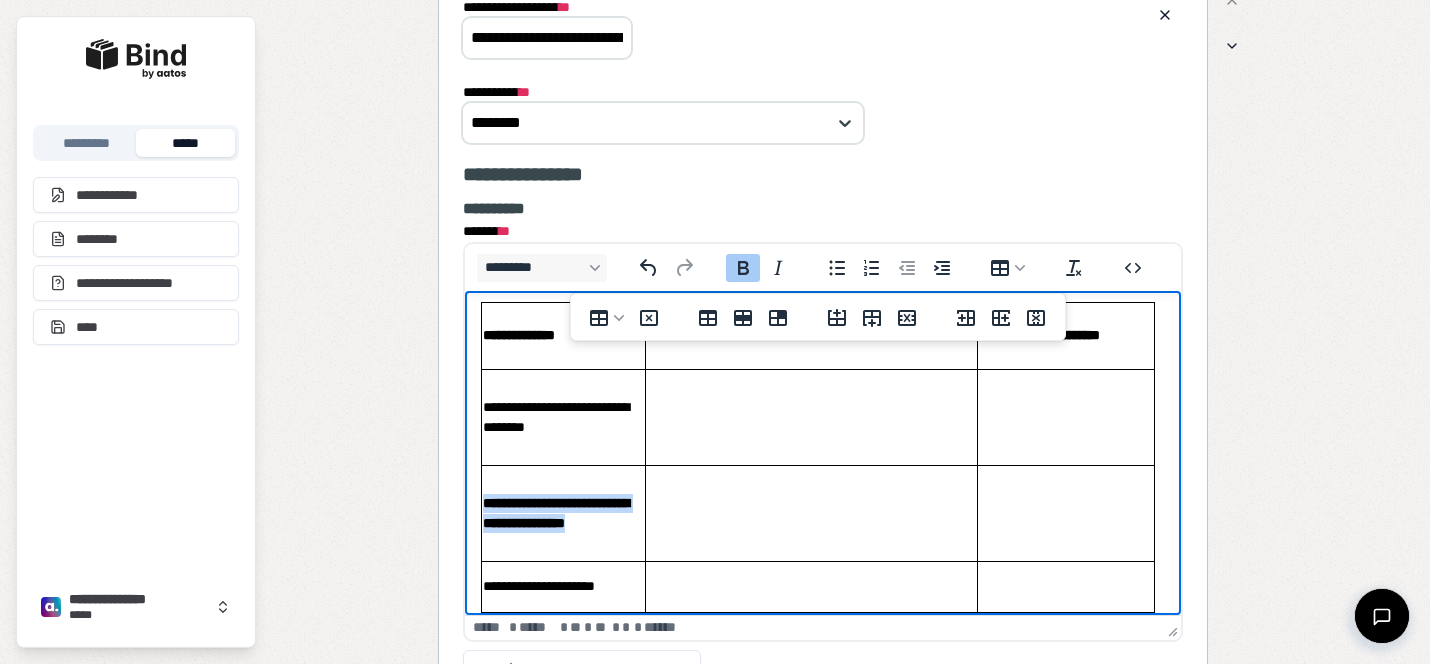 drag, startPoint x: 637, startPoint y: 526, endPoint x: 487, endPoint y: 504, distance: 151.60475 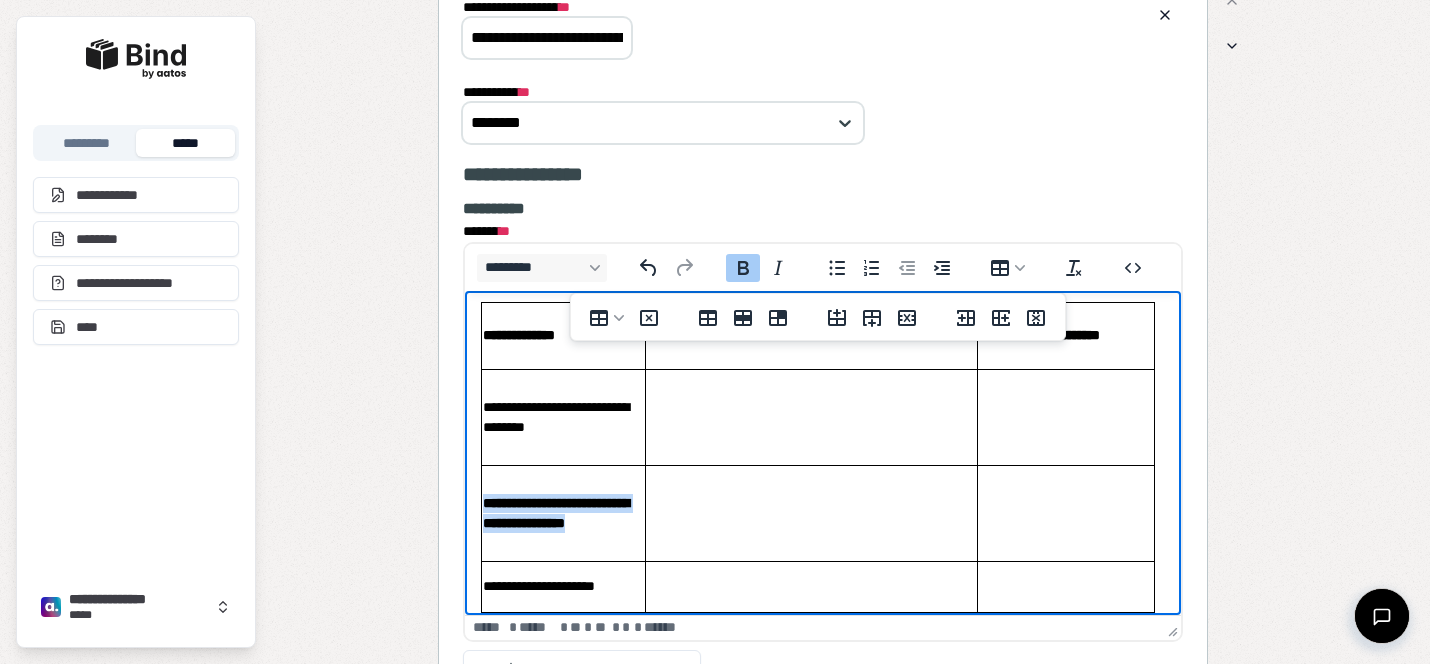 click 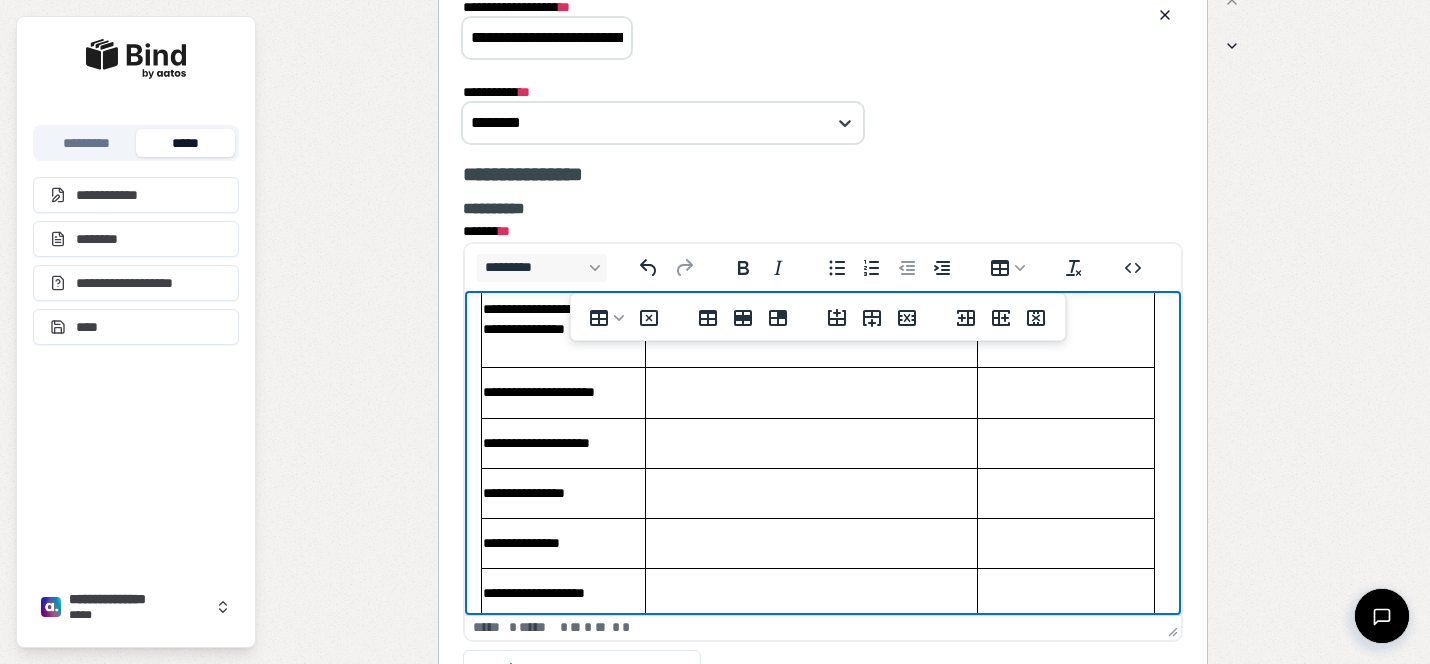 scroll, scrollTop: 258, scrollLeft: 0, axis: vertical 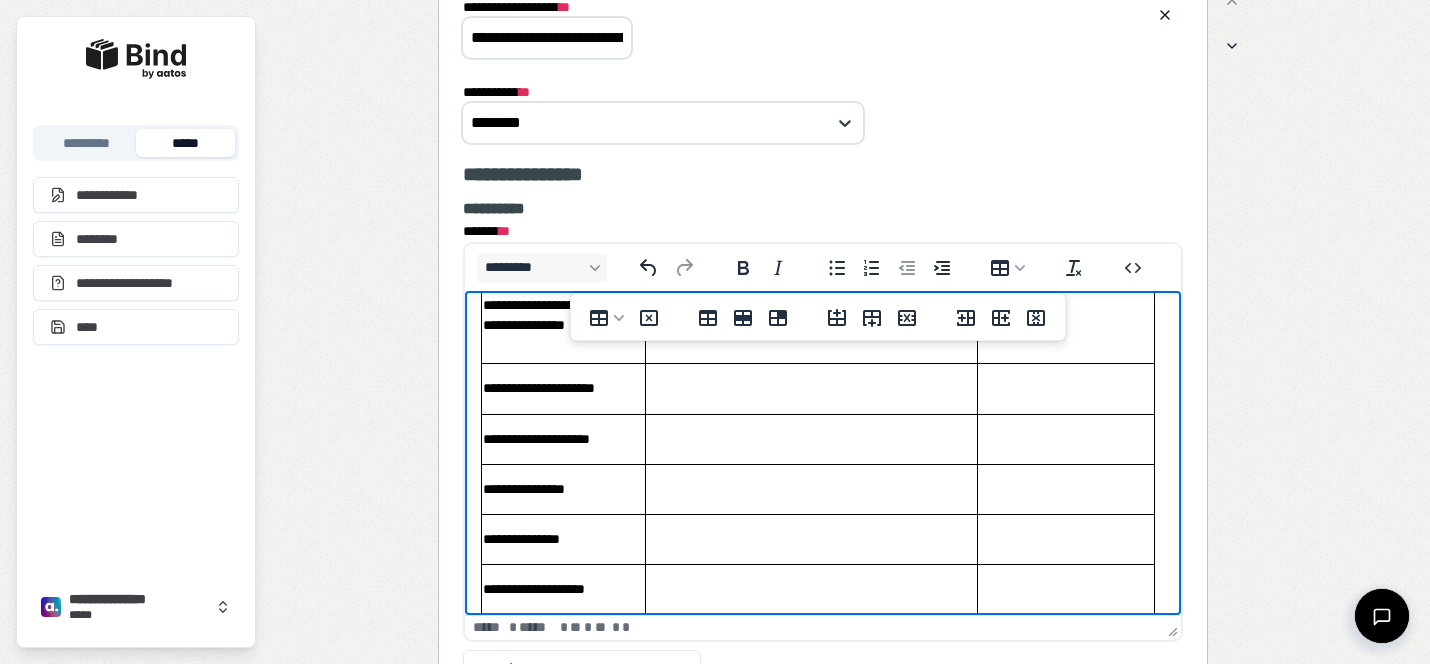click on "**********" at bounding box center (563, 389) 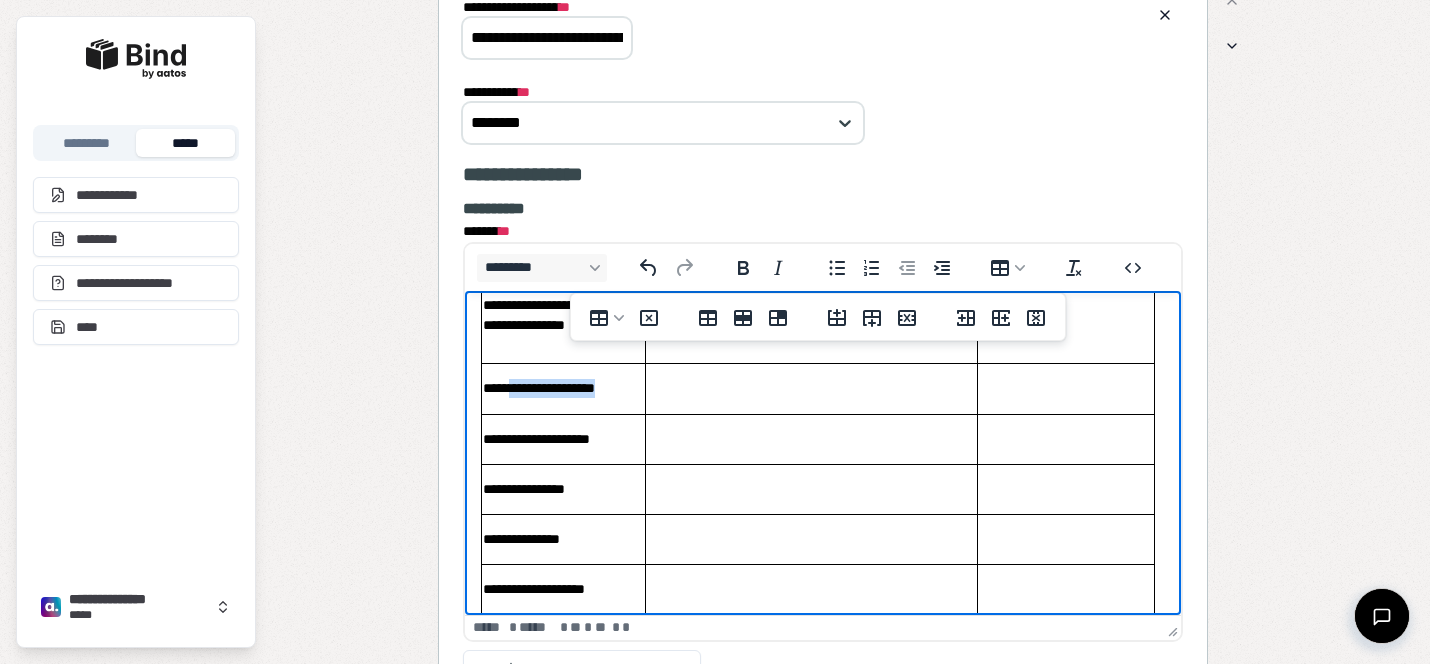 drag, startPoint x: 635, startPoint y: 391, endPoint x: 513, endPoint y: 391, distance: 122 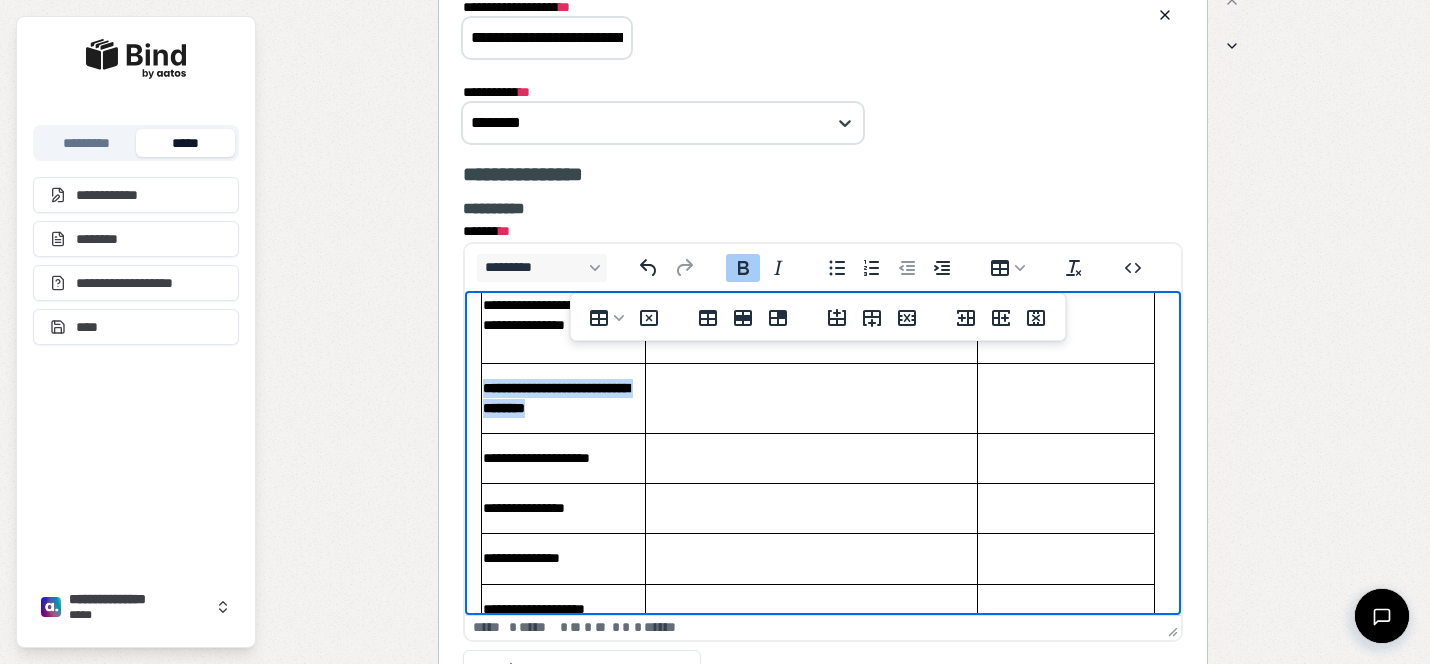 drag, startPoint x: 577, startPoint y: 410, endPoint x: 484, endPoint y: 389, distance: 95.34149 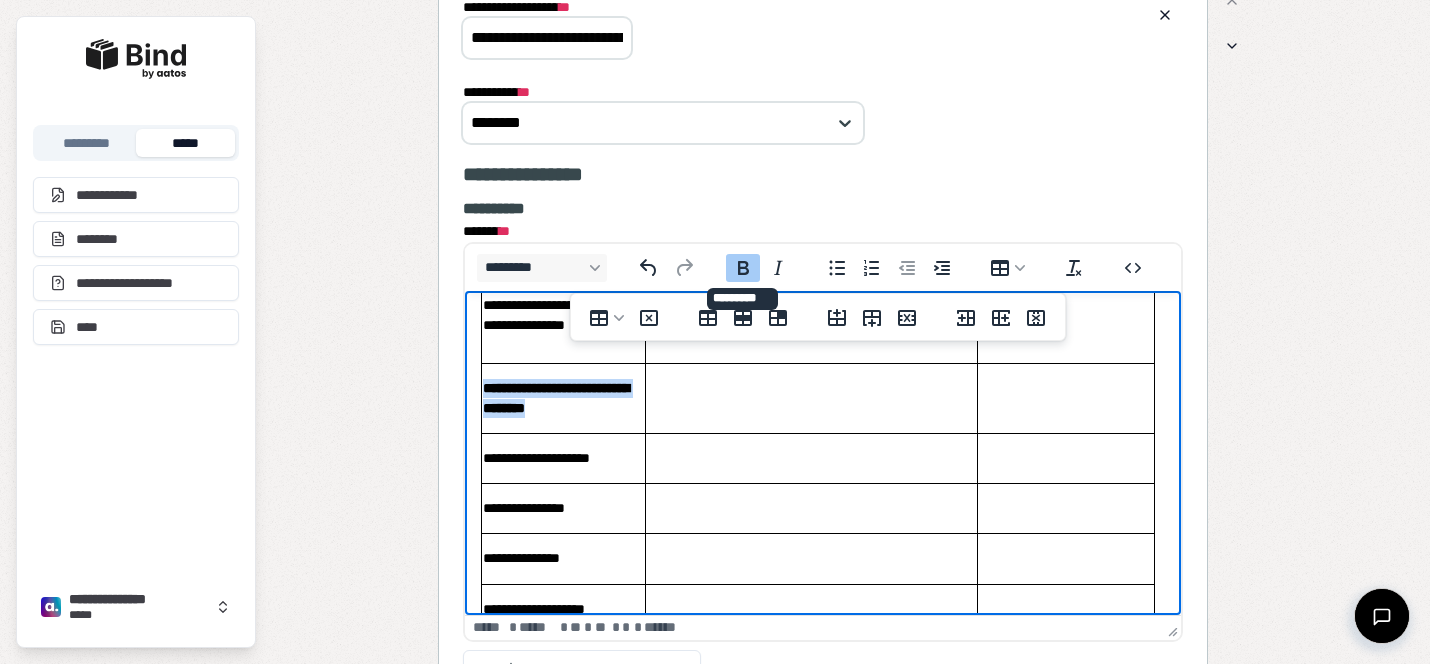 click 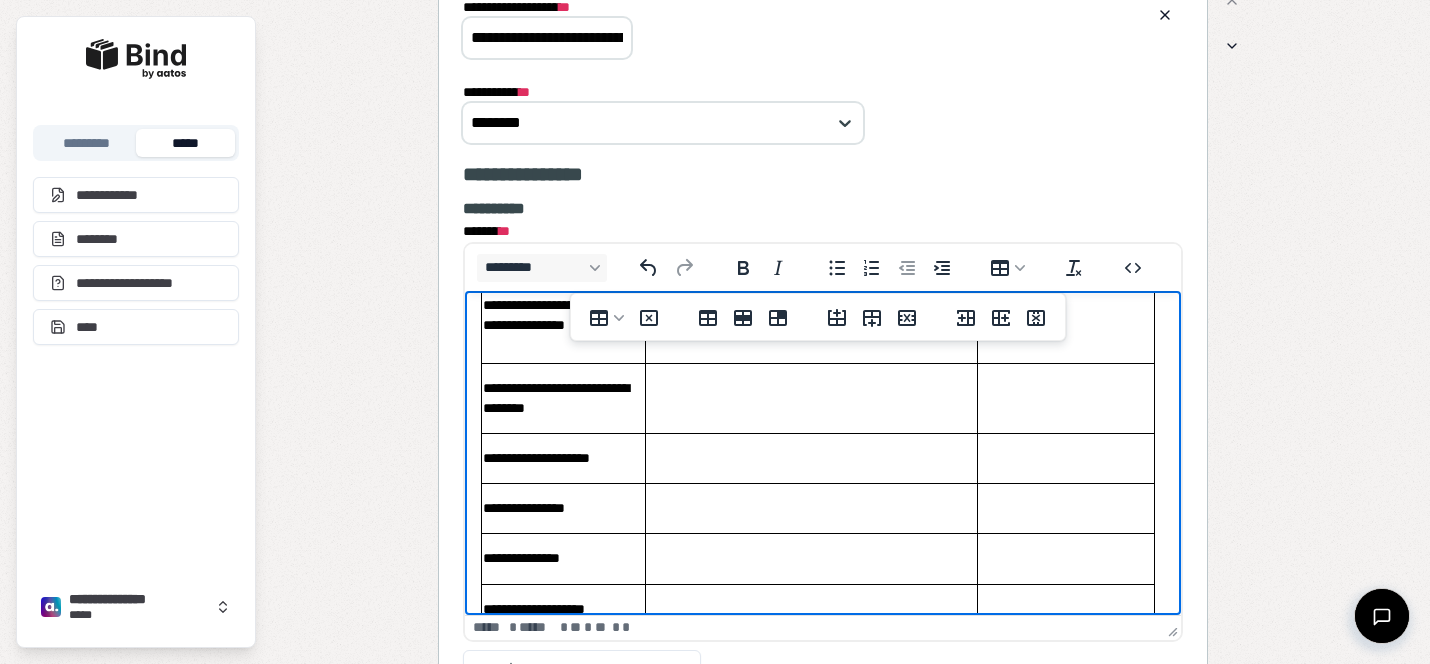 click on "**********" at bounding box center [562, 458] 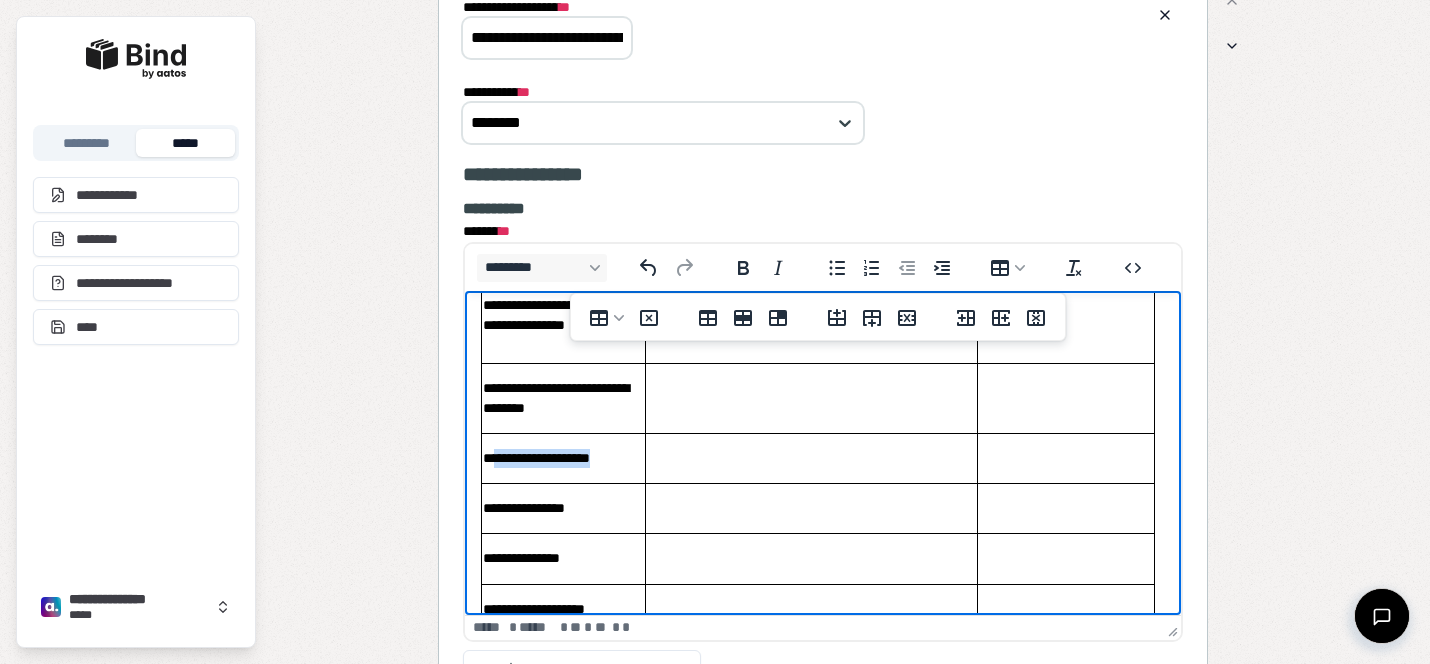 drag, startPoint x: 613, startPoint y: 457, endPoint x: 492, endPoint y: 458, distance: 121.004135 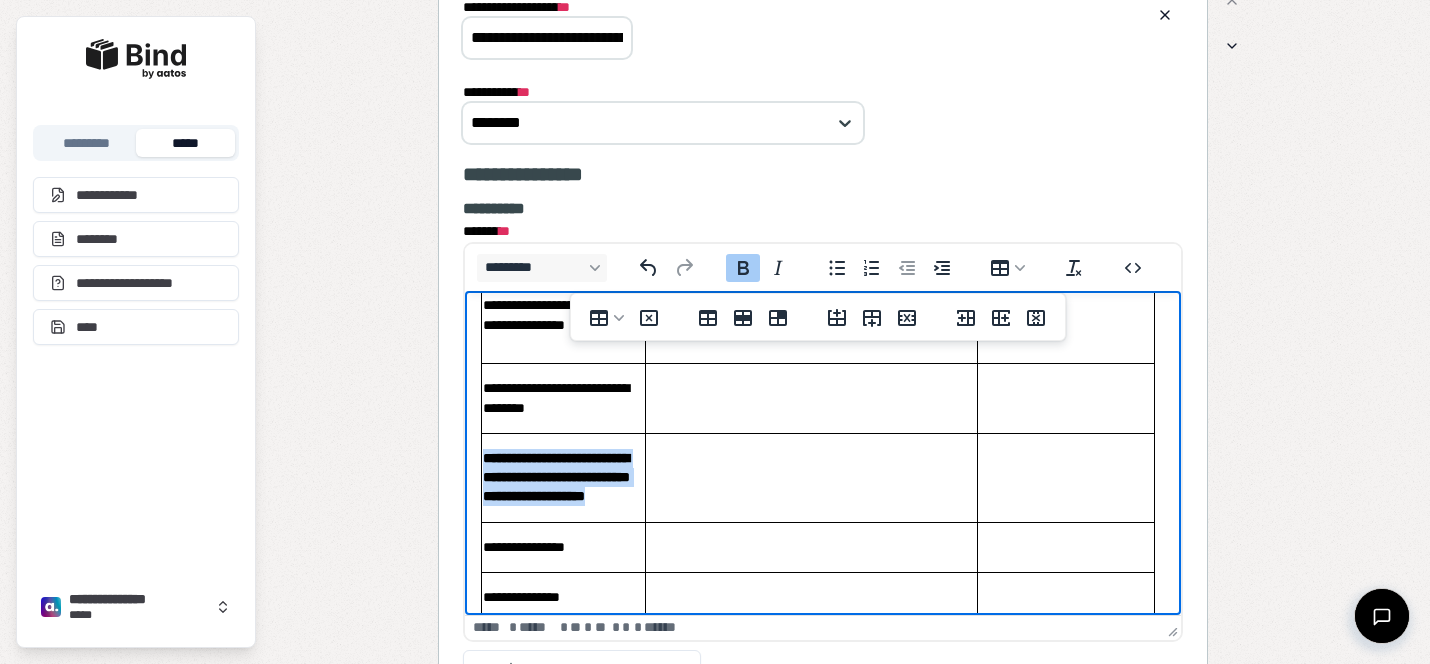drag, startPoint x: 528, startPoint y: 535, endPoint x: 485, endPoint y: 454, distance: 91.706055 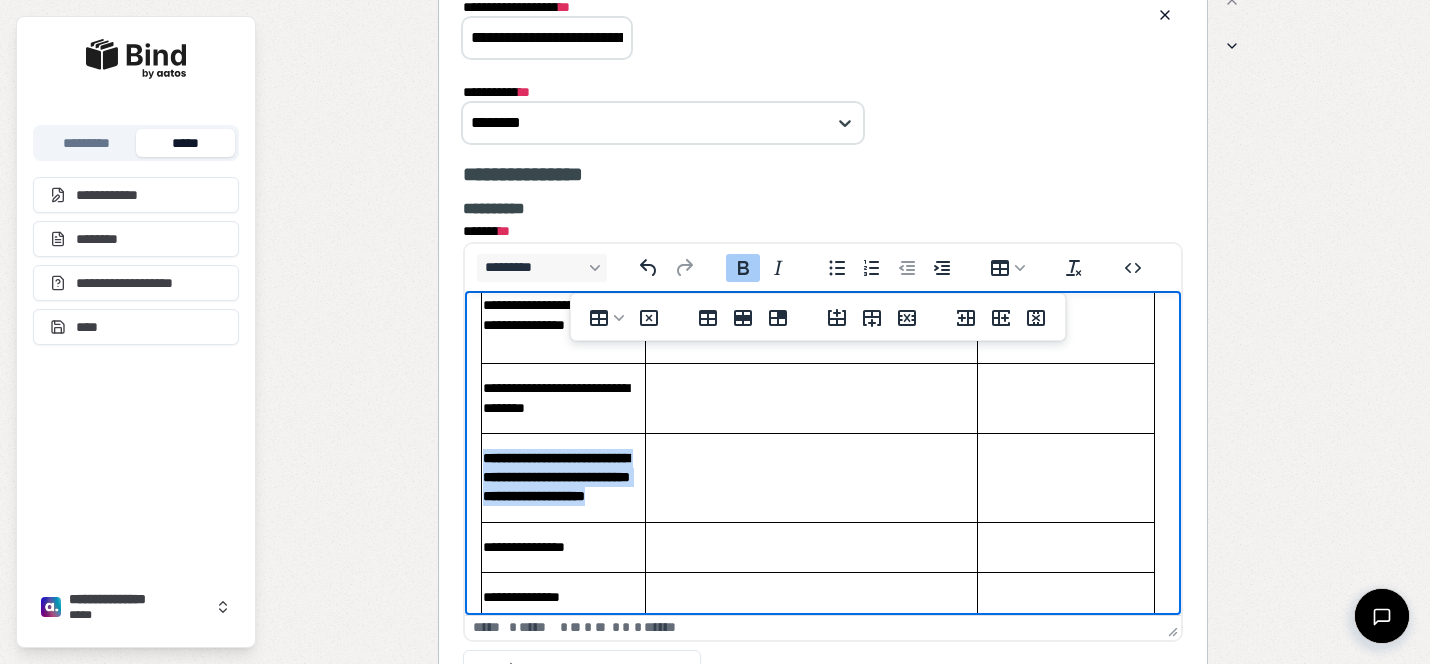 click 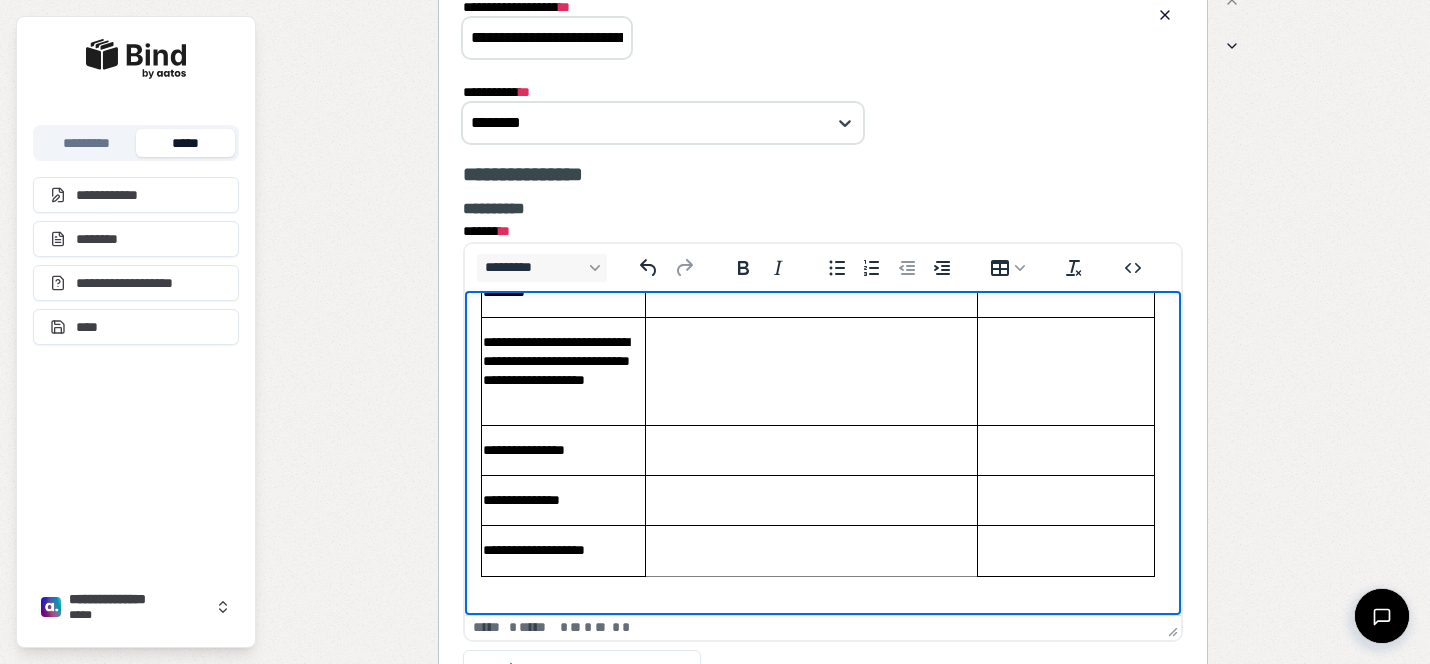 scroll, scrollTop: 399, scrollLeft: 0, axis: vertical 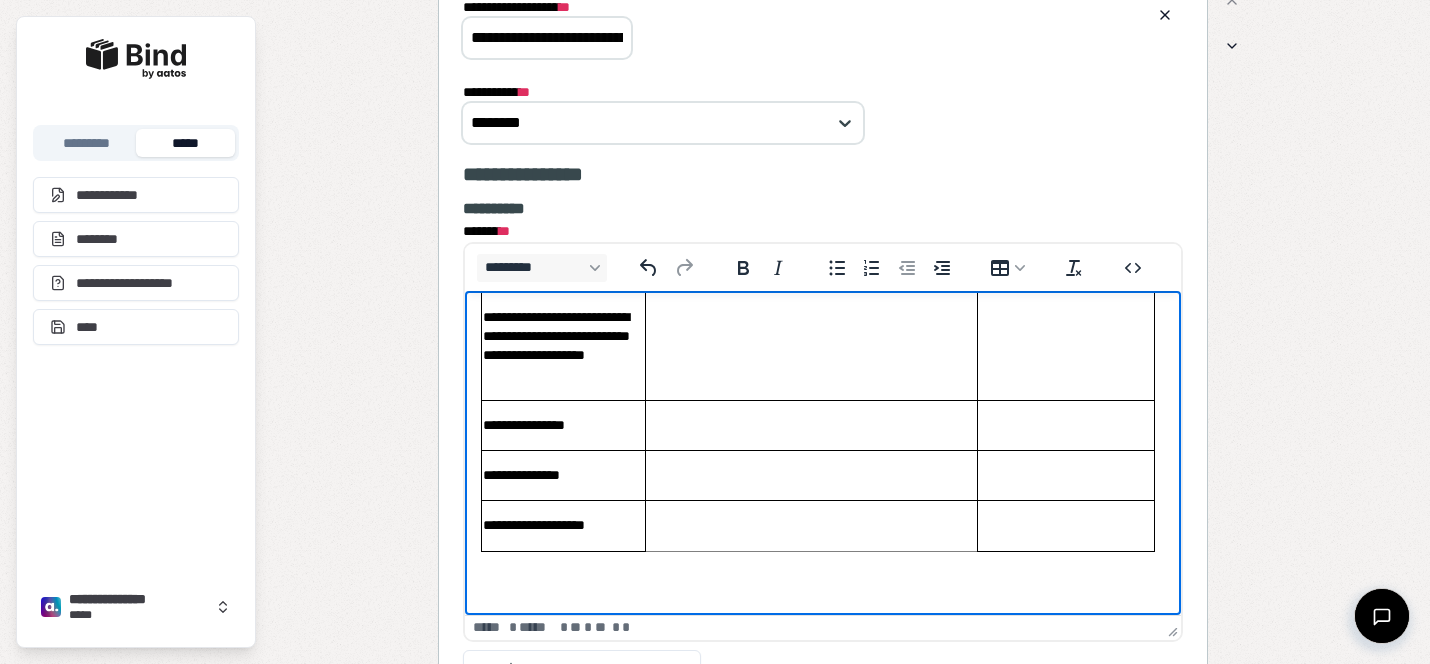 click on "**********" at bounding box center (562, 425) 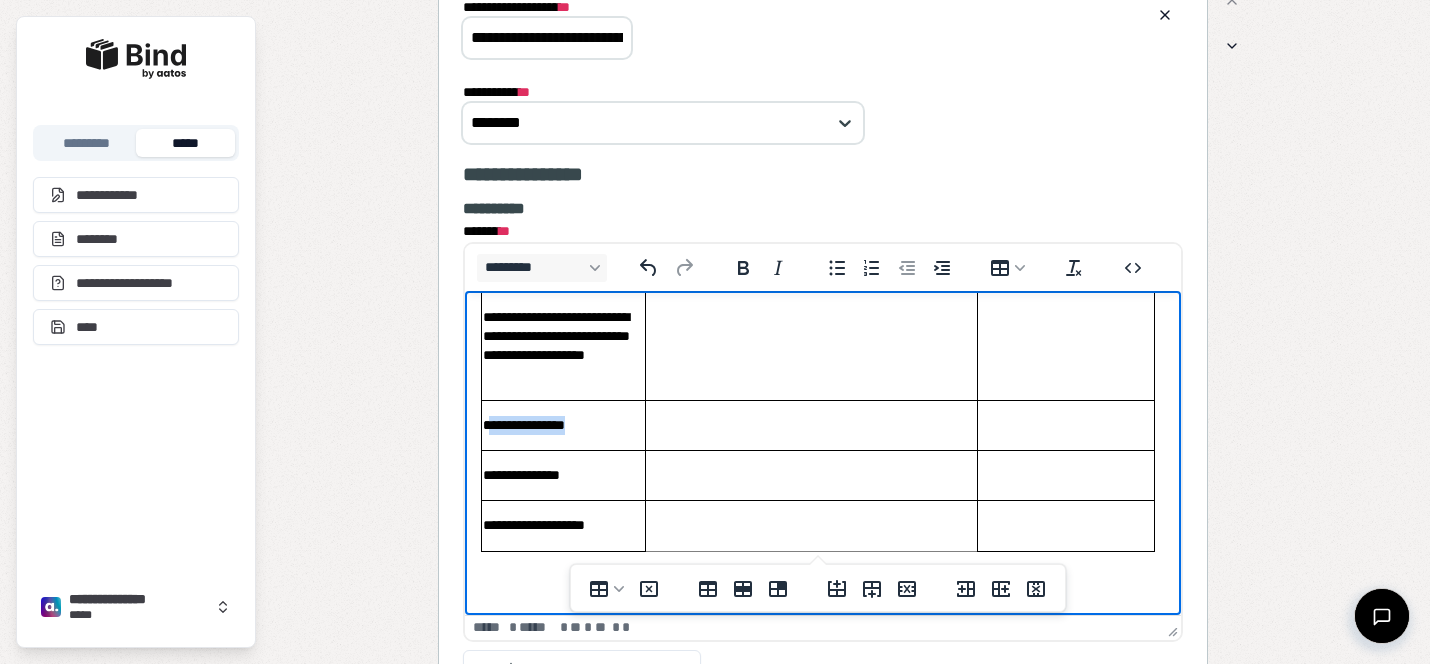 drag, startPoint x: 608, startPoint y: 421, endPoint x: 491, endPoint y: 422, distance: 117.00427 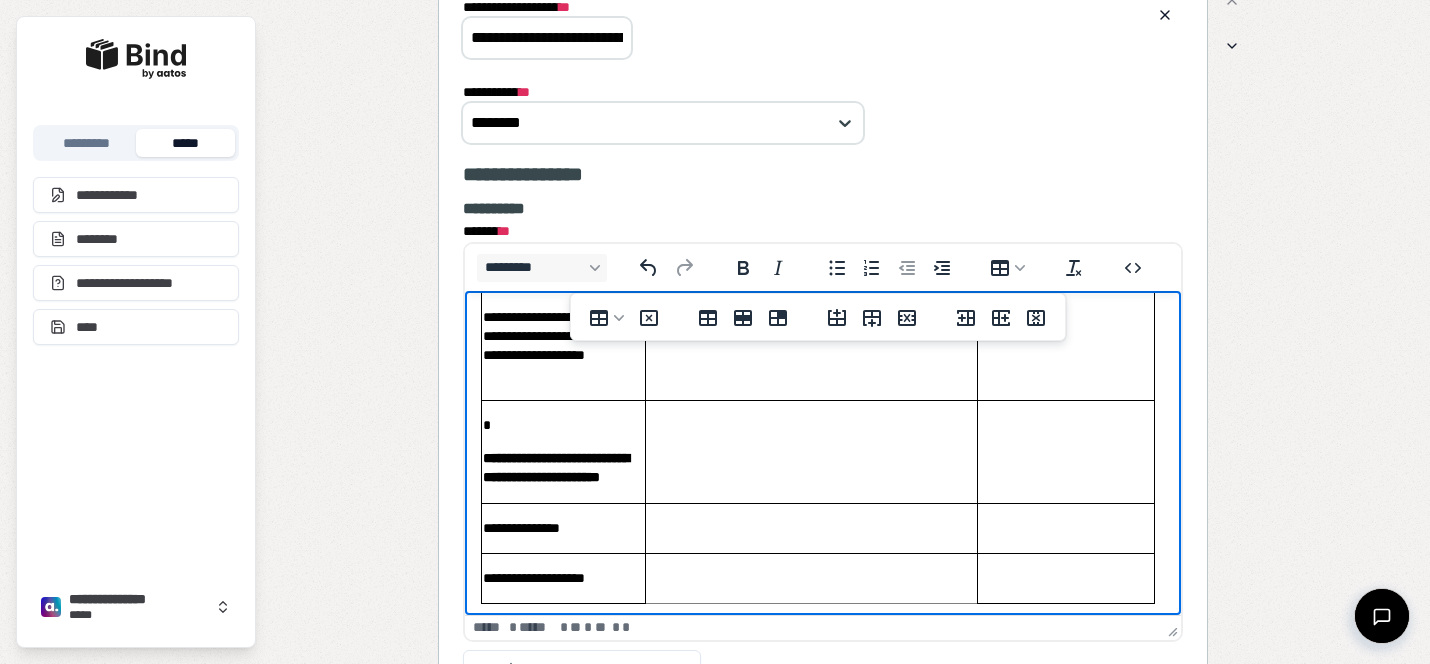 click on "**********" at bounding box center [555, 467] 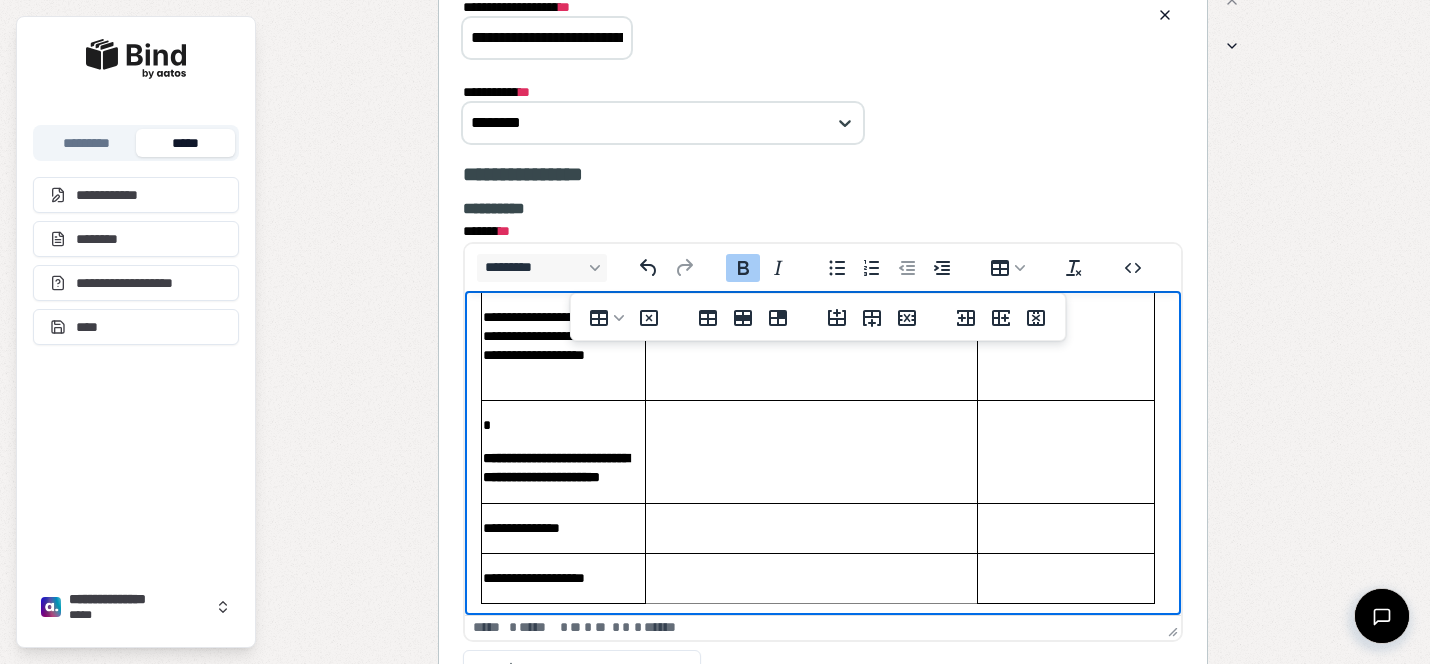 click on "**********" at bounding box center (555, 467) 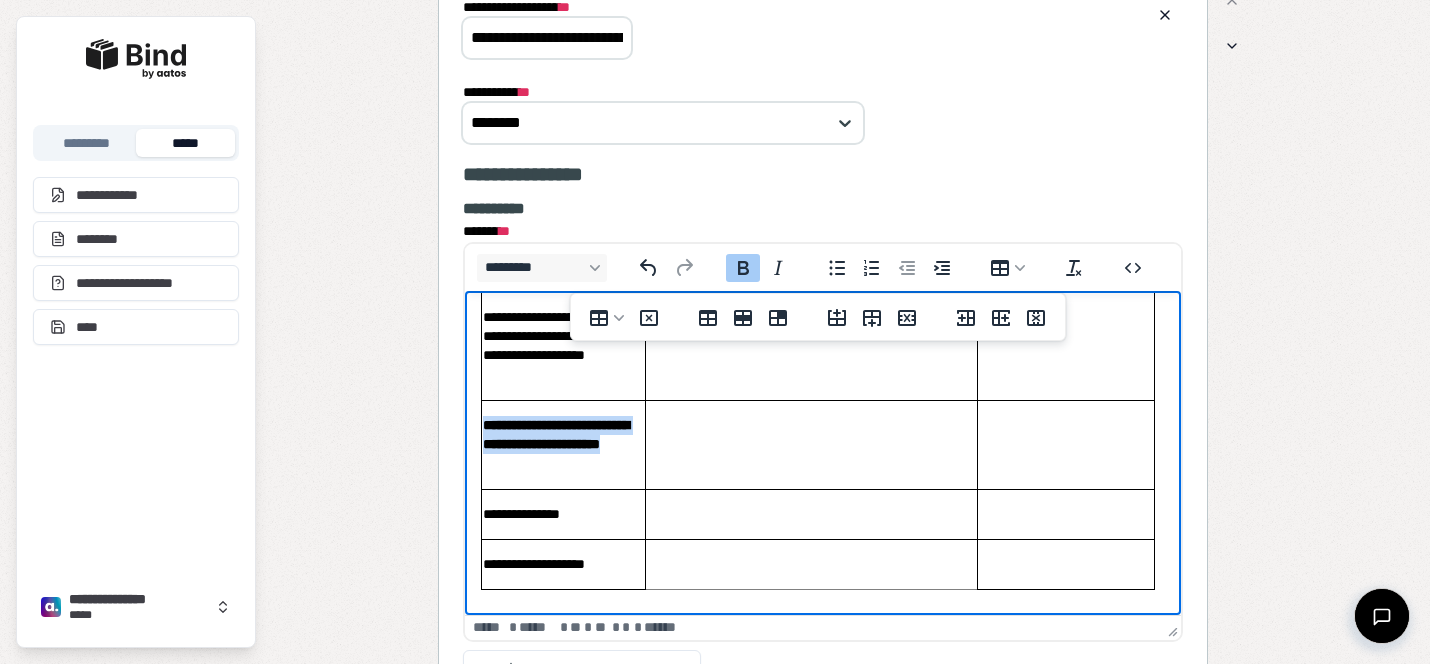 drag, startPoint x: 616, startPoint y: 469, endPoint x: 486, endPoint y: 423, distance: 137.89851 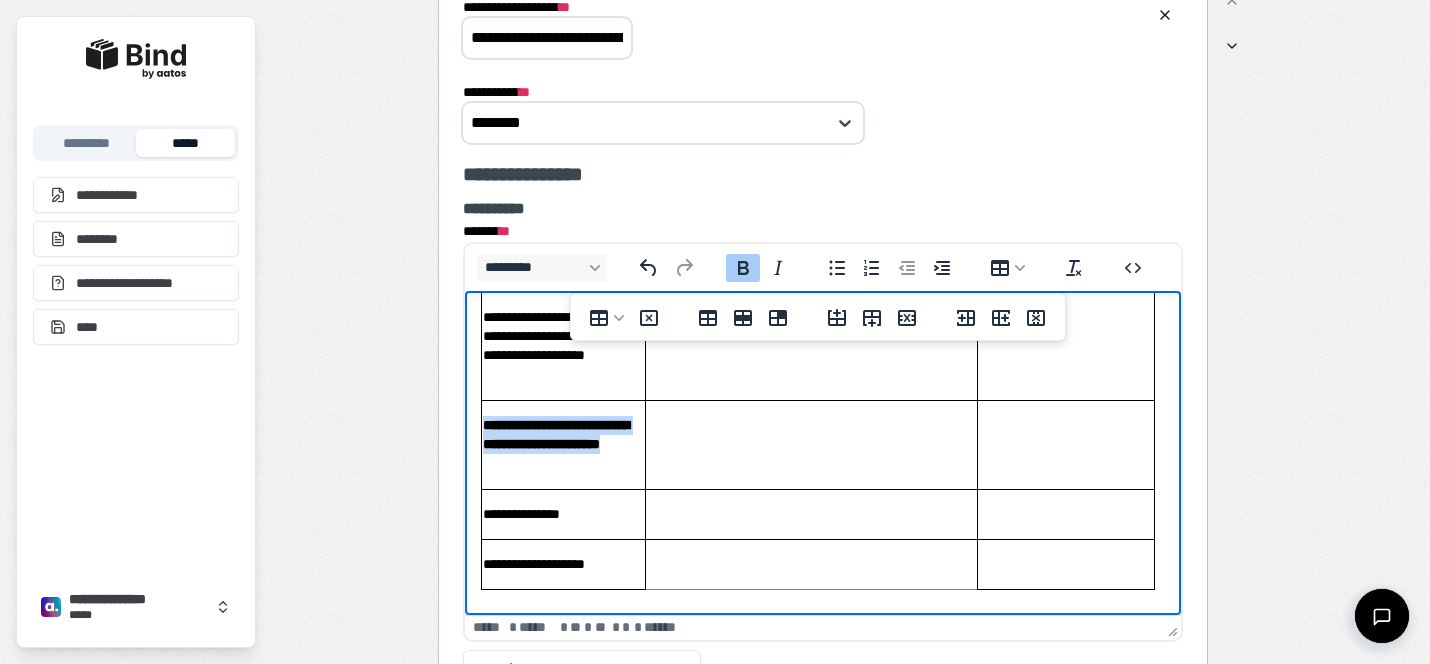 click 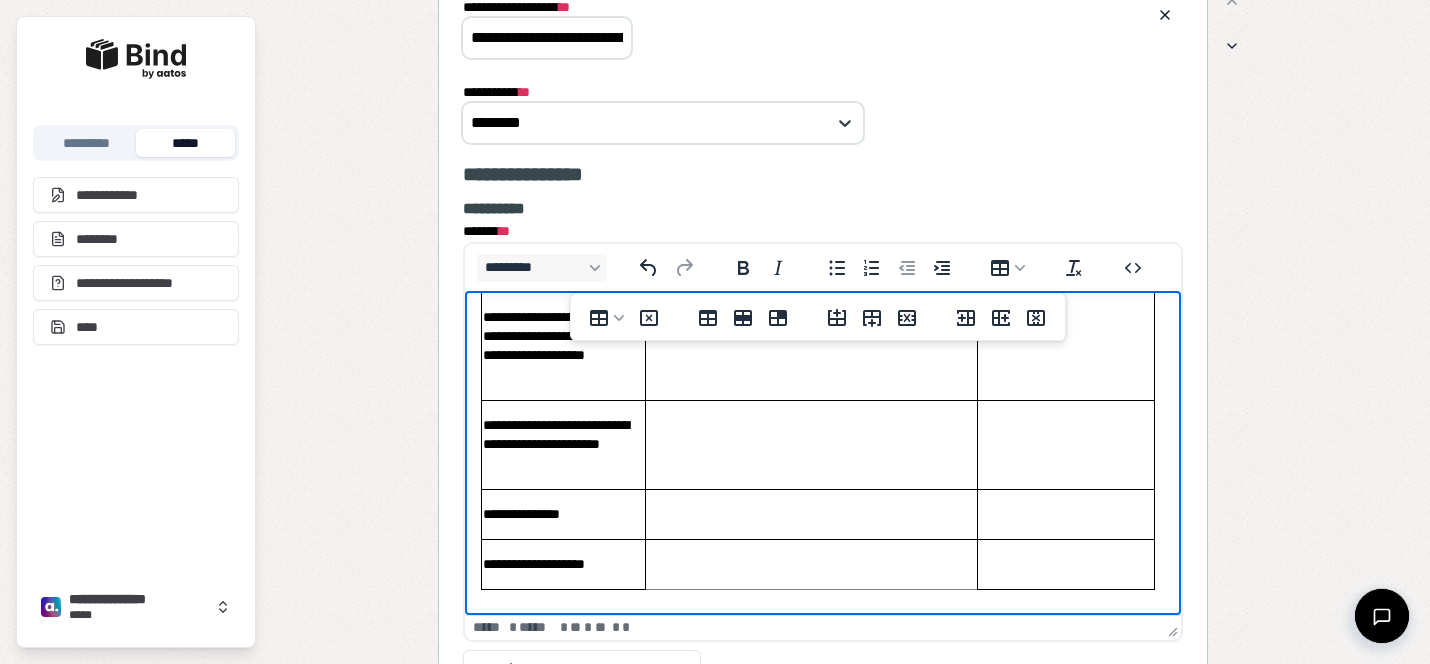 click on "**********" at bounding box center (562, 514) 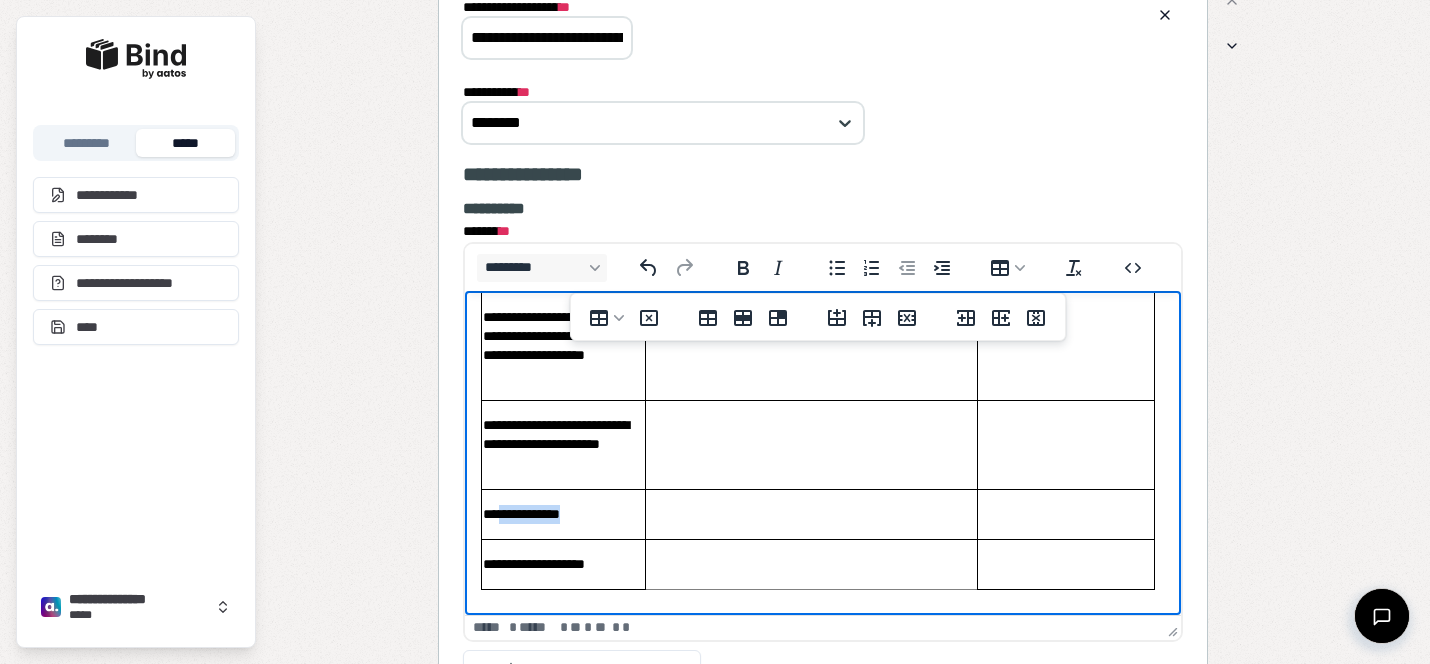 drag, startPoint x: 605, startPoint y: 515, endPoint x: 508, endPoint y: 513, distance: 97.020615 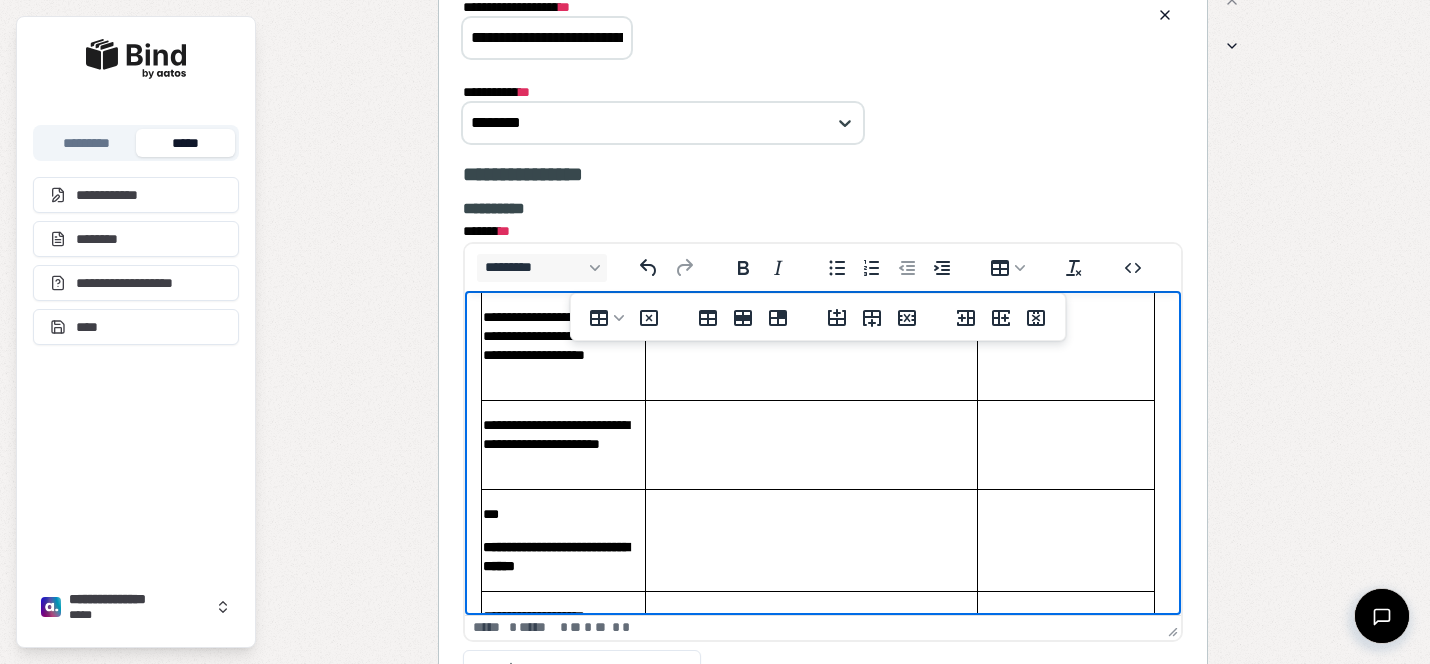 click on "**********" at bounding box center (555, 556) 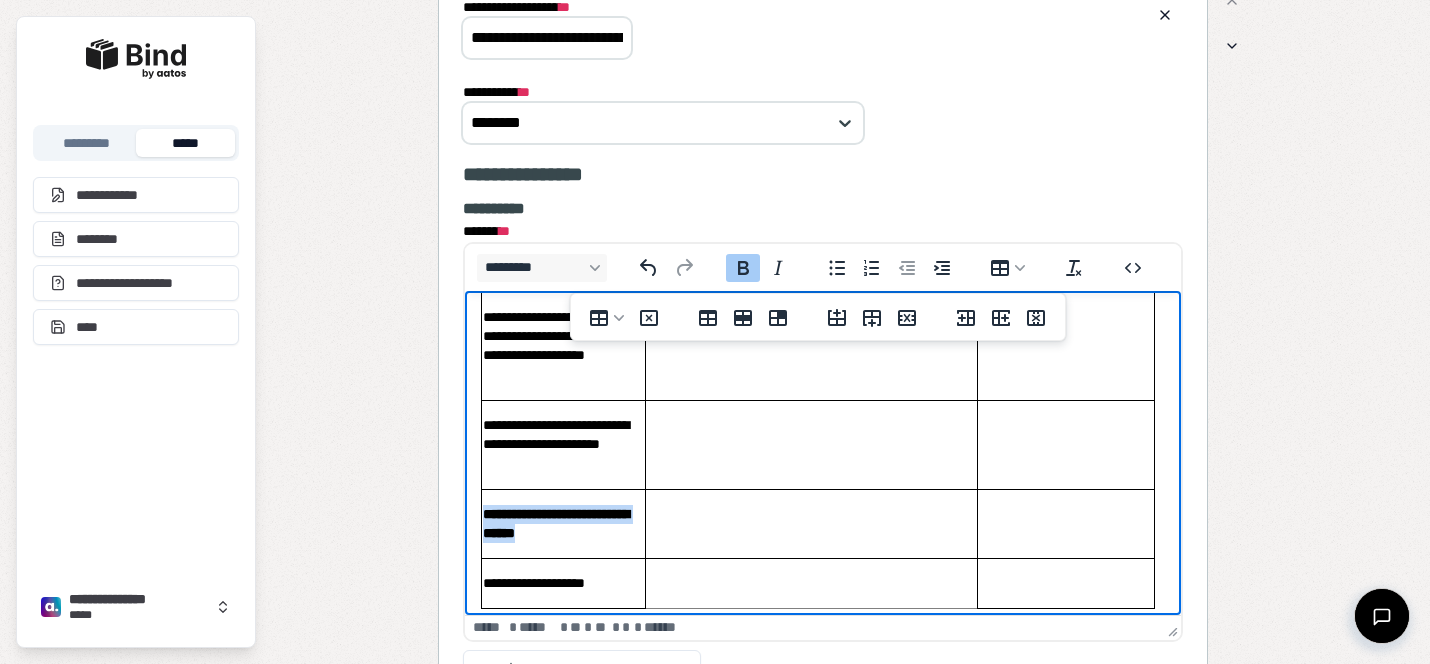 drag, startPoint x: 617, startPoint y: 527, endPoint x: 485, endPoint y: 509, distance: 133.22162 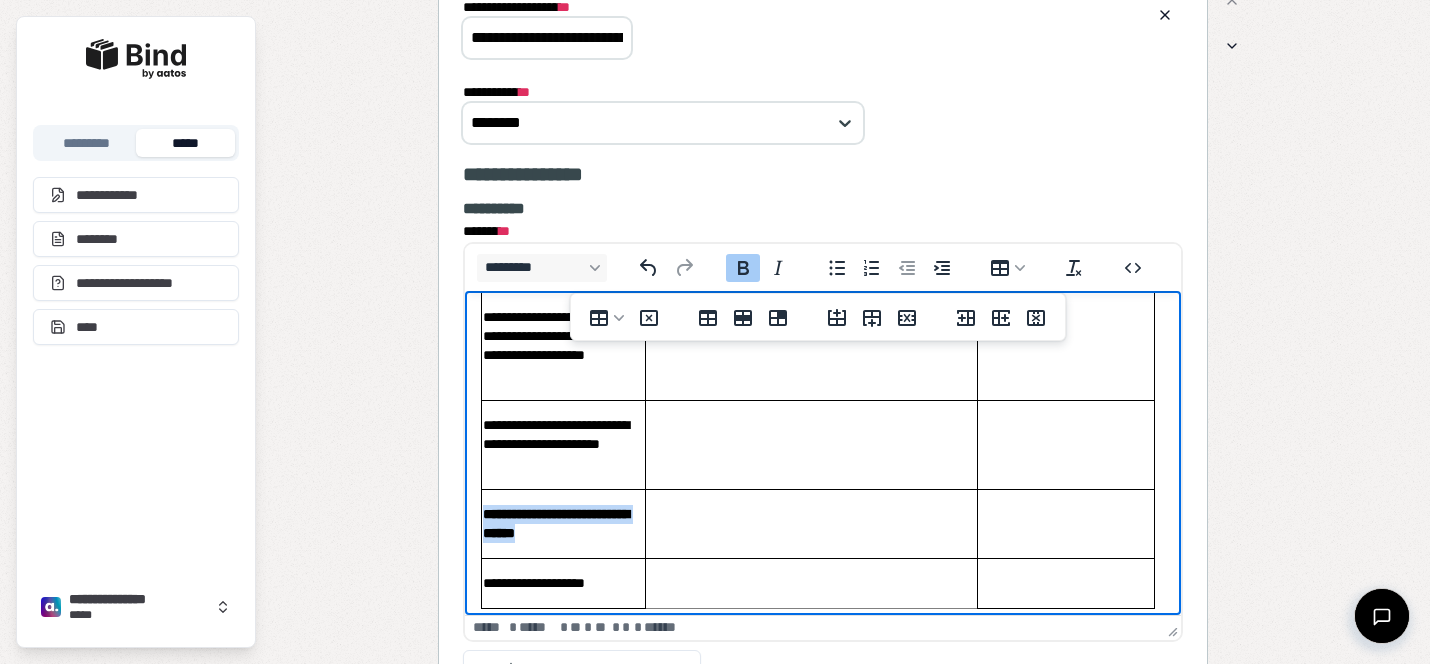 click 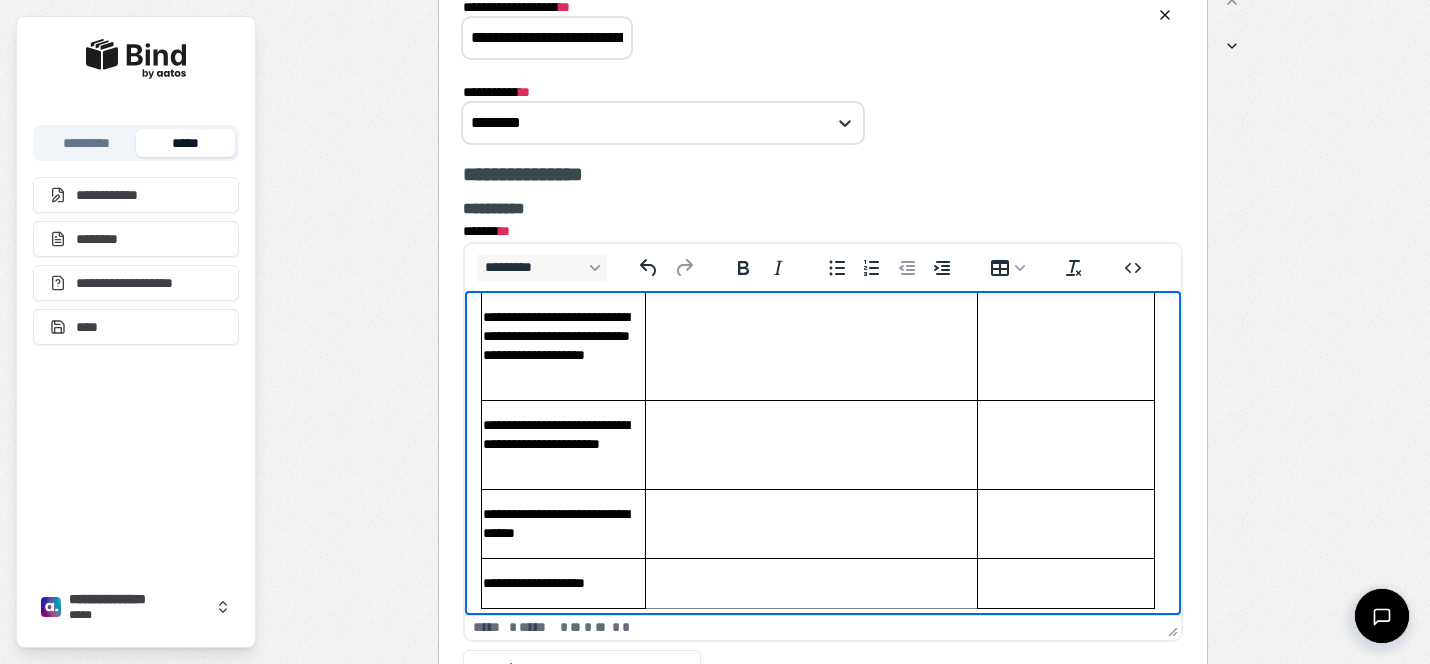 scroll, scrollTop: 456, scrollLeft: 0, axis: vertical 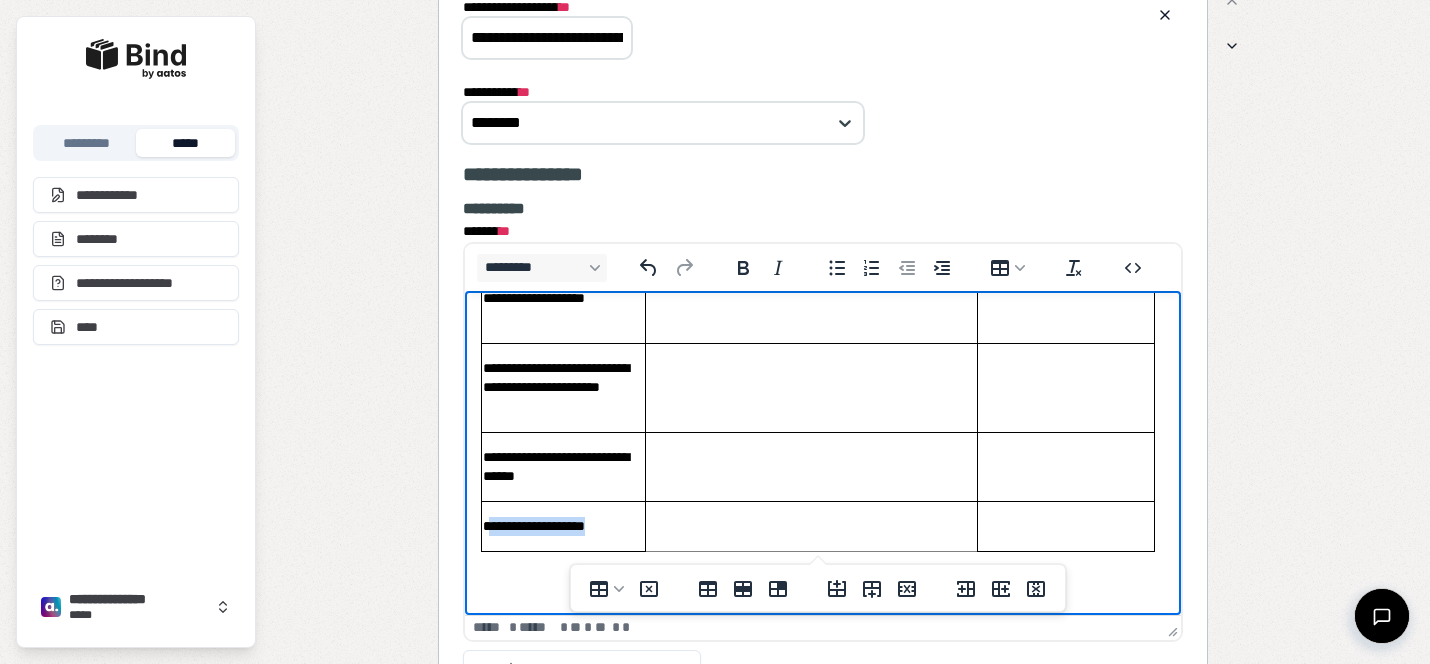 drag, startPoint x: 618, startPoint y: 518, endPoint x: 491, endPoint y: 520, distance: 127.01575 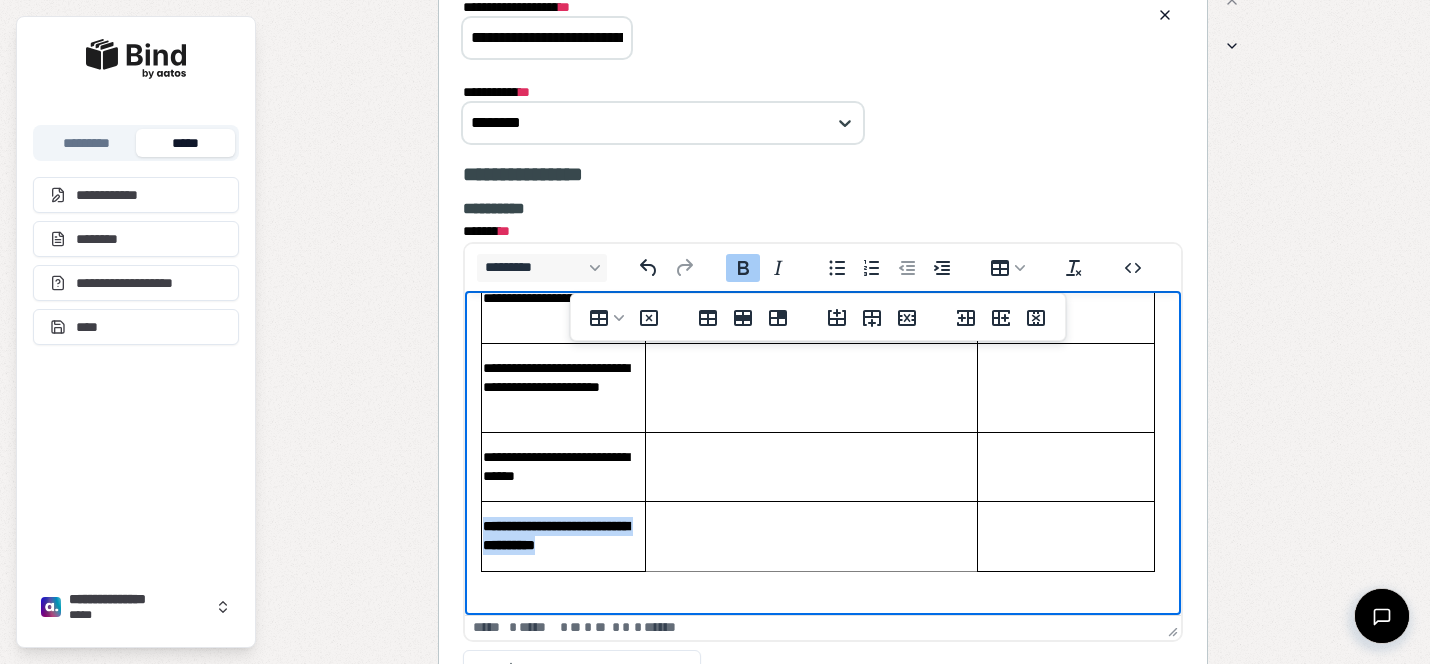 drag, startPoint x: 577, startPoint y: 567, endPoint x: 483, endPoint y: 519, distance: 105.546196 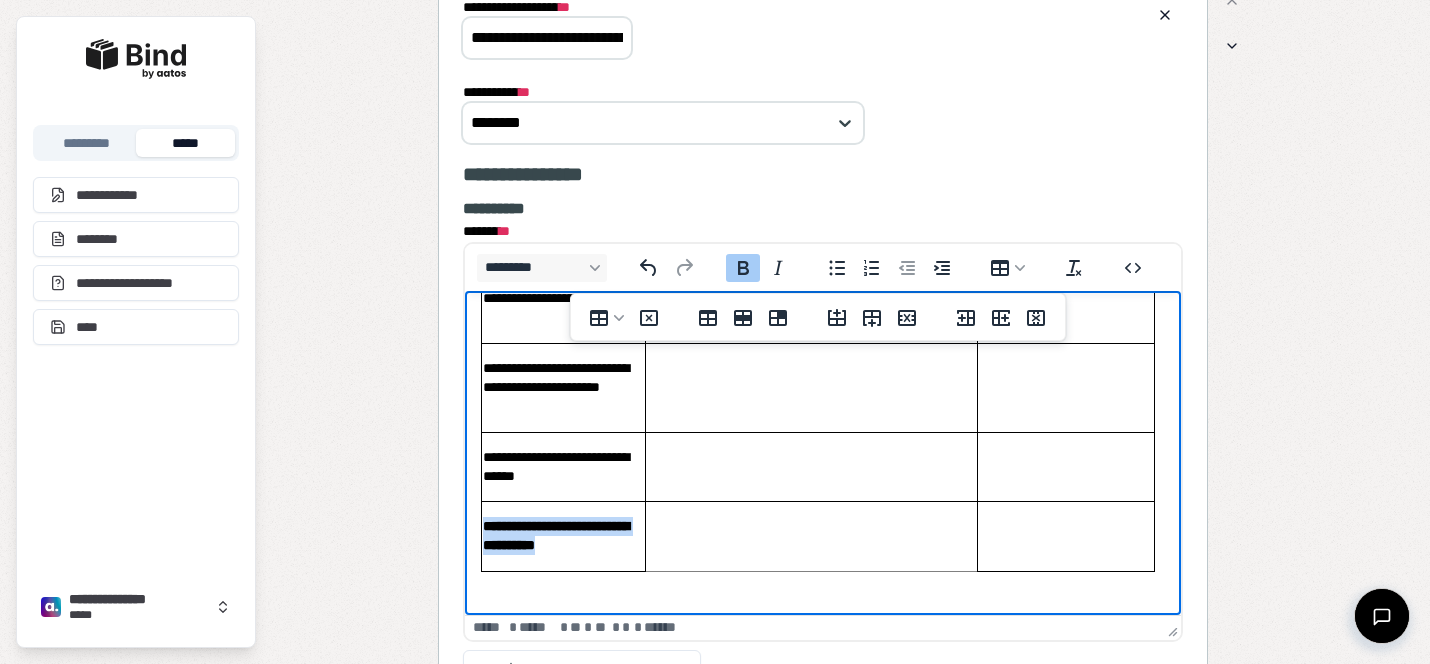 click 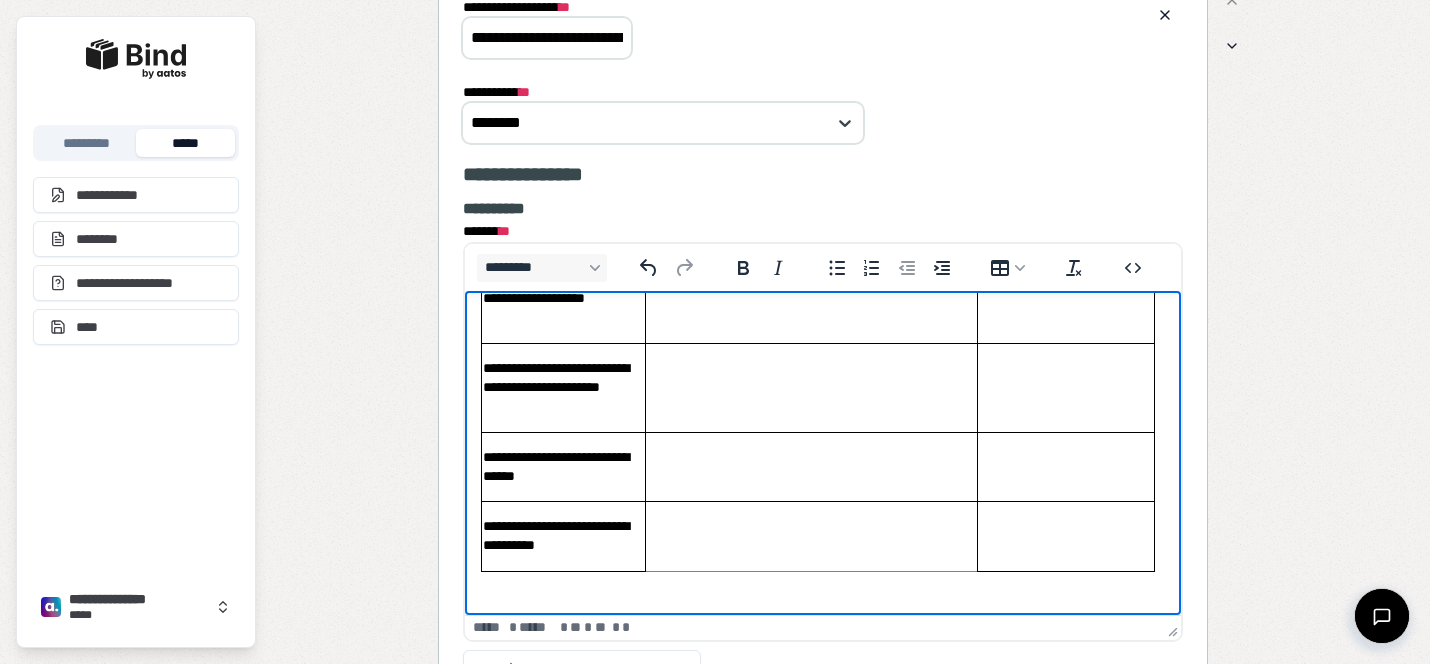 click at bounding box center [810, 536] 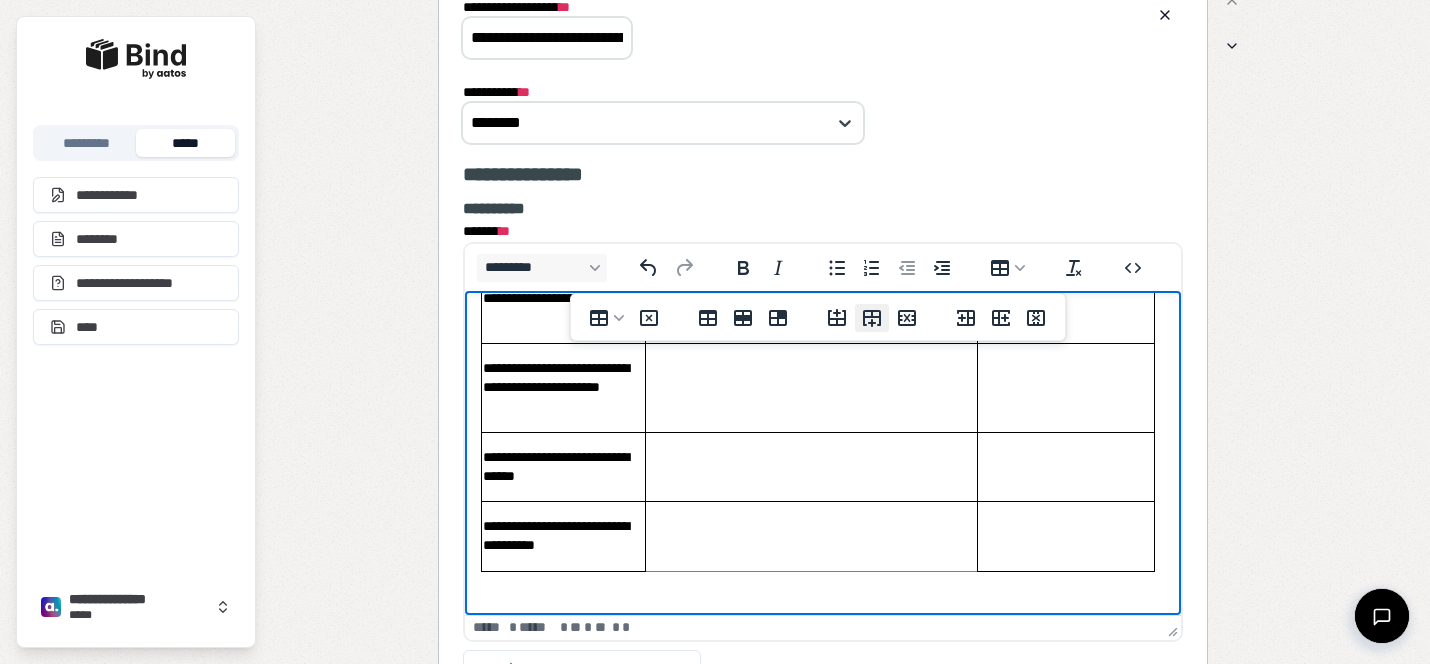 click 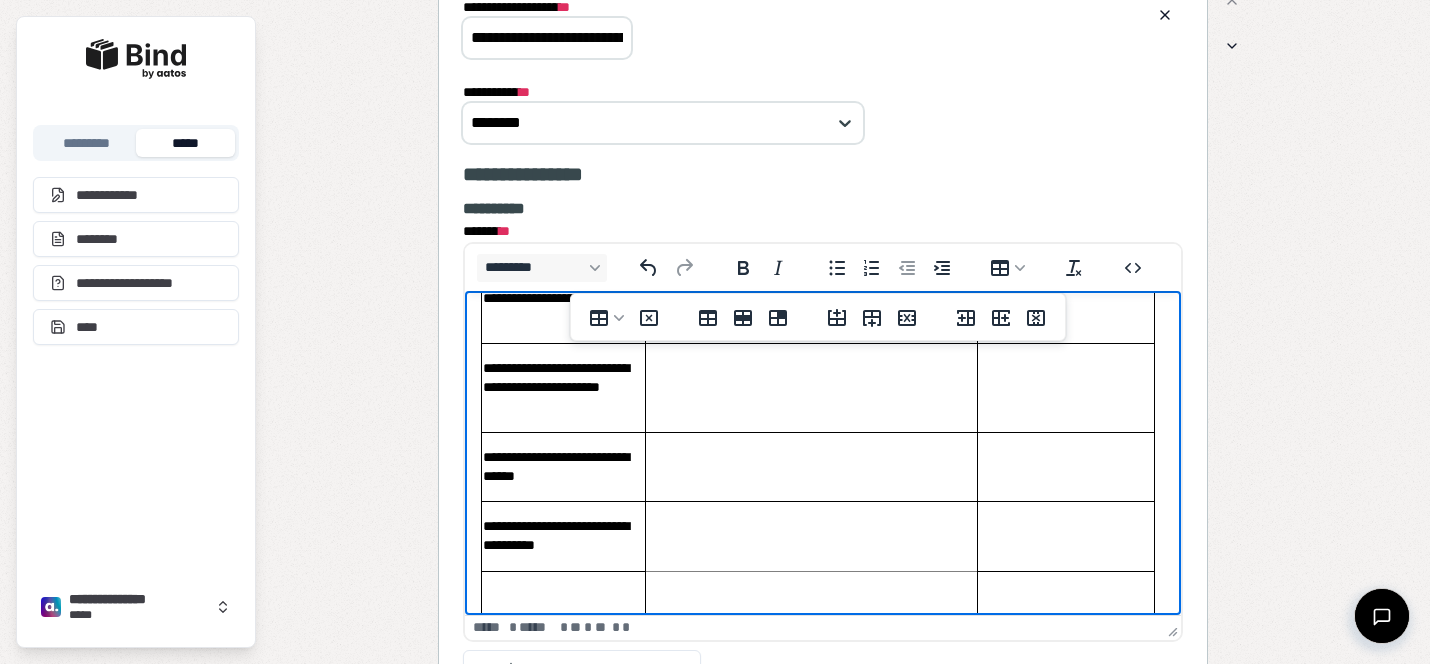 scroll, scrollTop: 526, scrollLeft: 0, axis: vertical 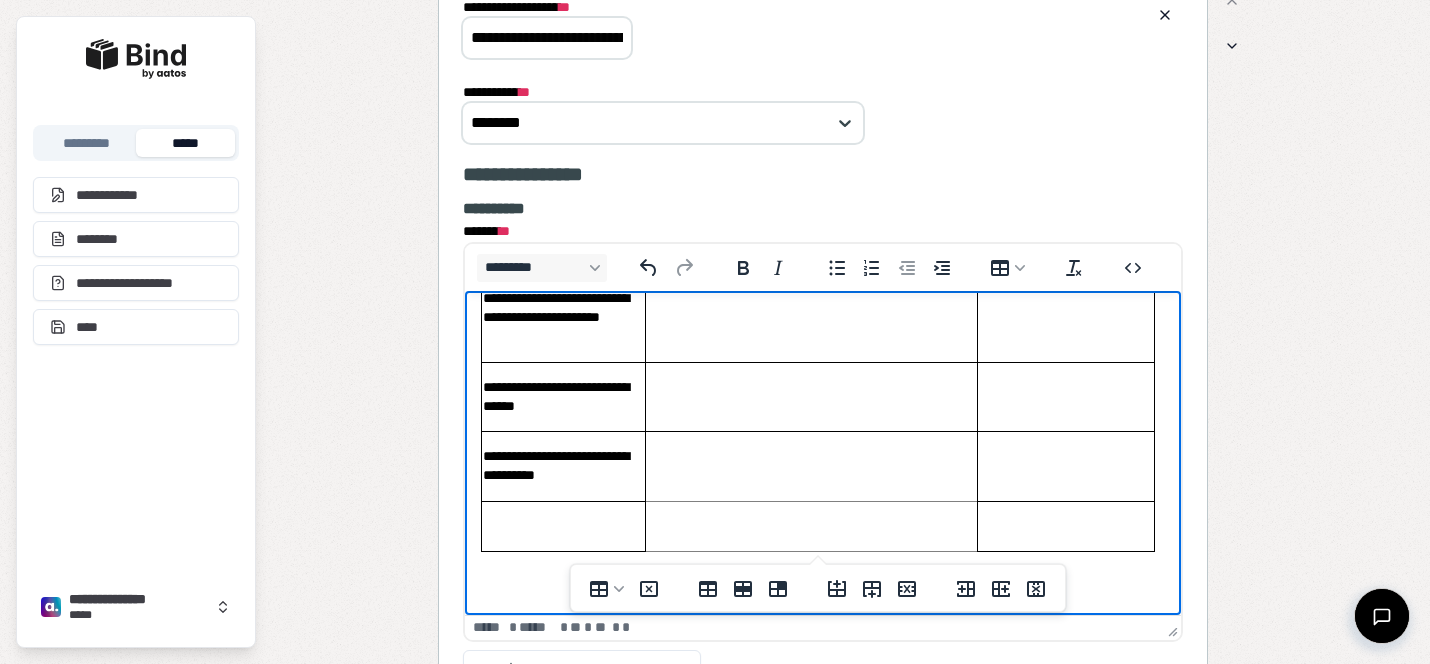 click at bounding box center (562, 526) 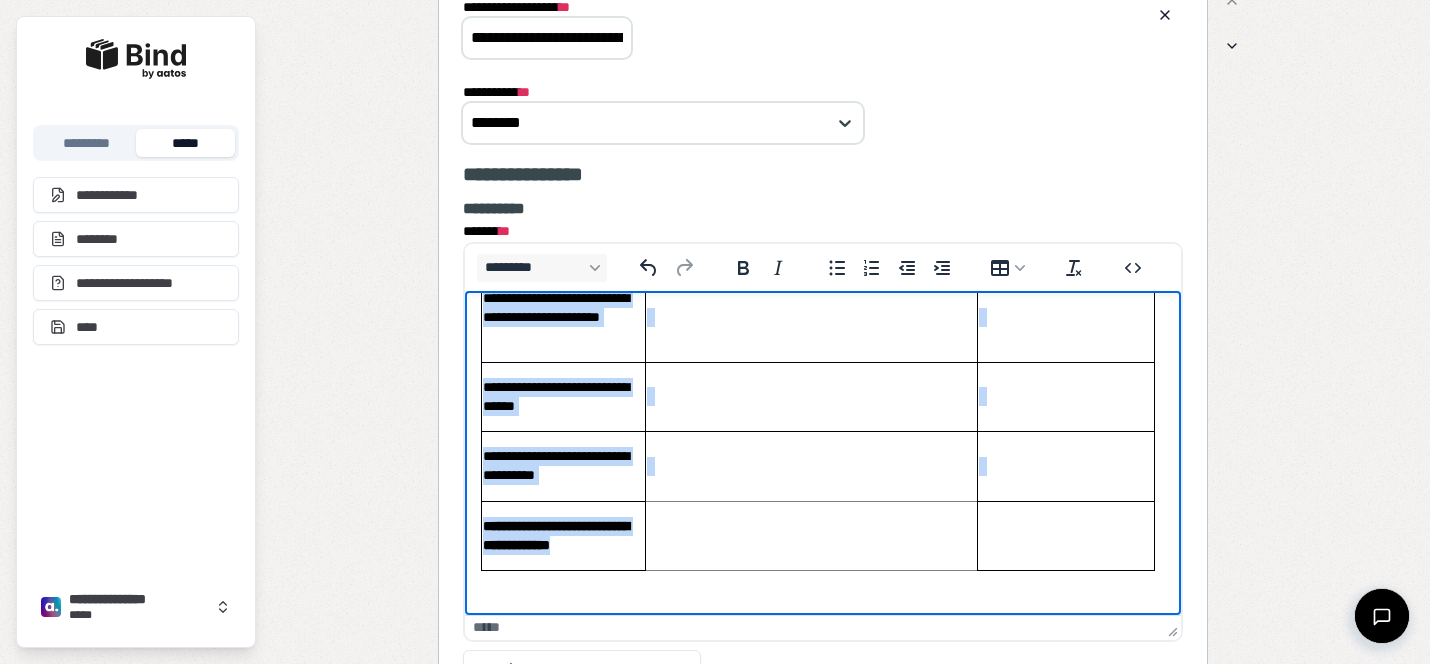 drag, startPoint x: 615, startPoint y: 545, endPoint x: 478, endPoint y: 528, distance: 138.05072 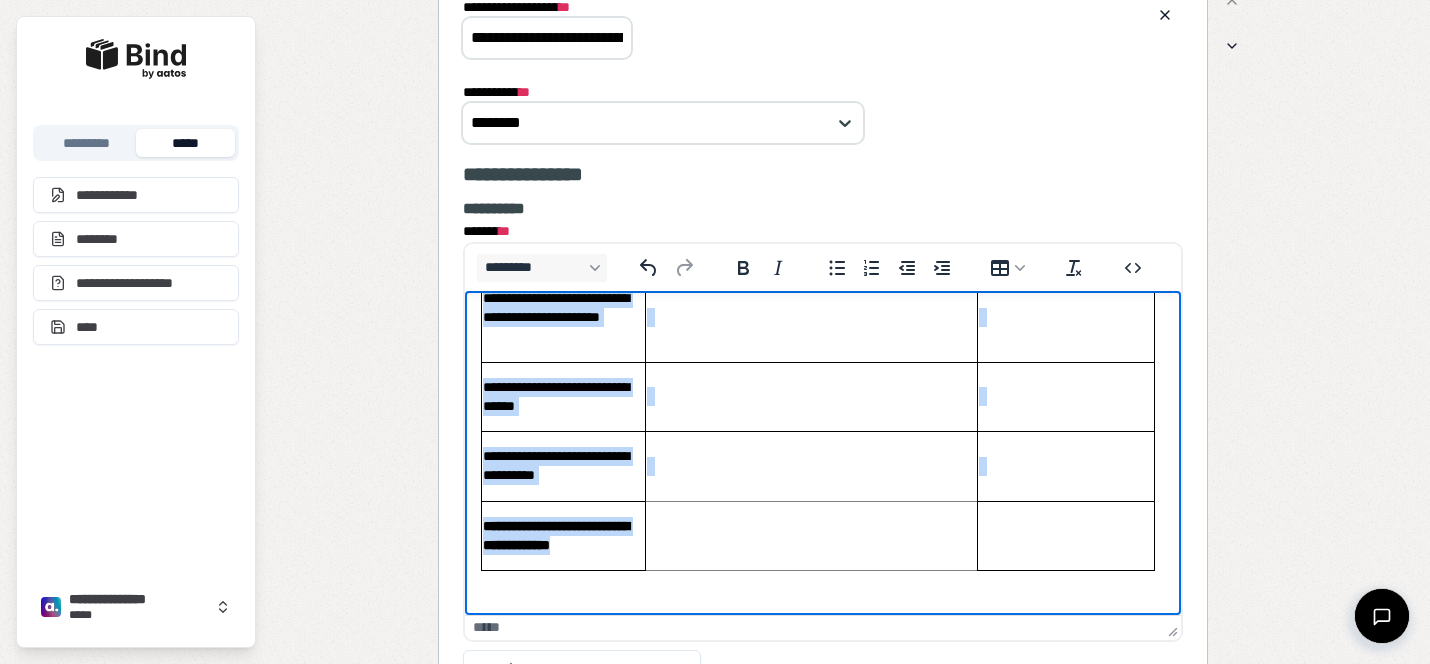 click on "**********" at bounding box center (555, 535) 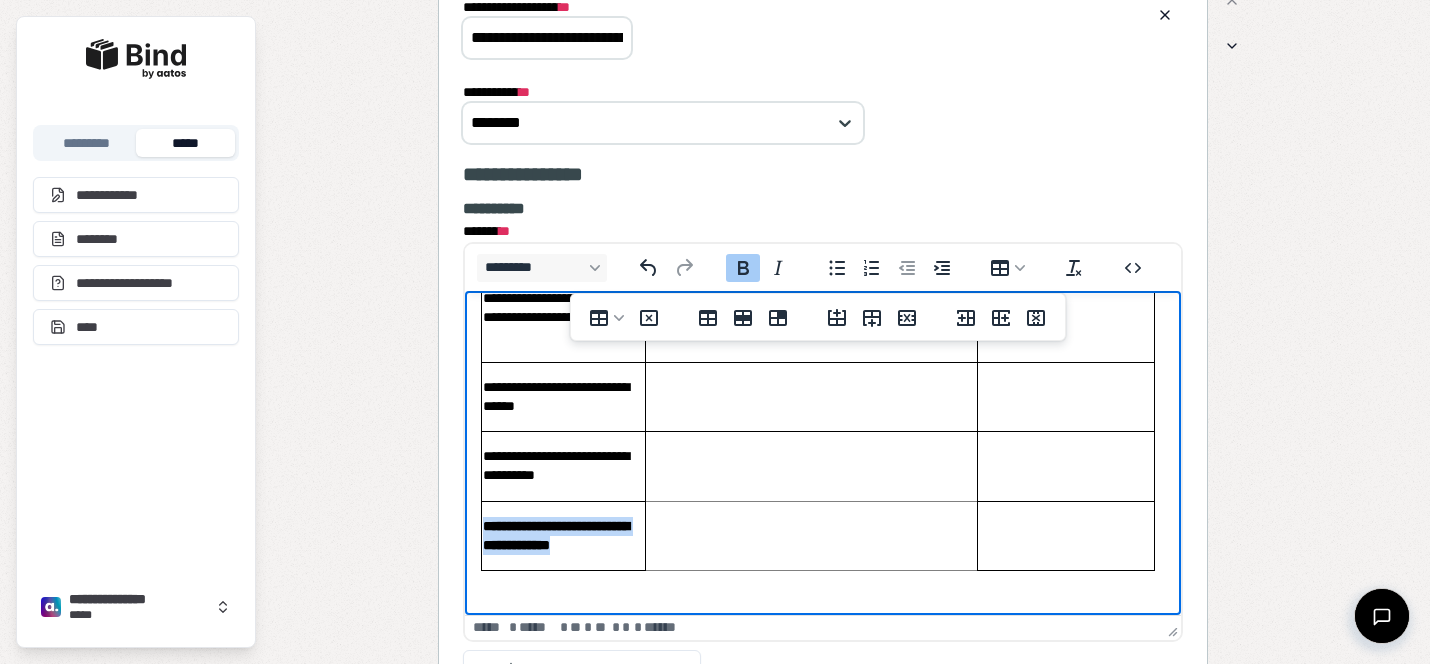 drag, startPoint x: 613, startPoint y: 544, endPoint x: 485, endPoint y: 521, distance: 130.04999 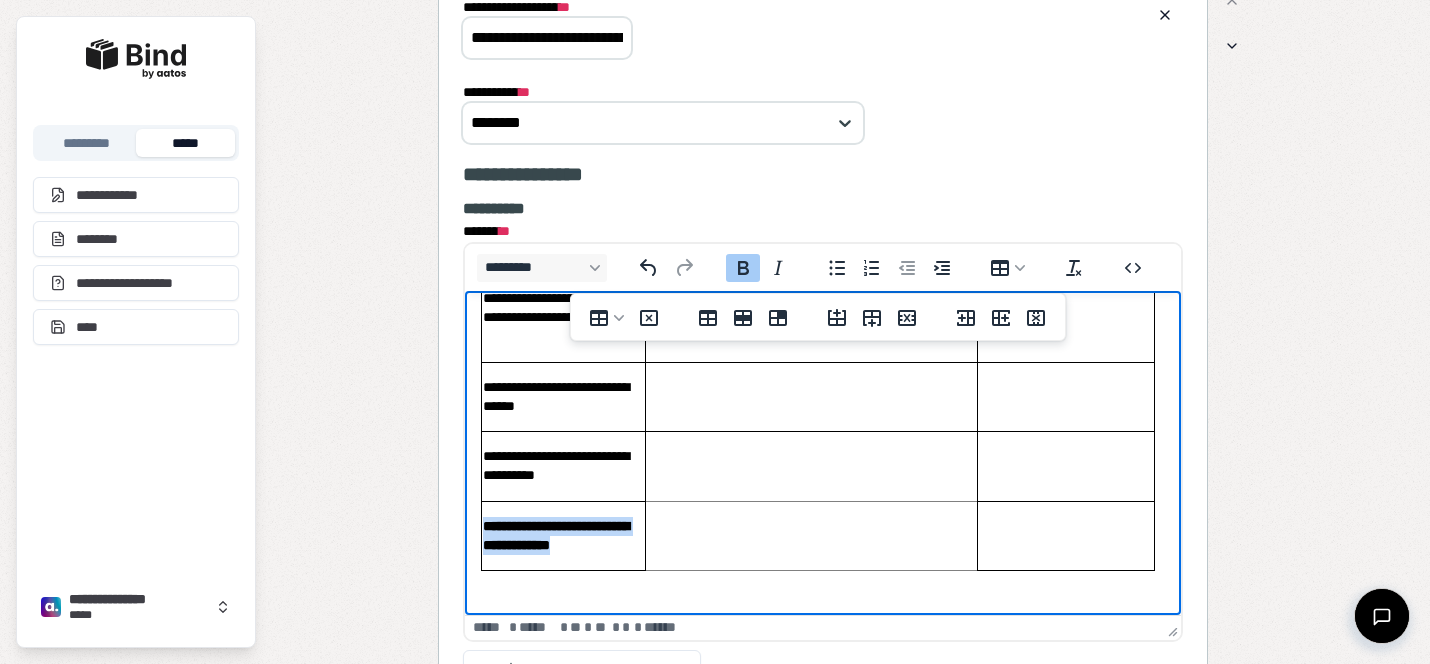 click 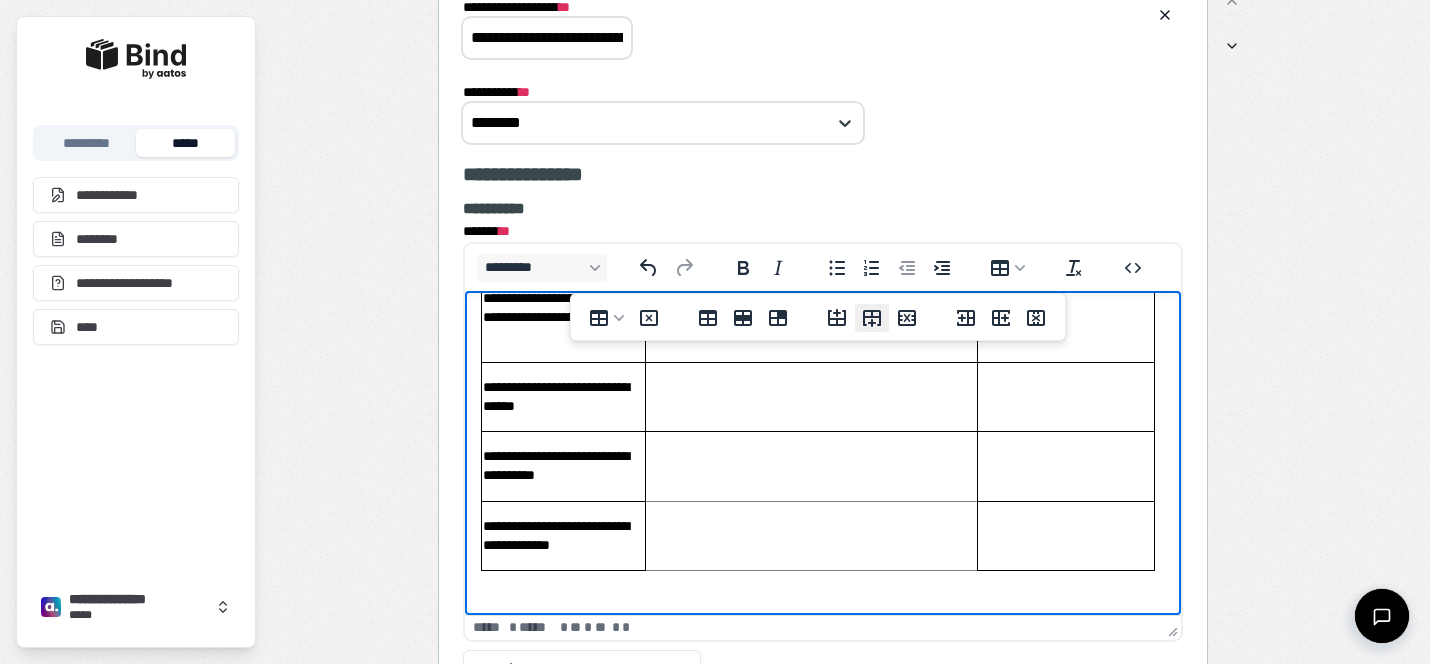 click 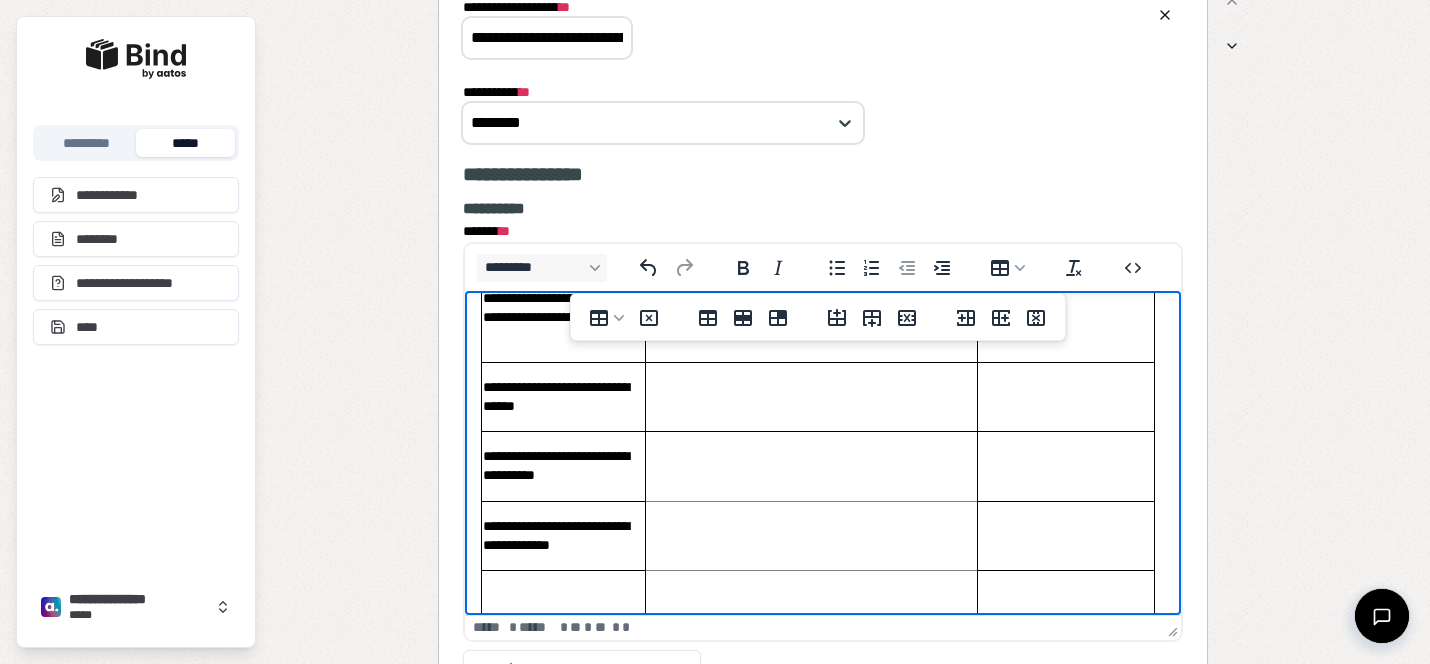 scroll, scrollTop: 595, scrollLeft: 0, axis: vertical 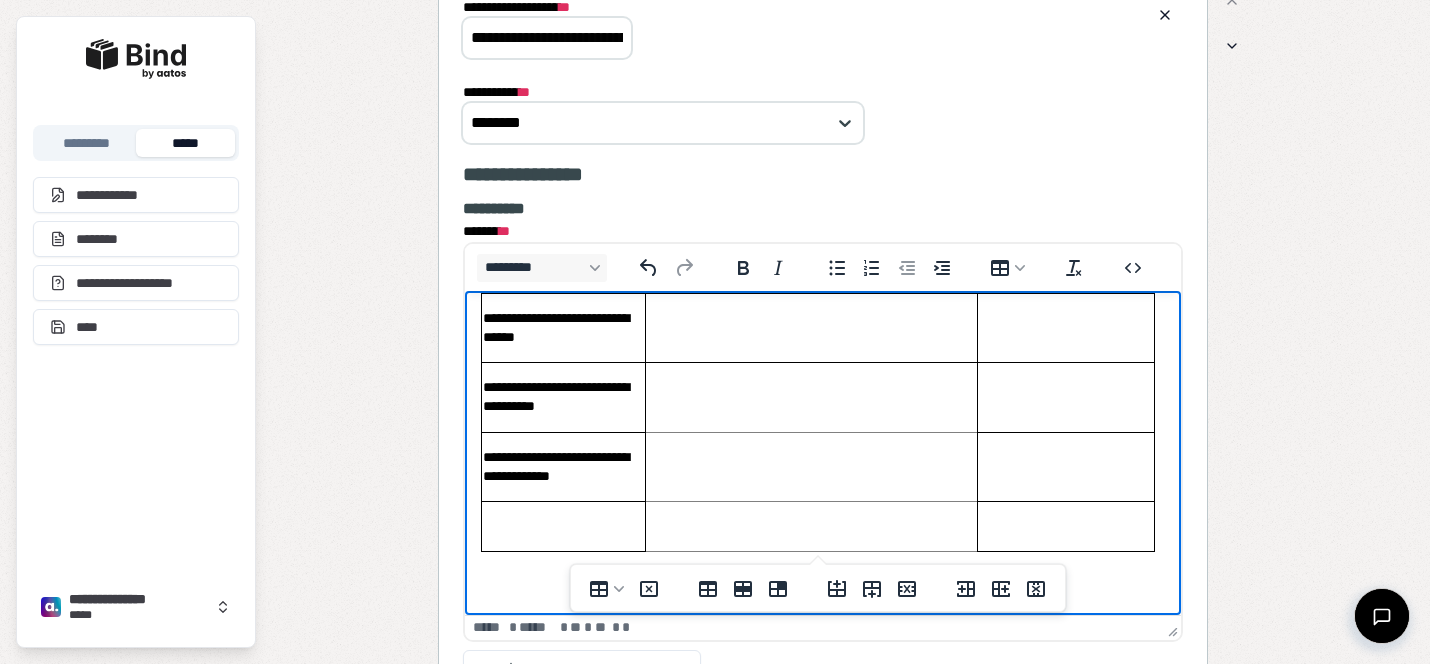 click at bounding box center (562, 526) 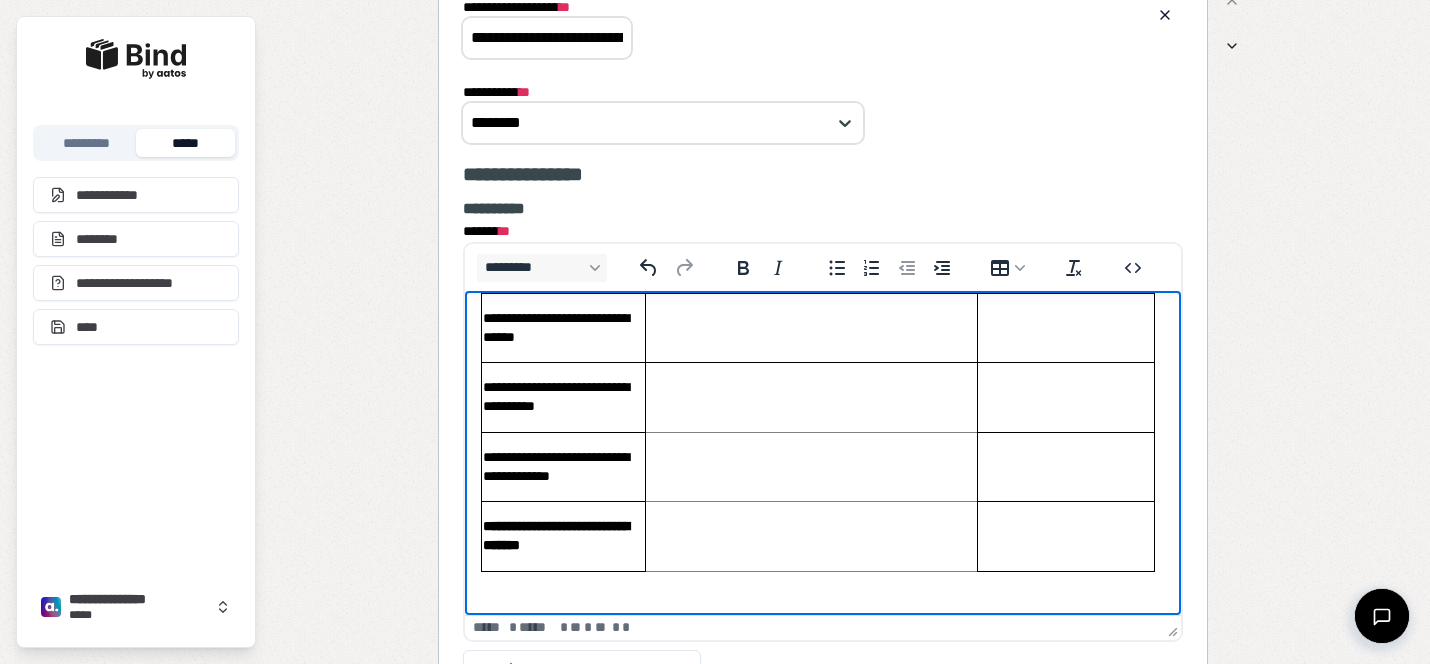 click at bounding box center (810, 467) 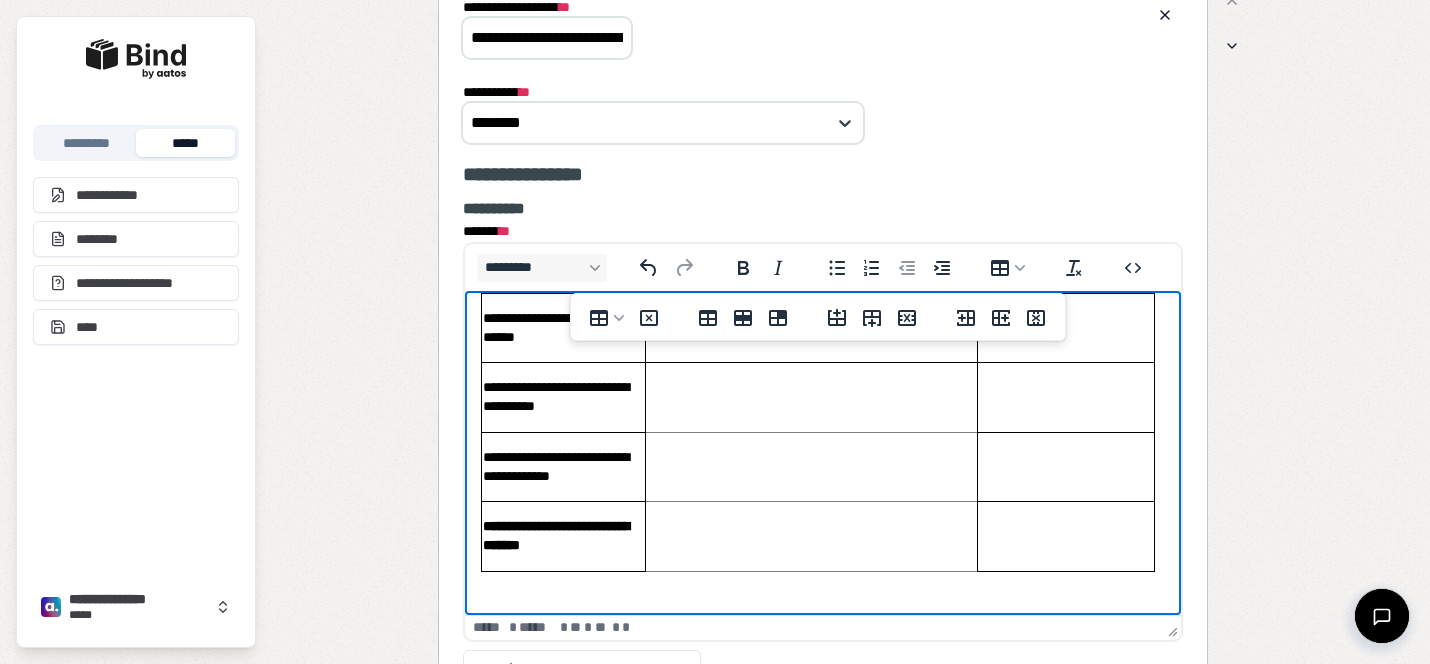 click at bounding box center [810, 537] 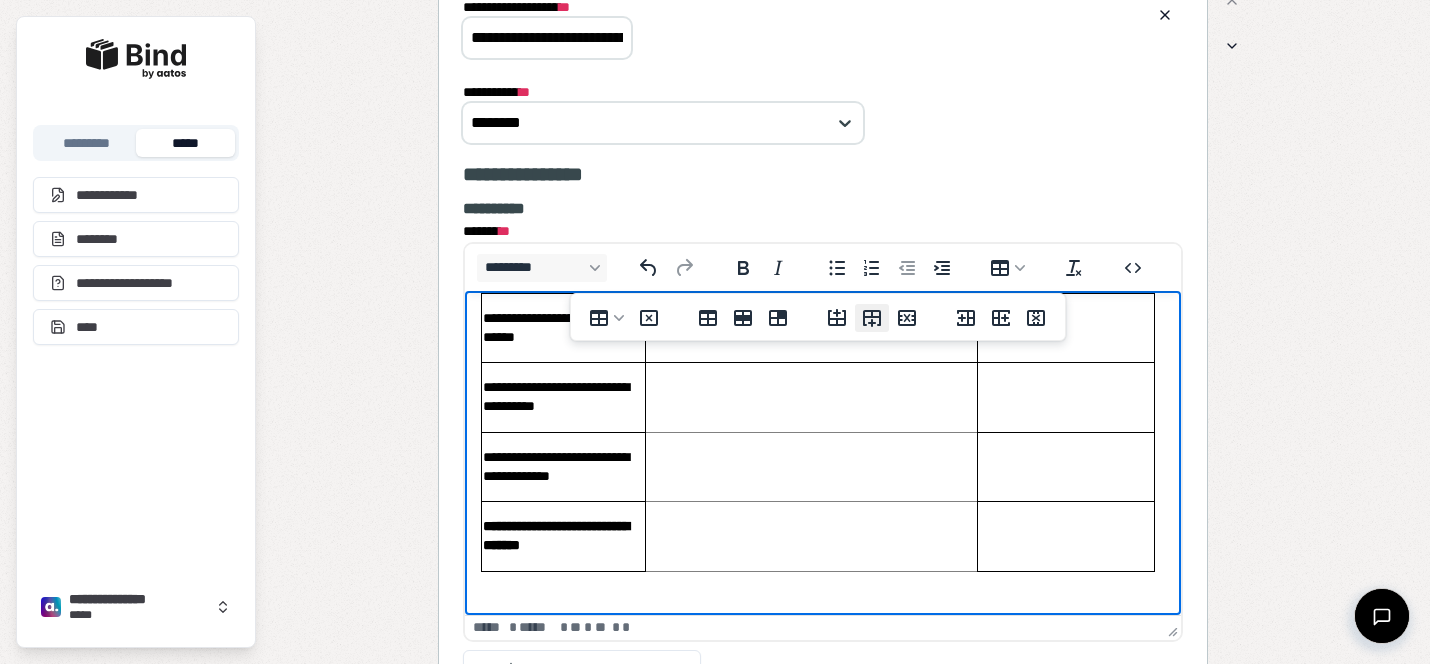 click 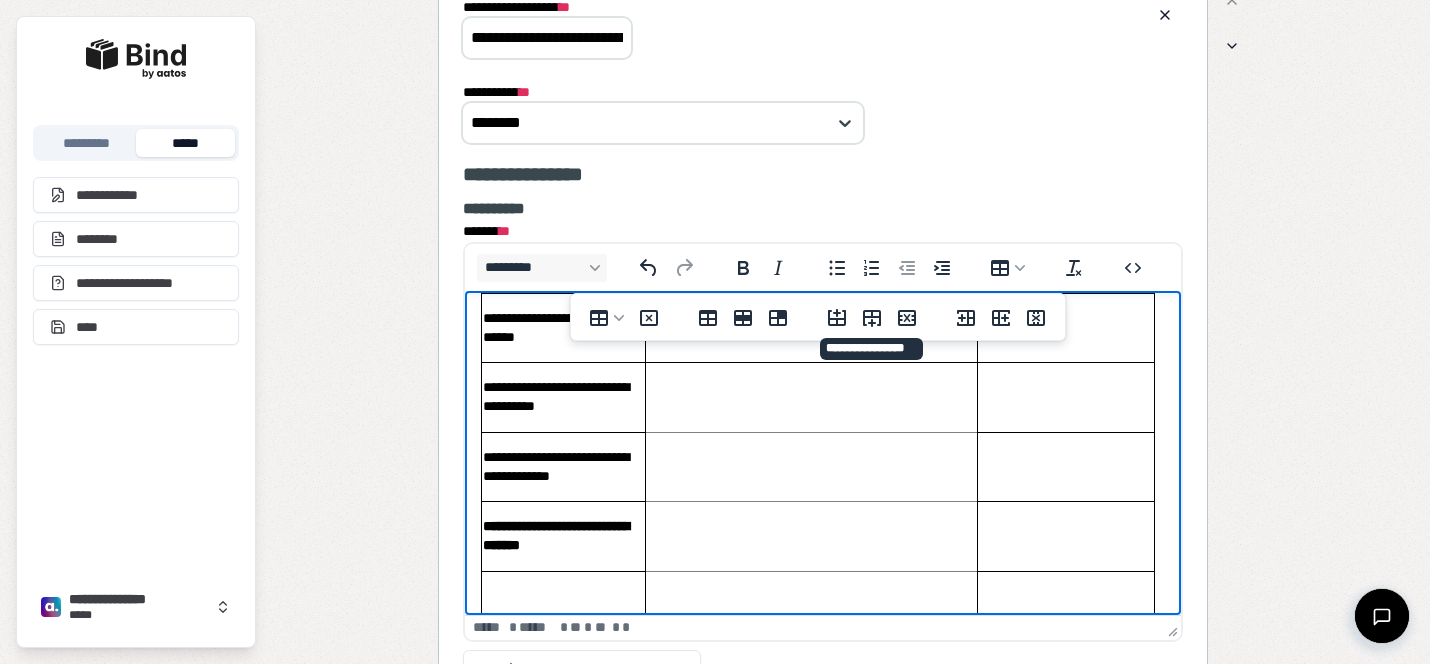 scroll, scrollTop: 665, scrollLeft: 0, axis: vertical 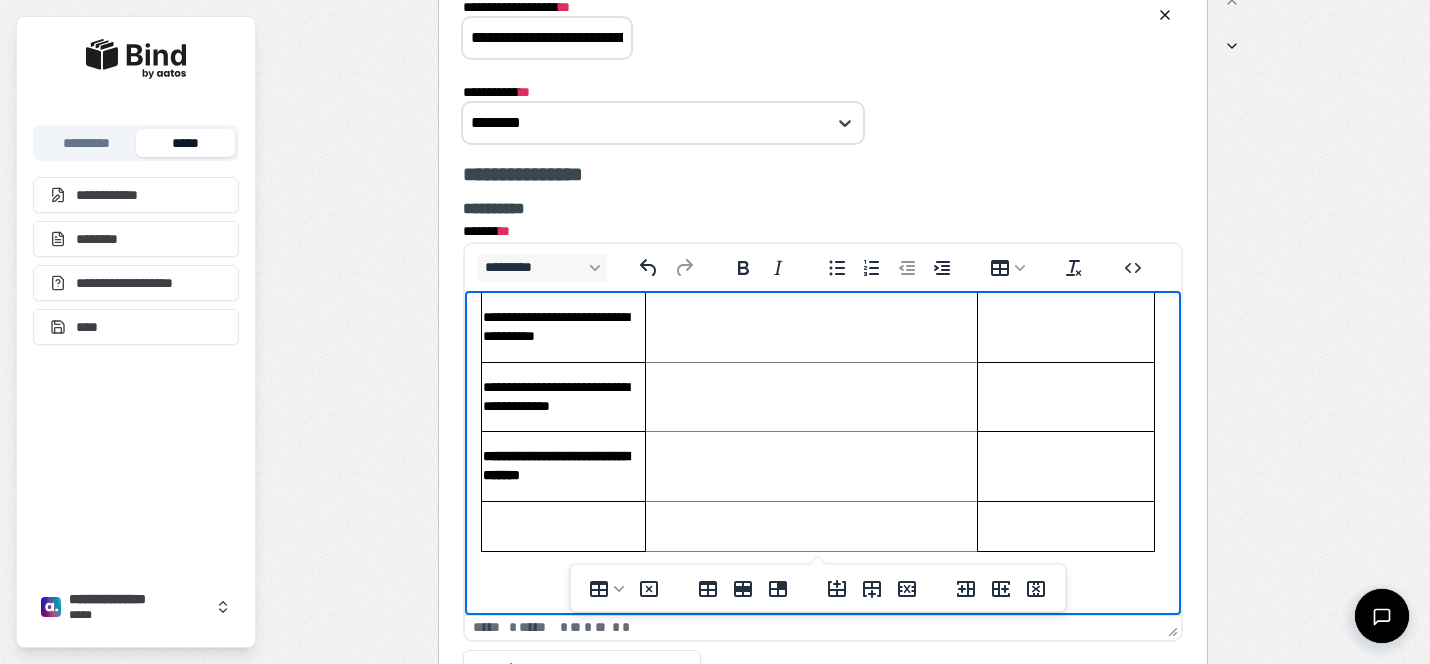click at bounding box center (562, 526) 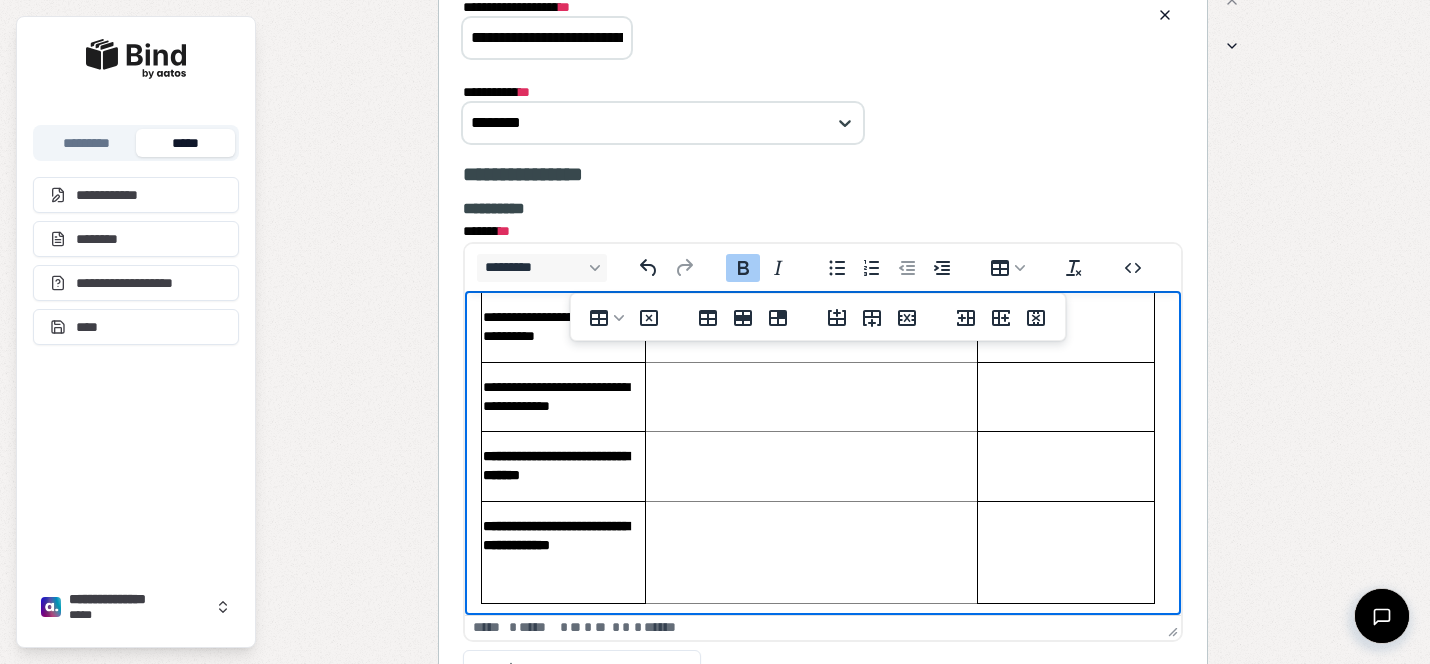 click on "**********" at bounding box center (563, 552) 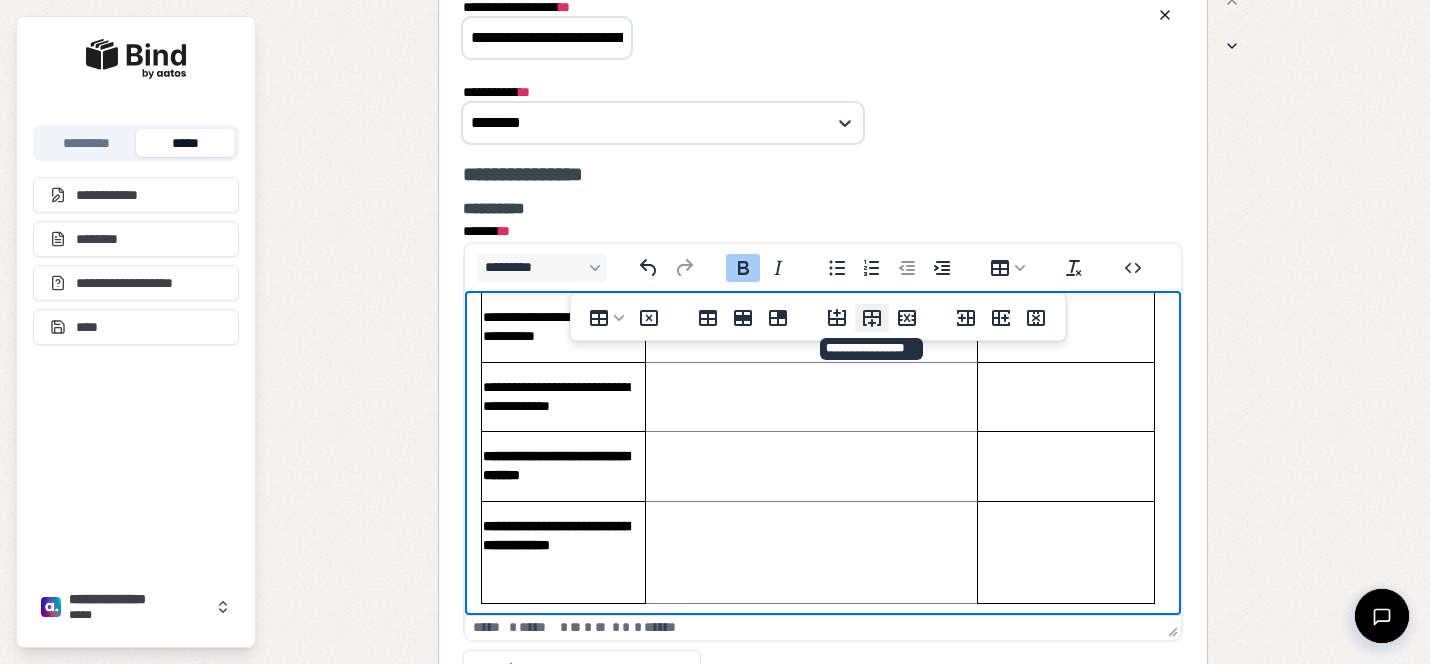 click 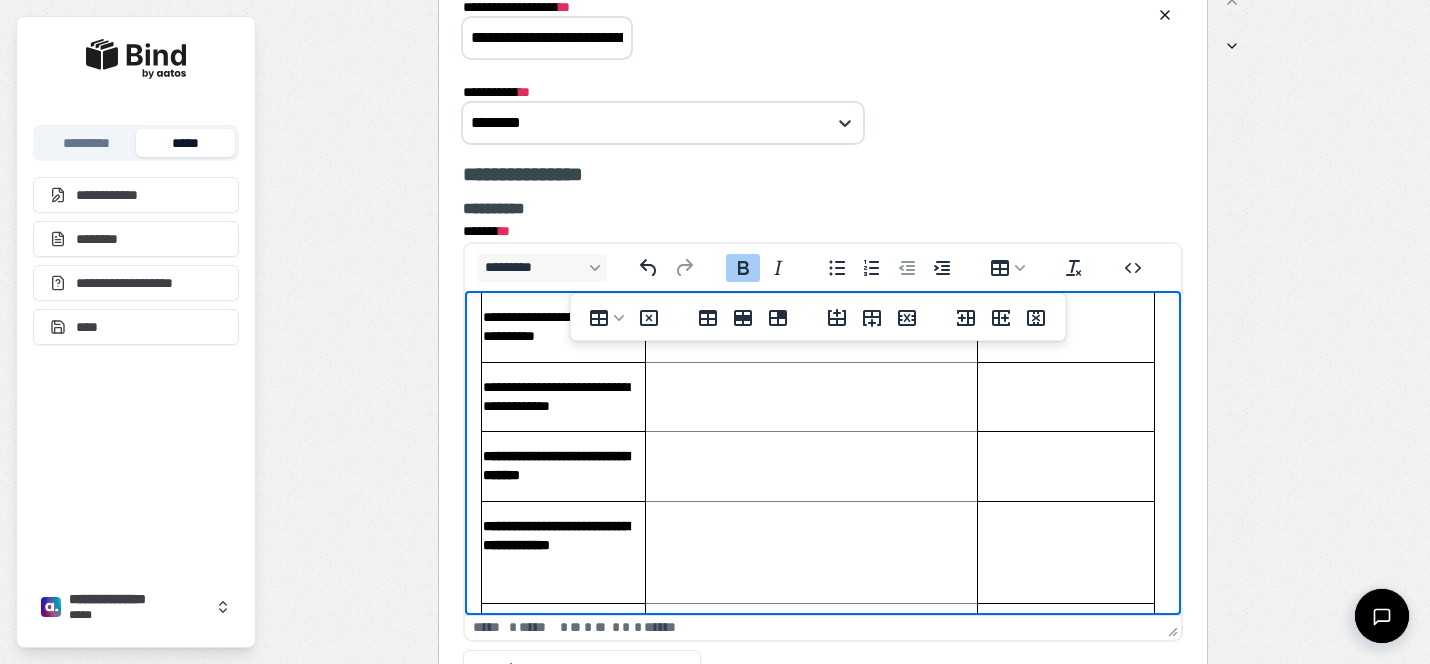 scroll, scrollTop: 768, scrollLeft: 0, axis: vertical 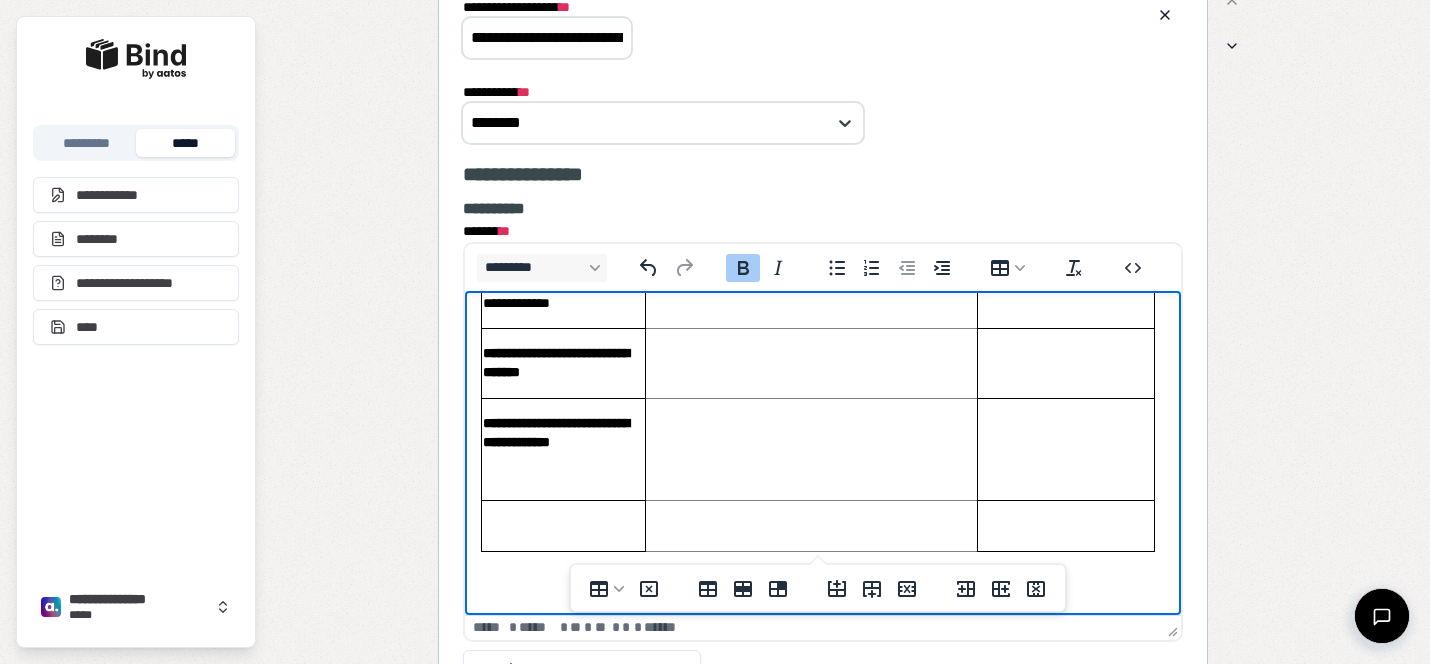 click at bounding box center (563, 526) 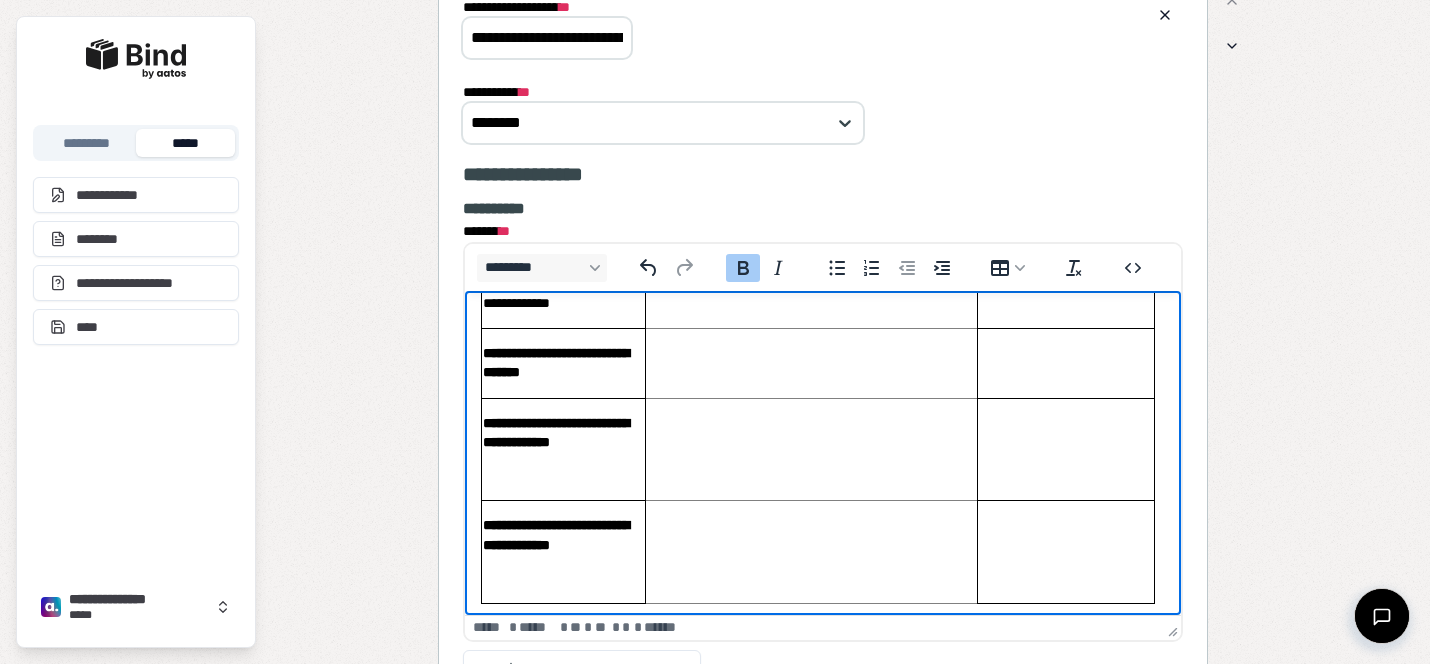 click at bounding box center (562, 578) 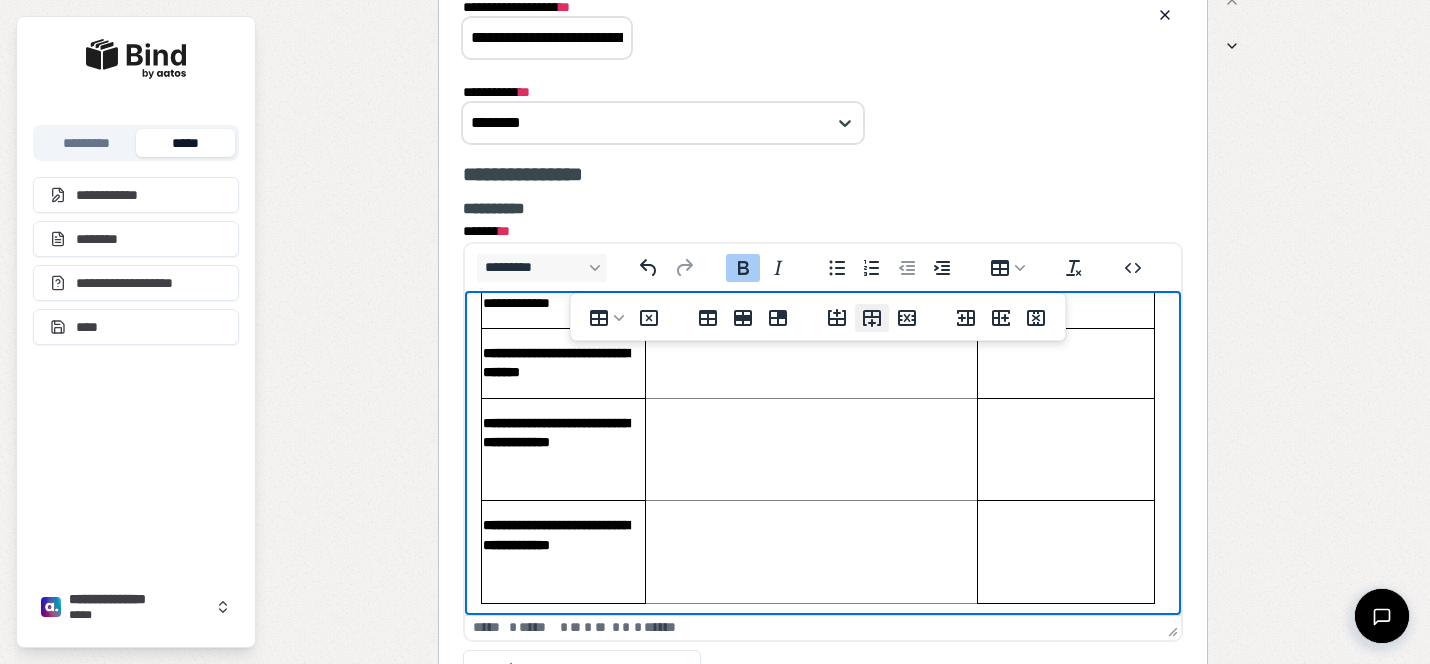 click 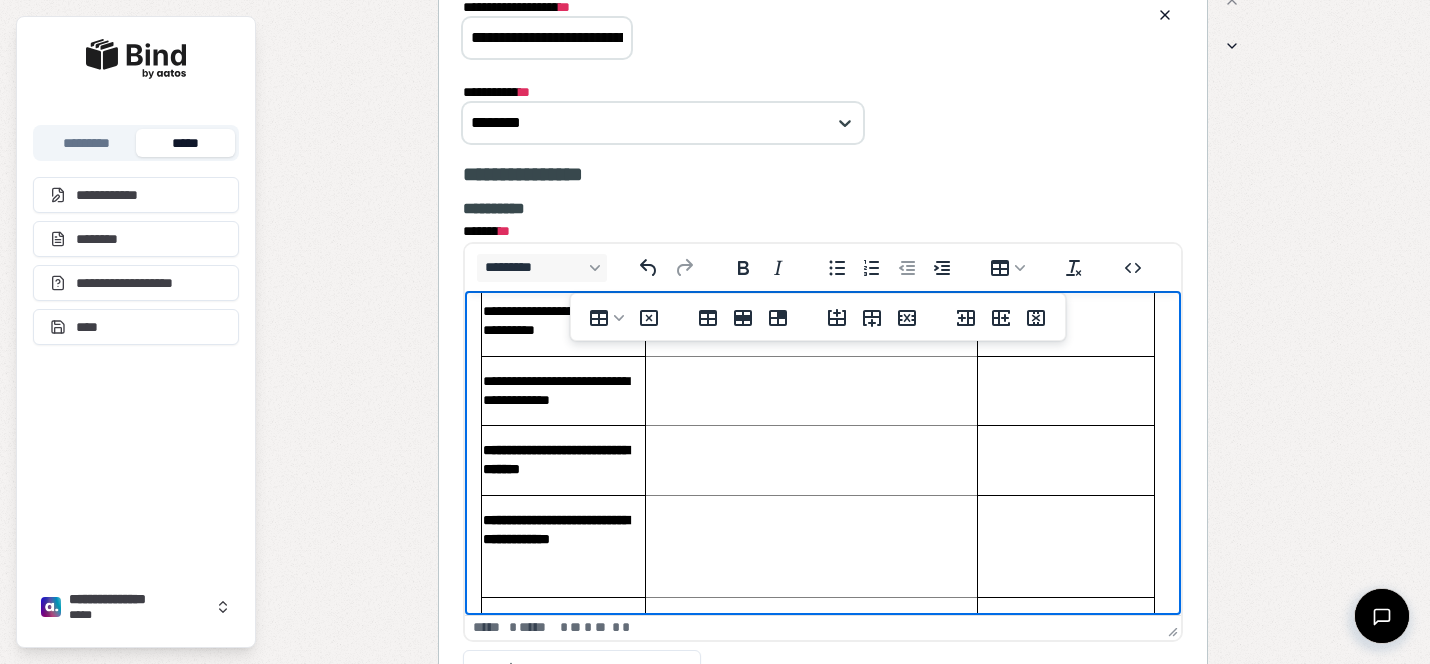 scroll, scrollTop: 659, scrollLeft: 0, axis: vertical 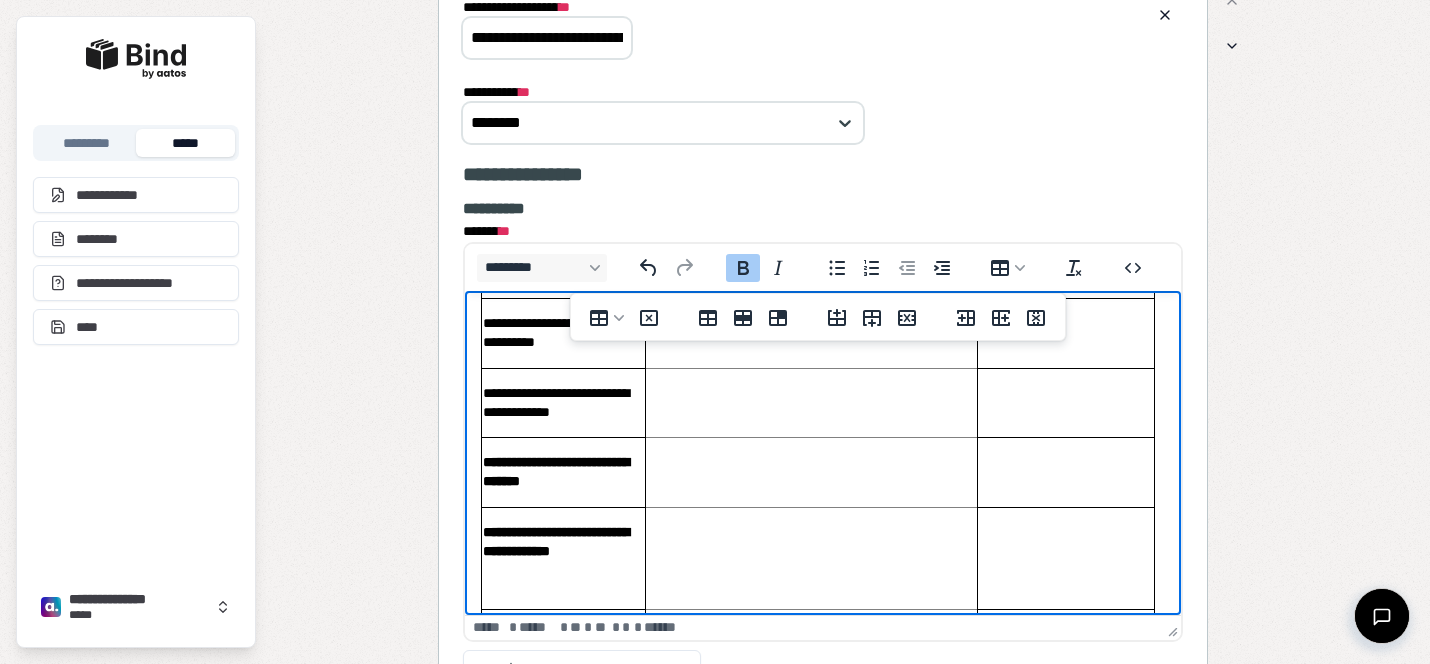 click on "**********" at bounding box center [562, 472] 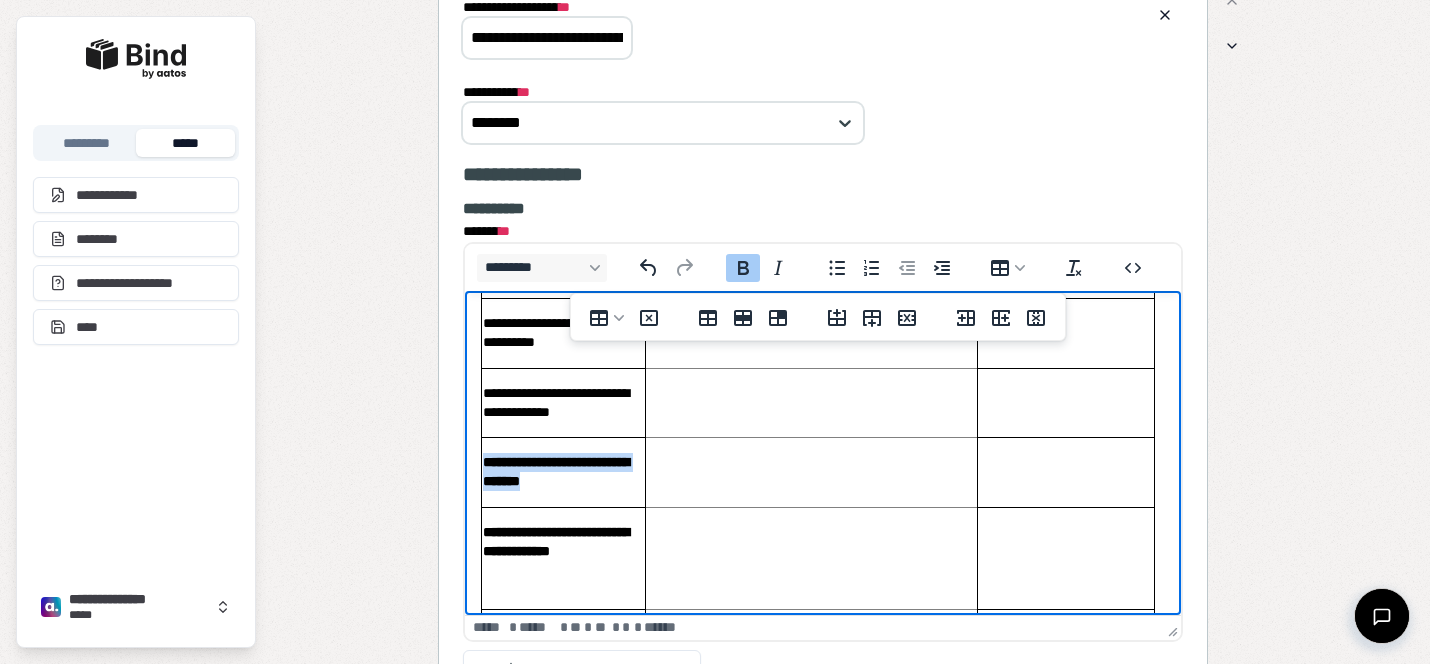 drag, startPoint x: 570, startPoint y: 477, endPoint x: 484, endPoint y: 461, distance: 87.47571 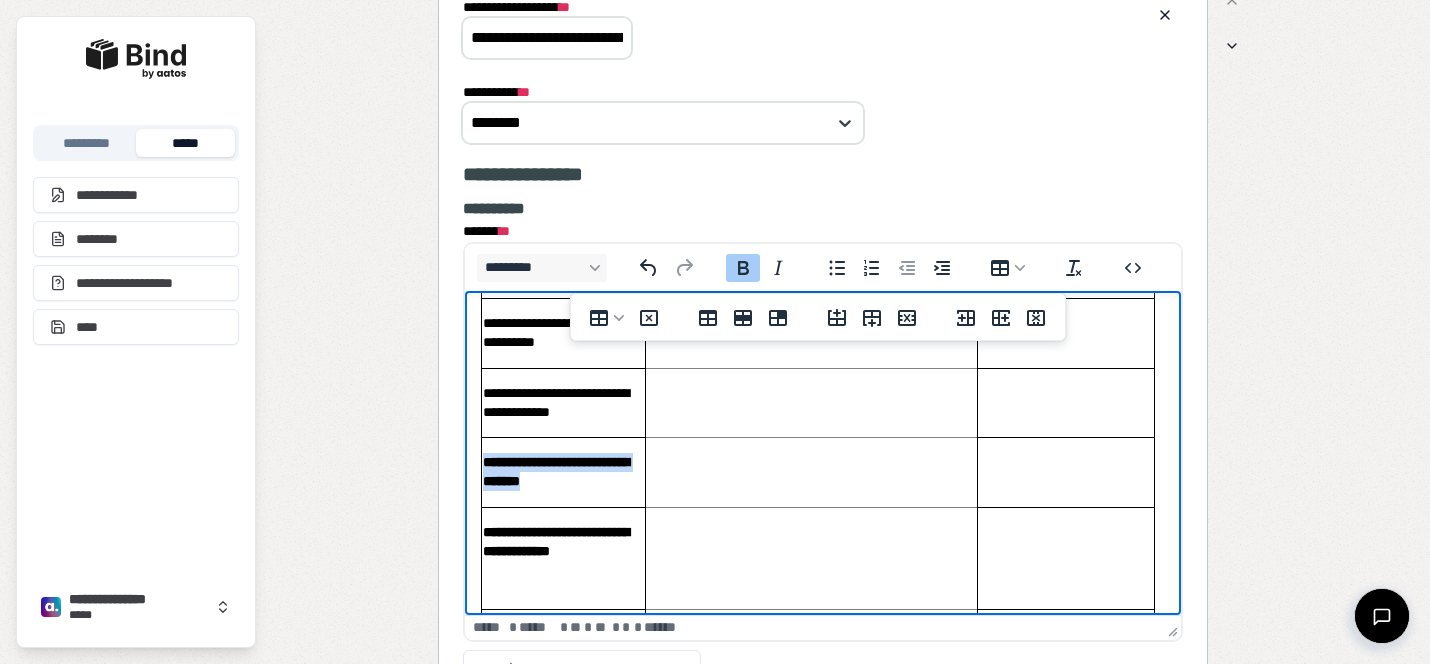click 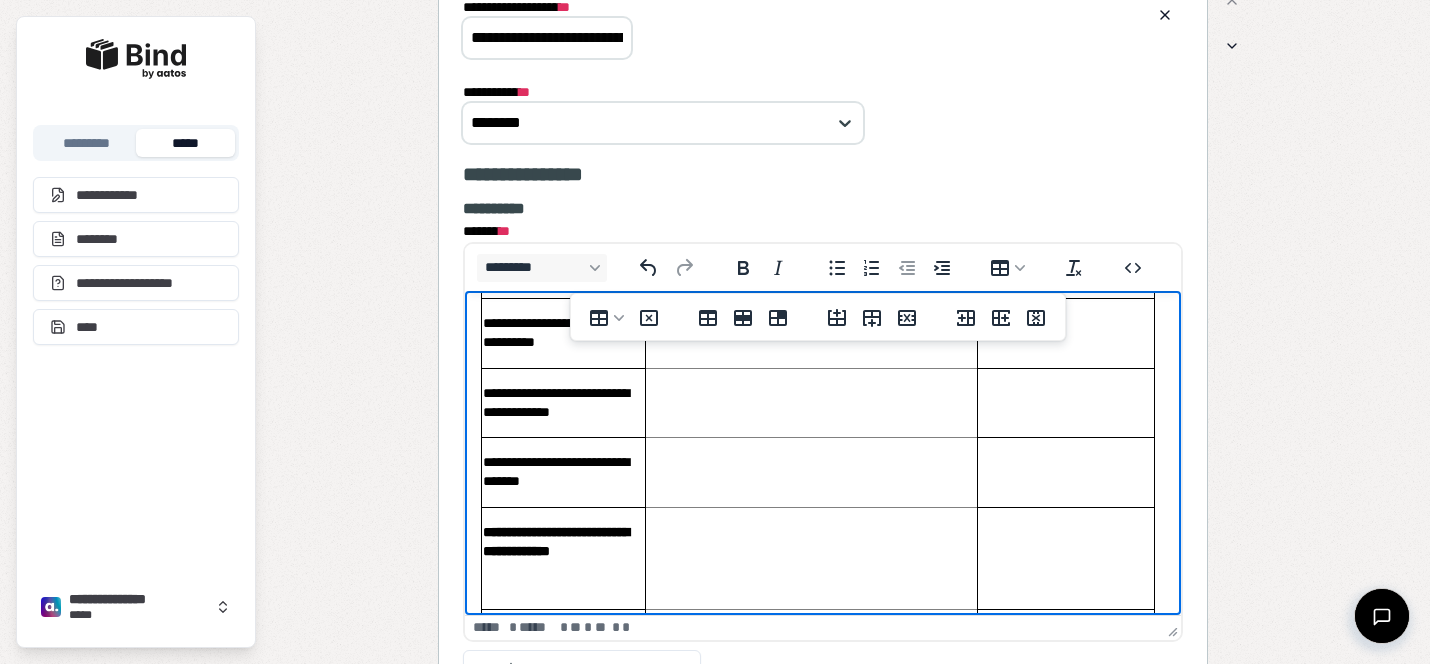 click on "**********" at bounding box center [555, 541] 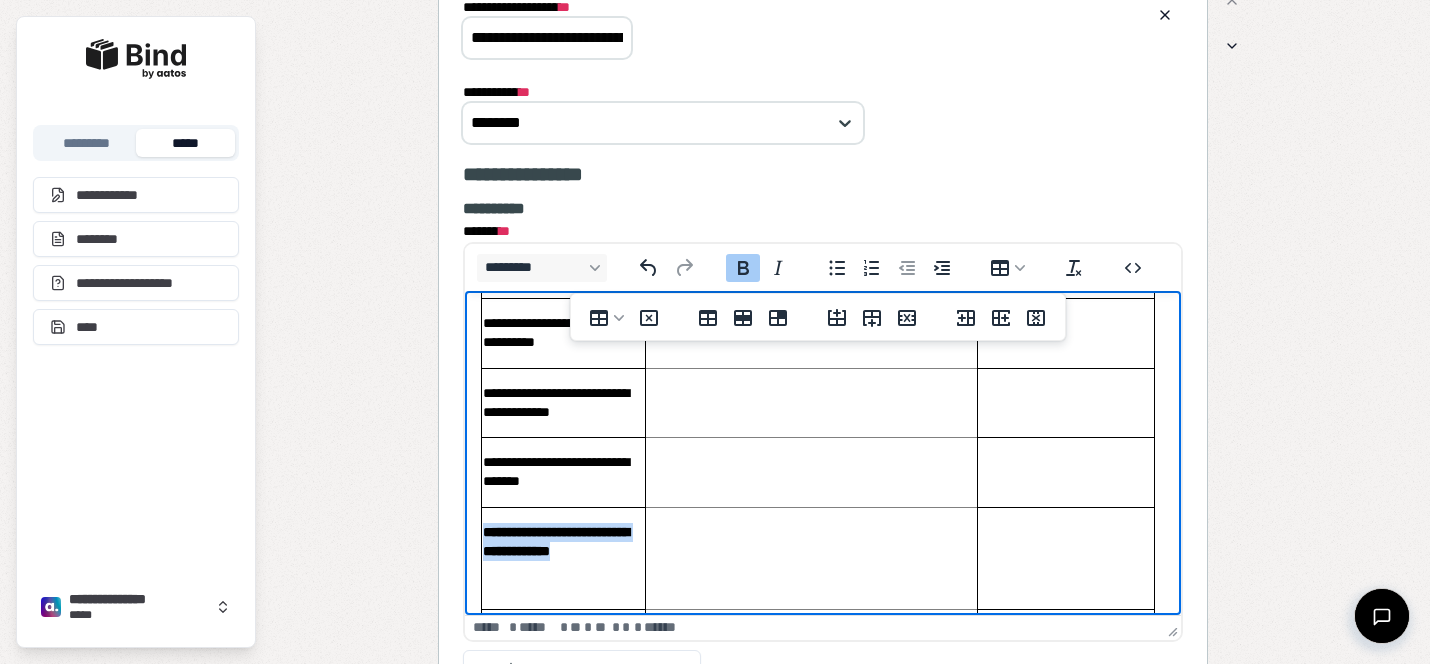 drag, startPoint x: 640, startPoint y: 550, endPoint x: 482, endPoint y: 533, distance: 158.91193 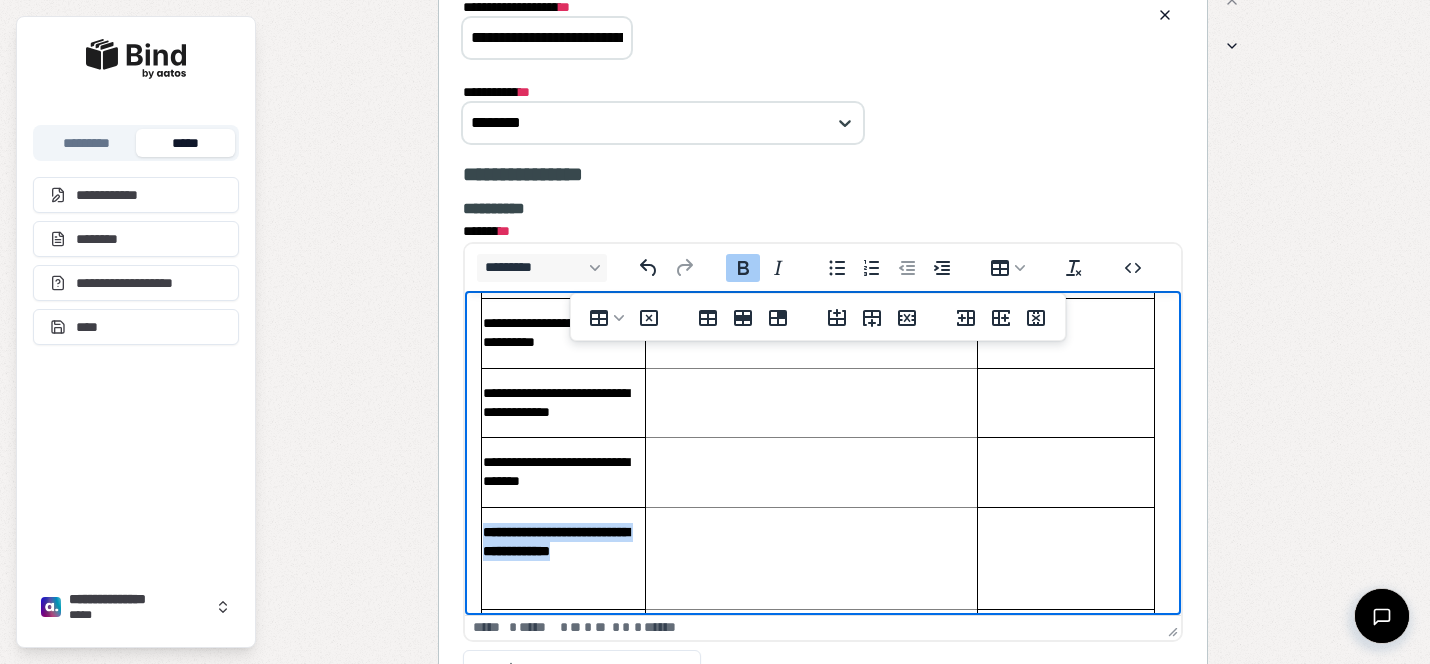 click 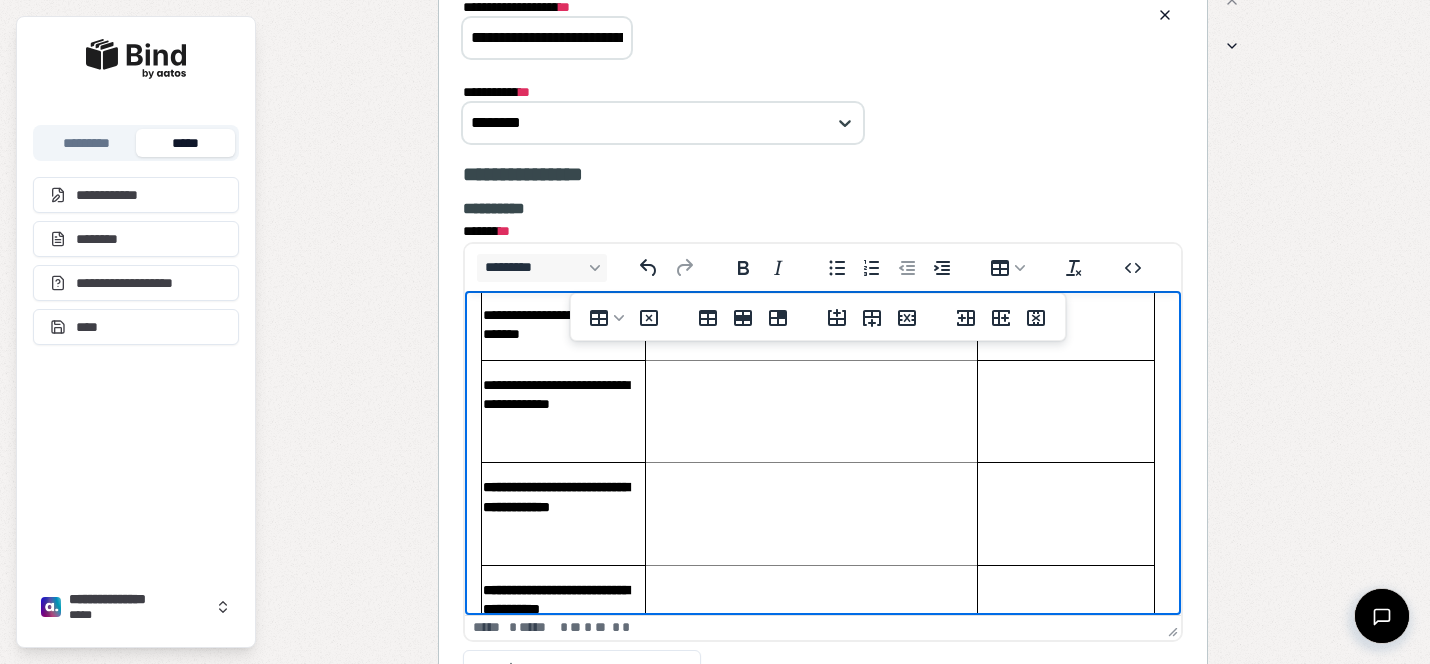 scroll, scrollTop: 809, scrollLeft: 0, axis: vertical 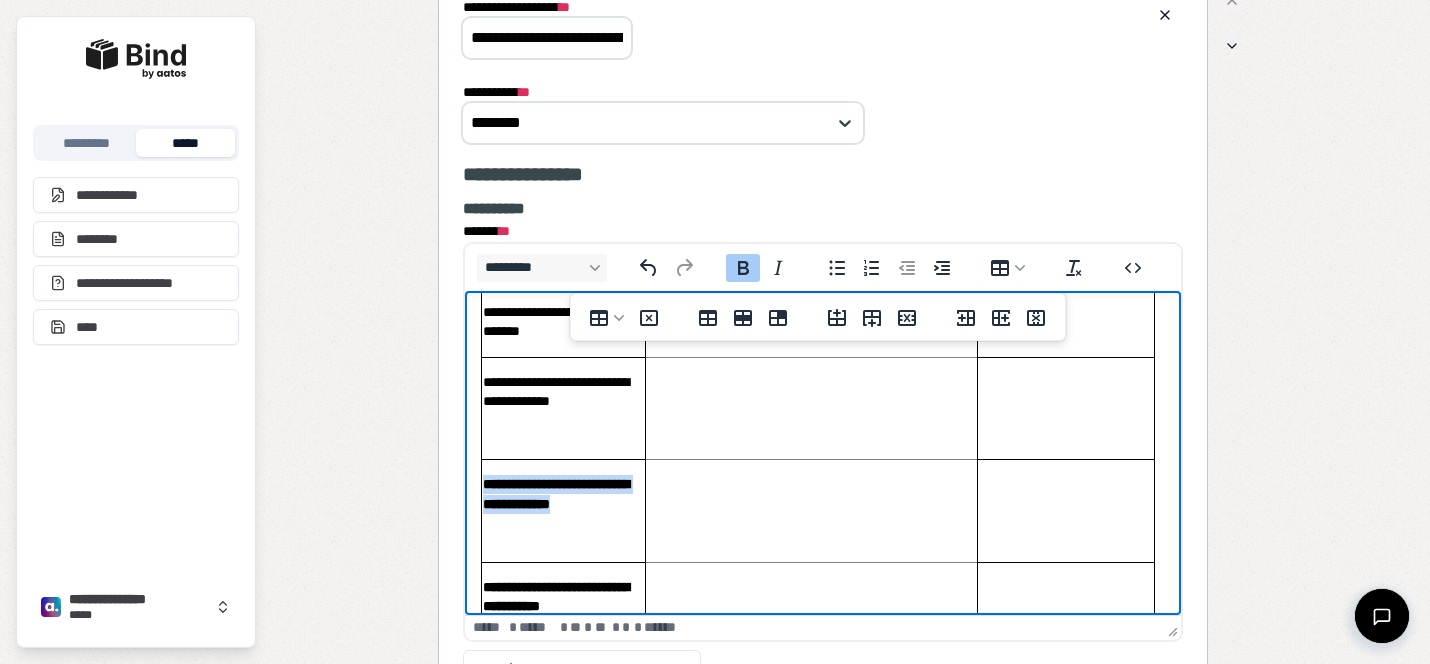 drag, startPoint x: 630, startPoint y: 508, endPoint x: 483, endPoint y: 486, distance: 148.63715 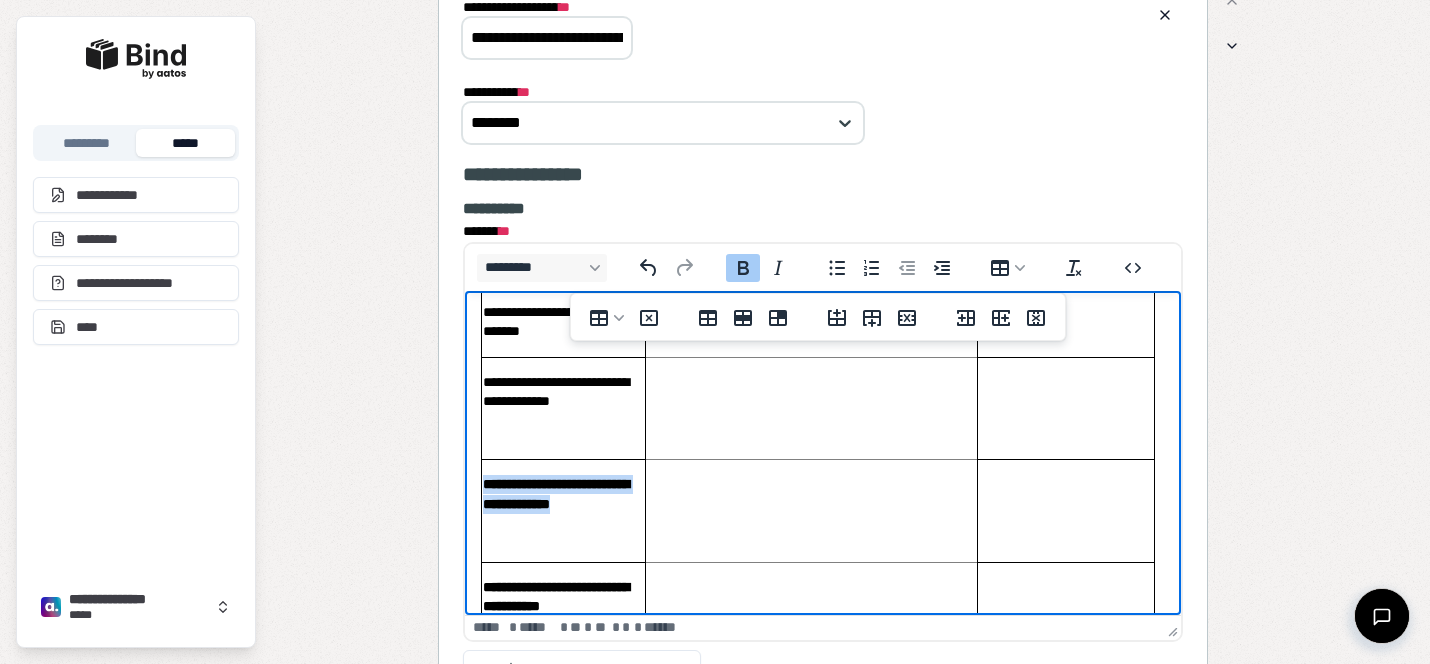 click 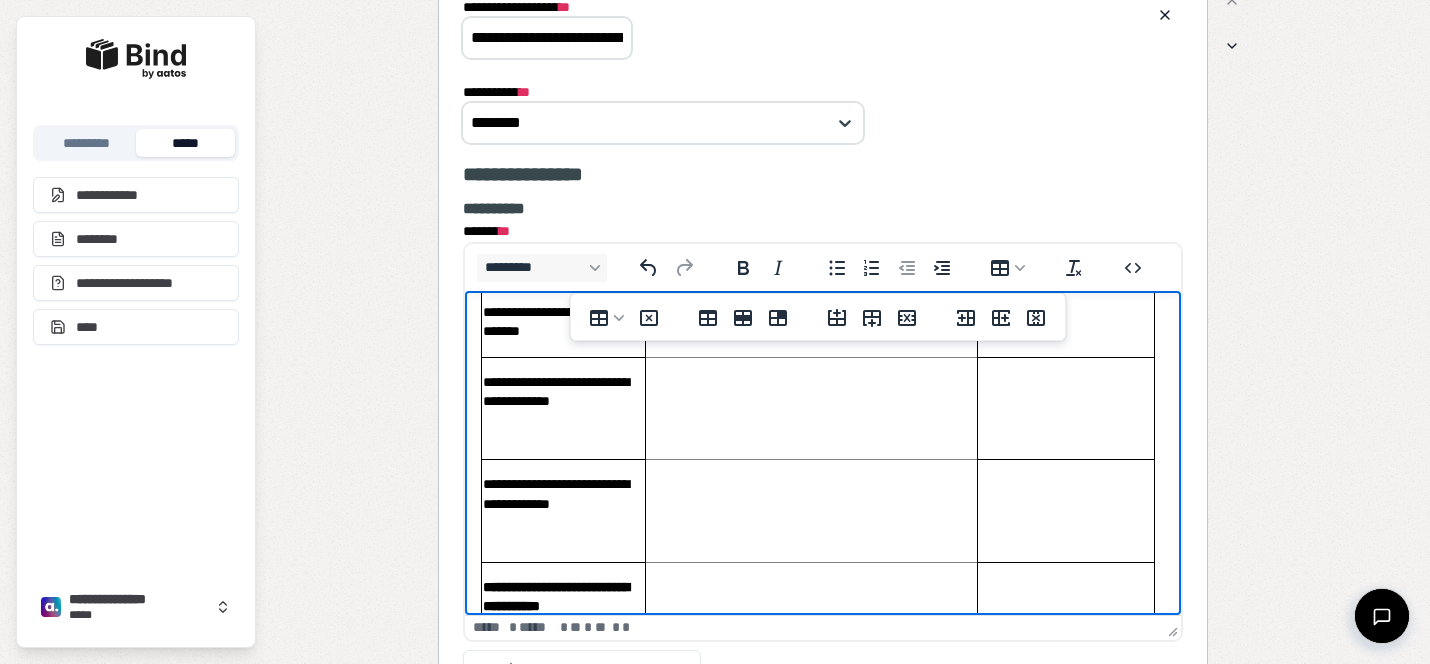 scroll, scrollTop: 923, scrollLeft: 0, axis: vertical 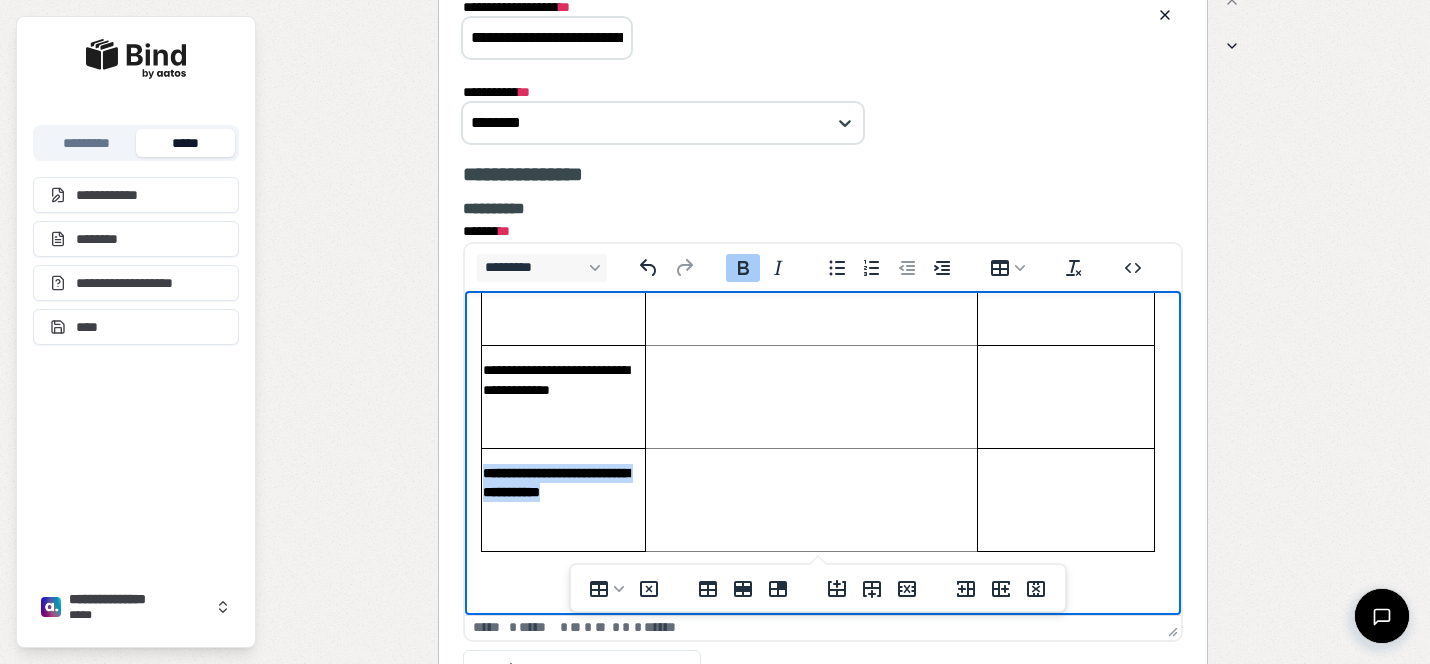 drag, startPoint x: 620, startPoint y: 495, endPoint x: 486, endPoint y: 475, distance: 135.48431 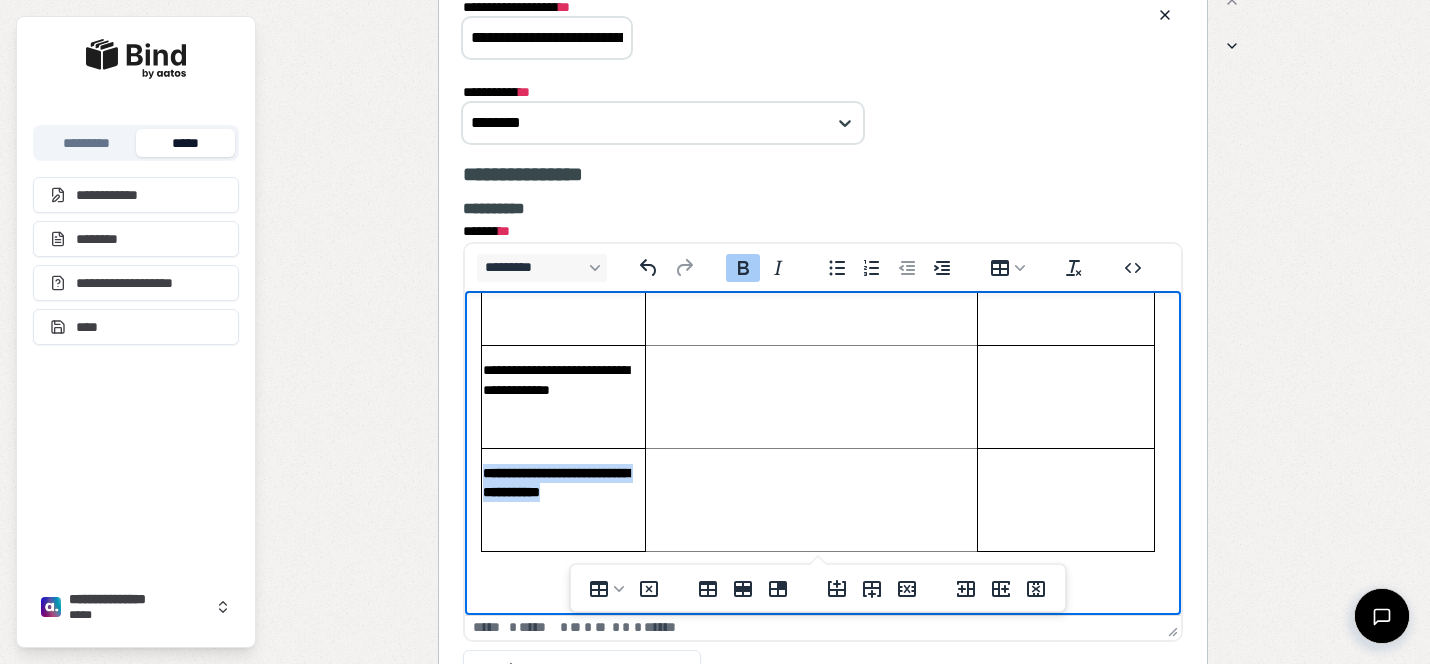 click 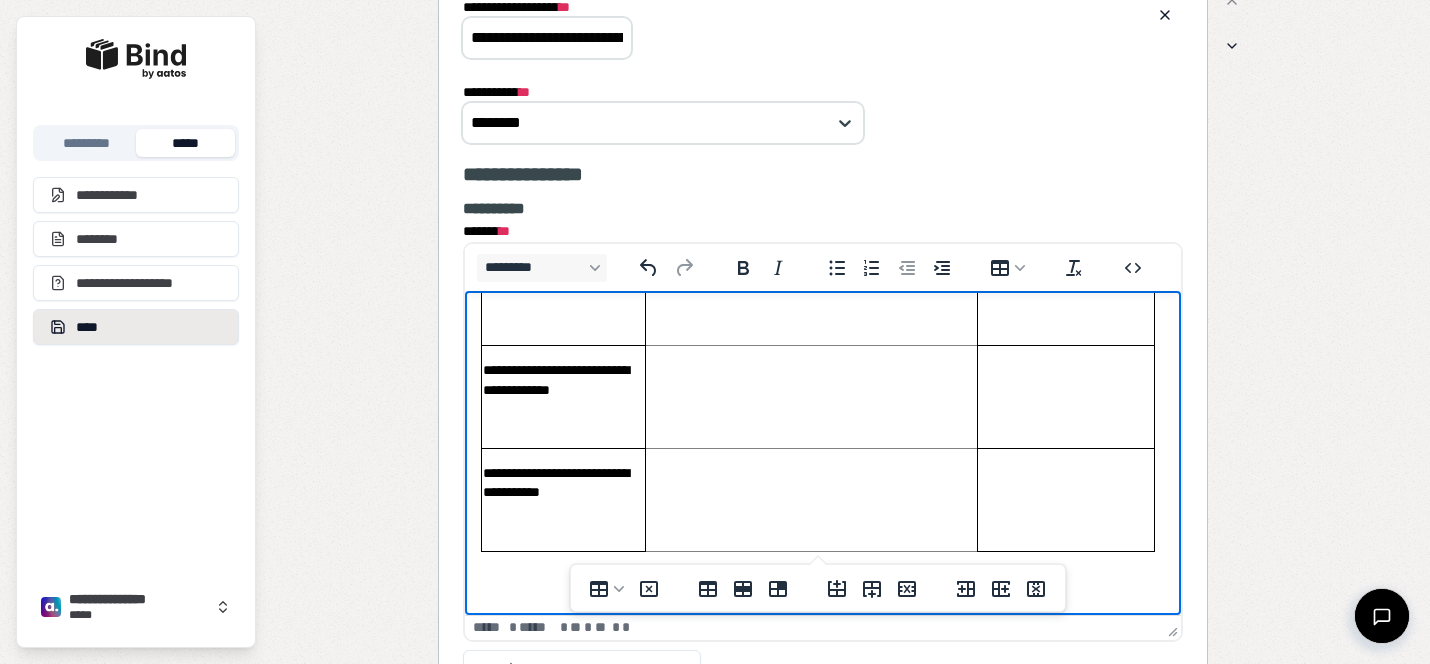 click on "****" at bounding box center [136, 327] 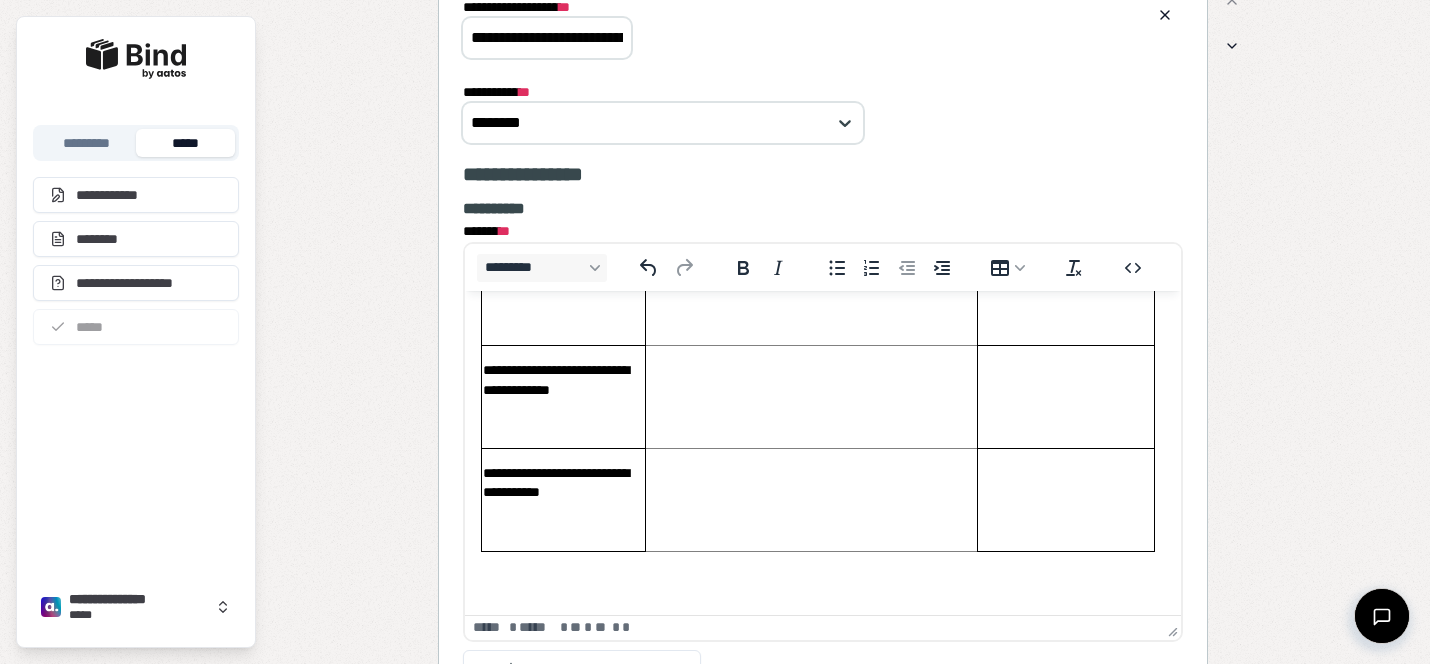 click at bounding box center (810, 500) 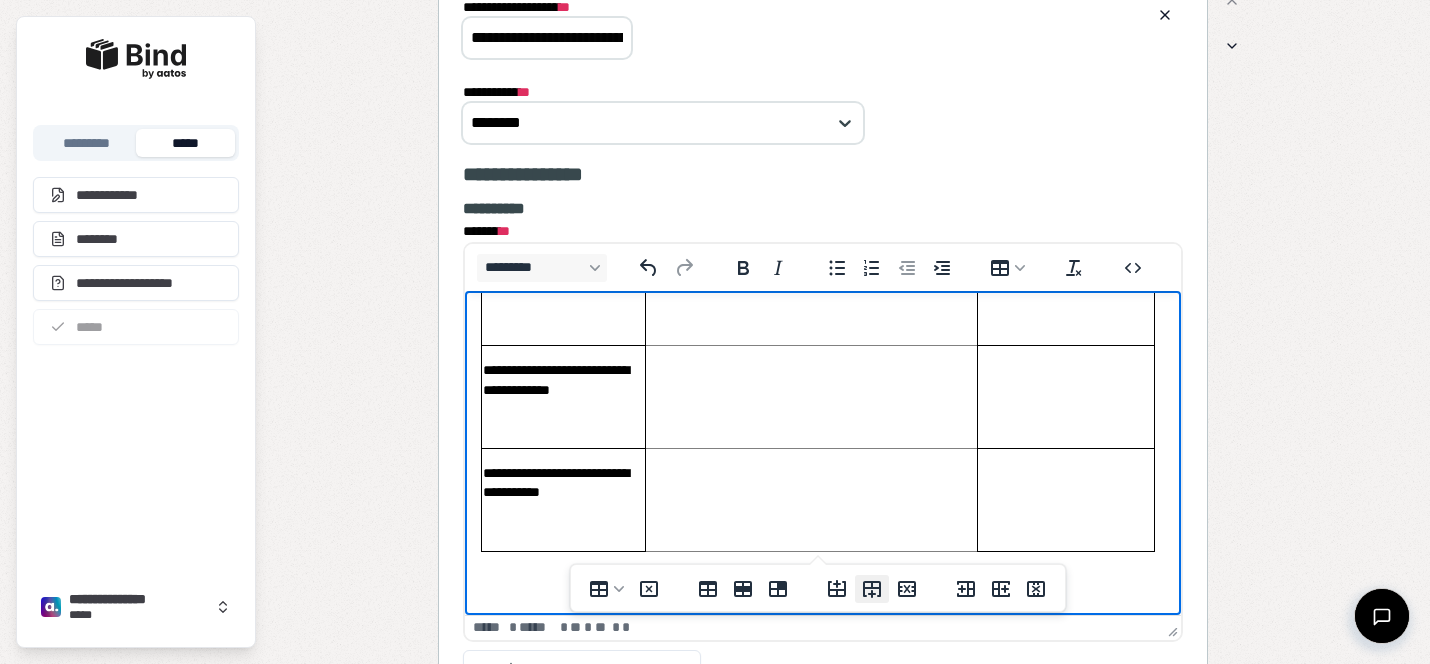click 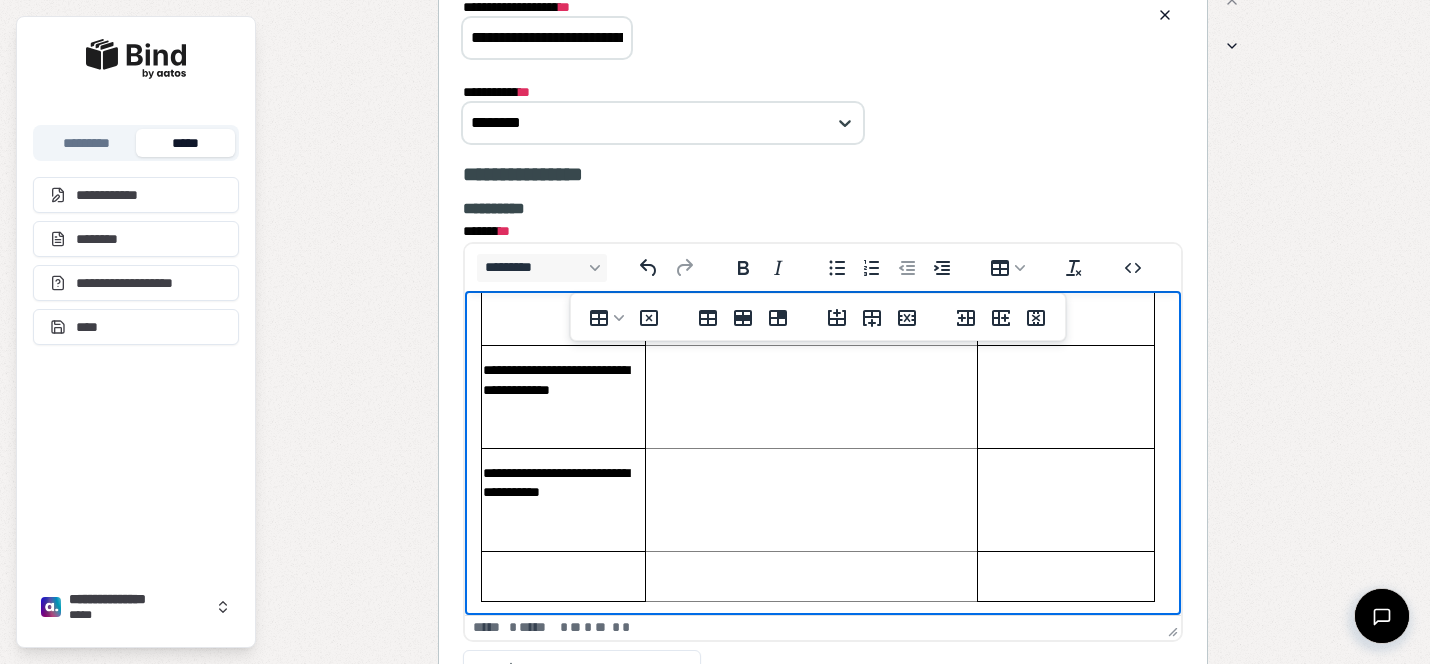 click at bounding box center [562, 576] 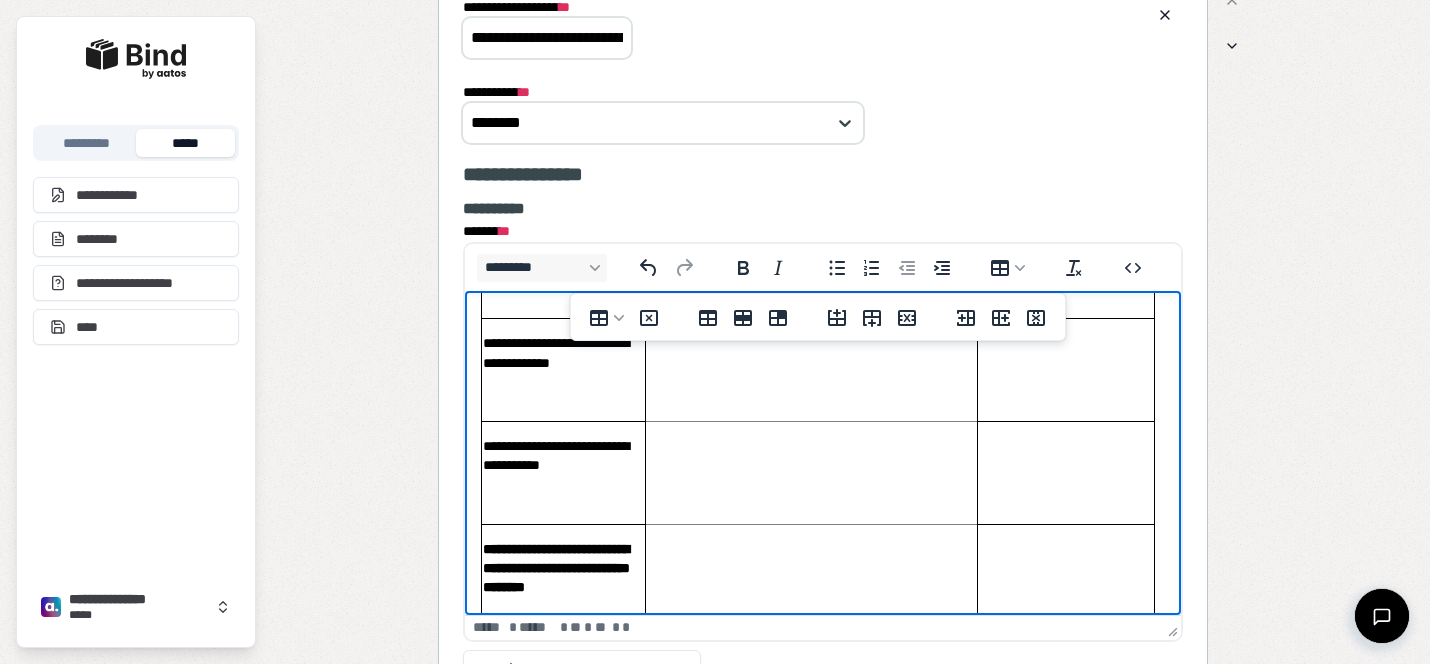 scroll, scrollTop: 1031, scrollLeft: 0, axis: vertical 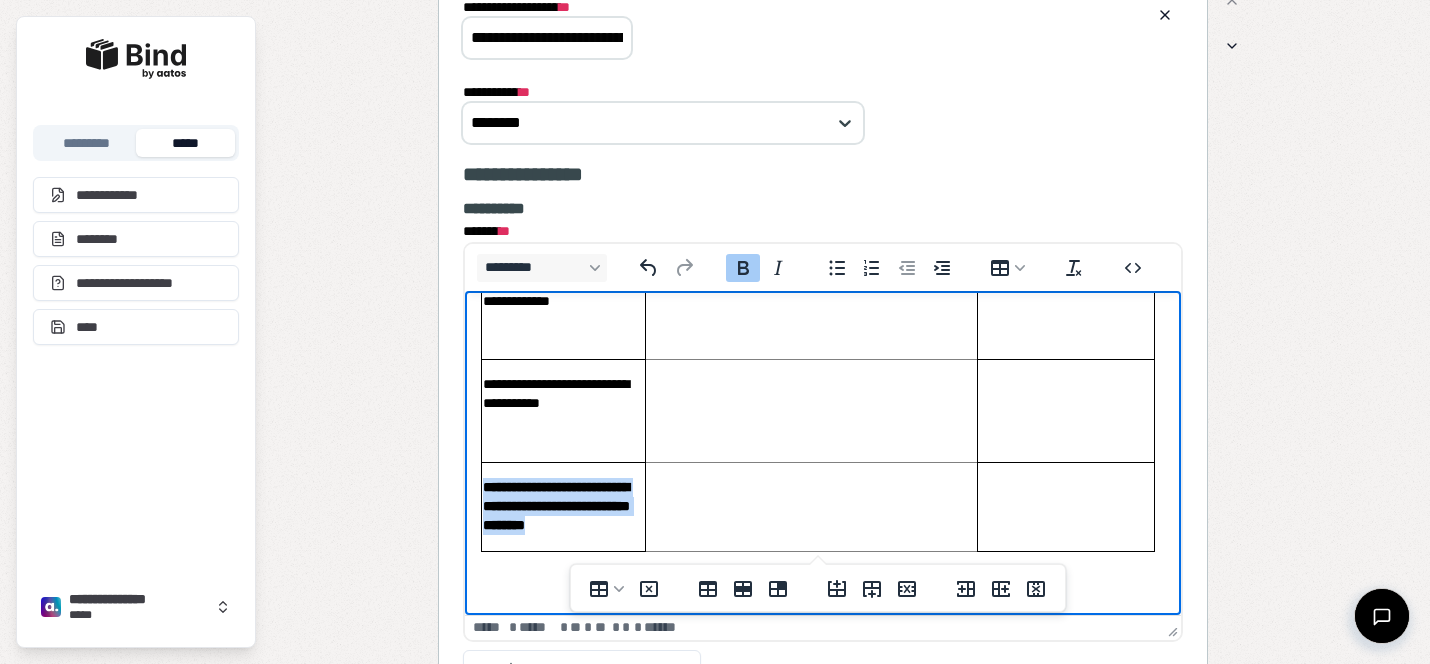 drag, startPoint x: 563, startPoint y: 527, endPoint x: 481, endPoint y: 467, distance: 101.607086 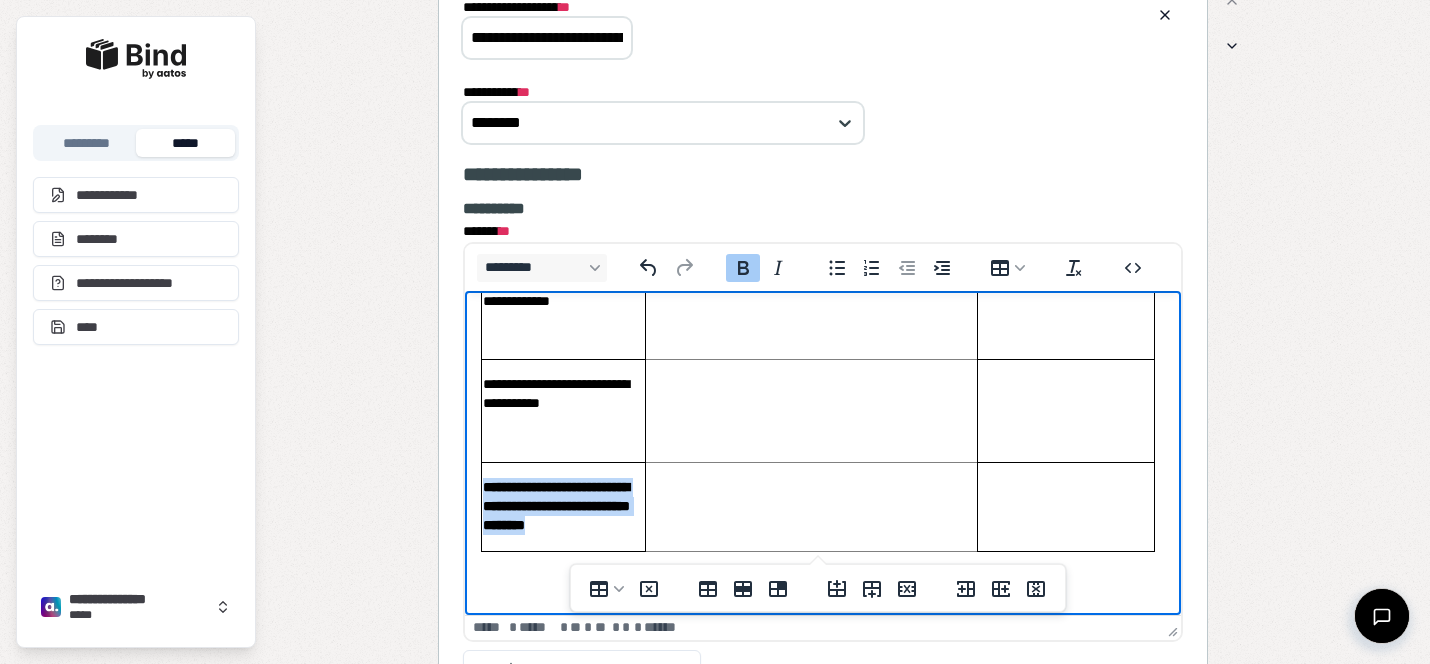 click 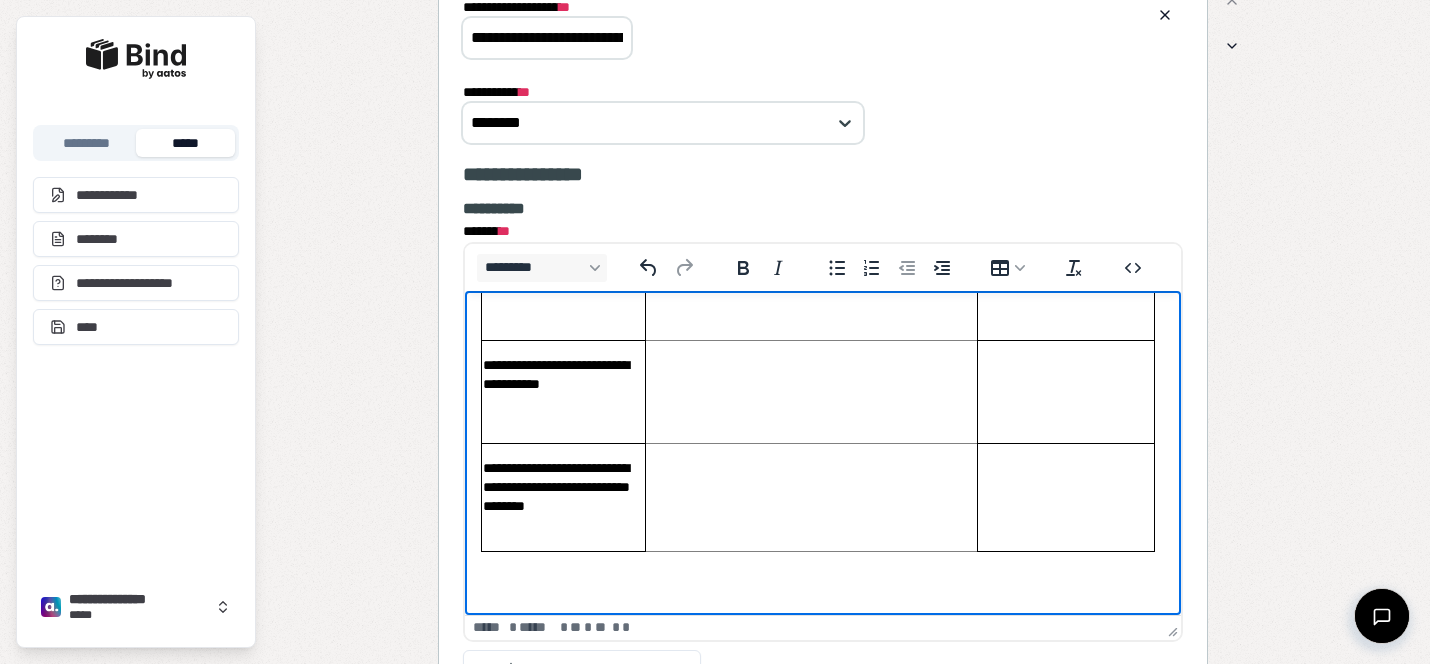 click at bounding box center [810, 497] 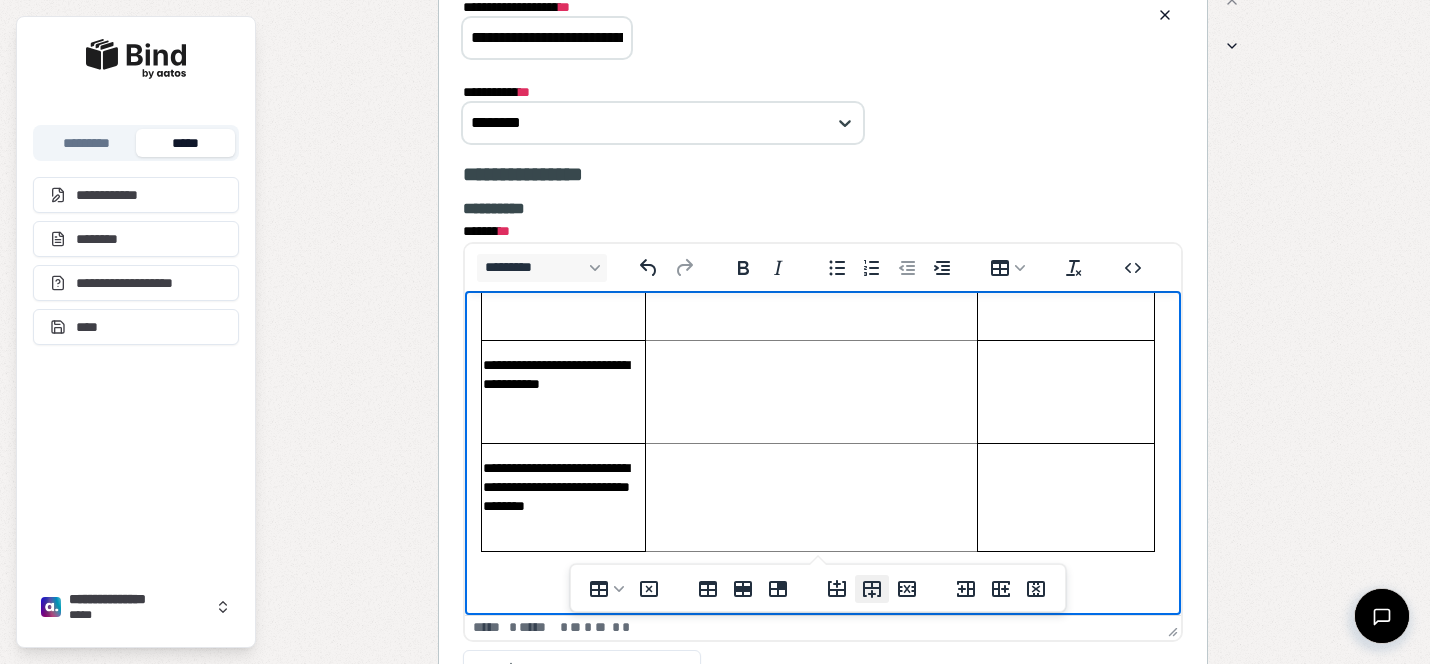 click 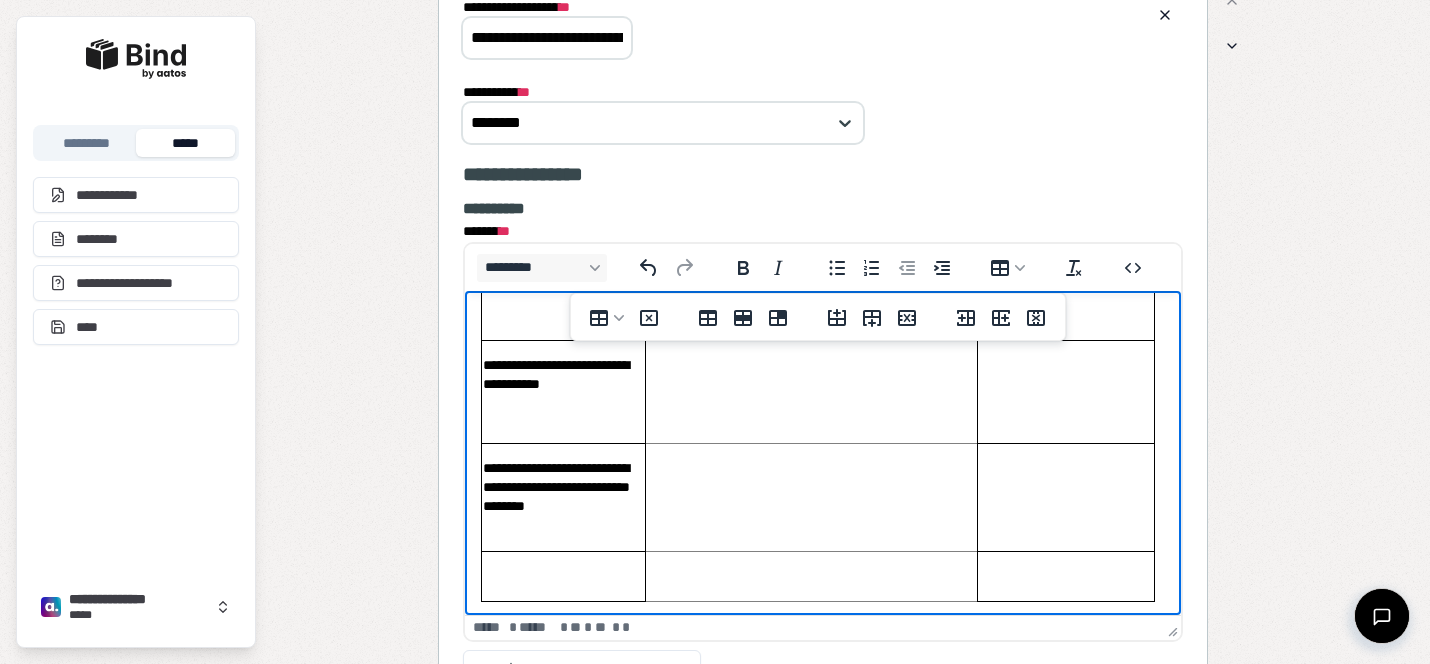 click at bounding box center [562, 576] 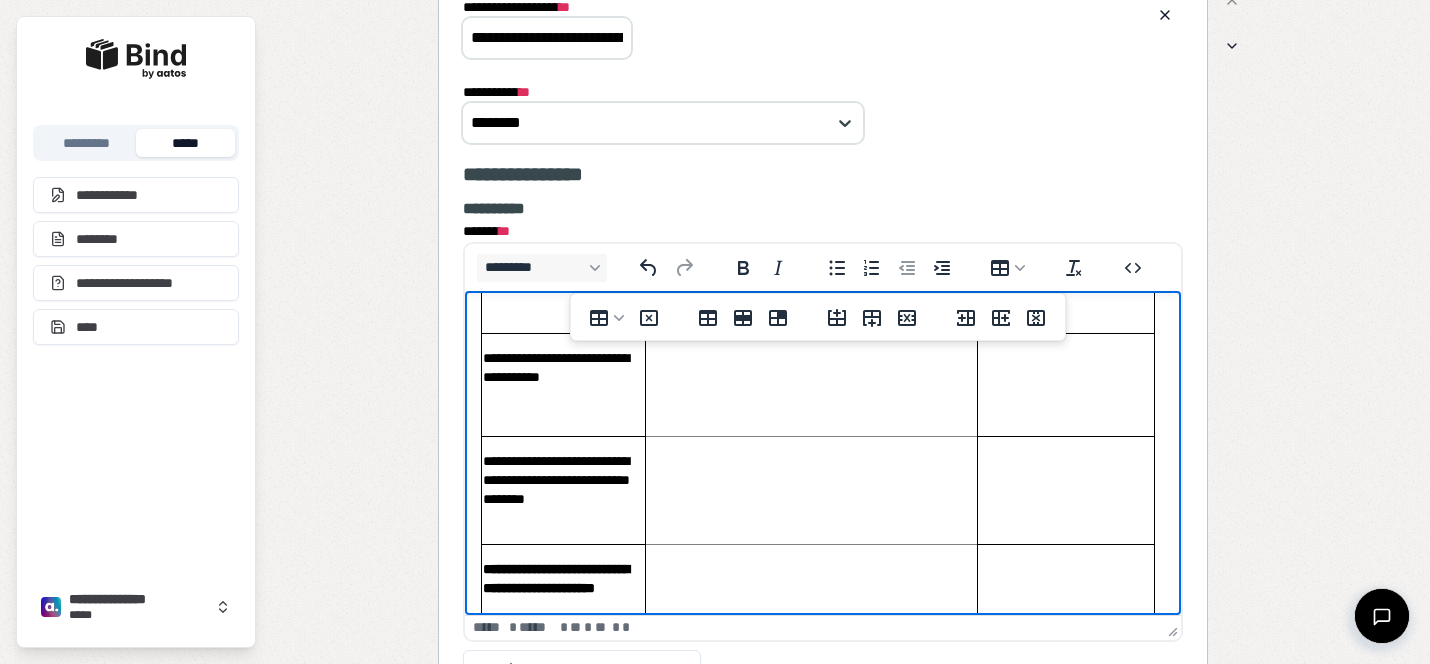 scroll, scrollTop: 1120, scrollLeft: 0, axis: vertical 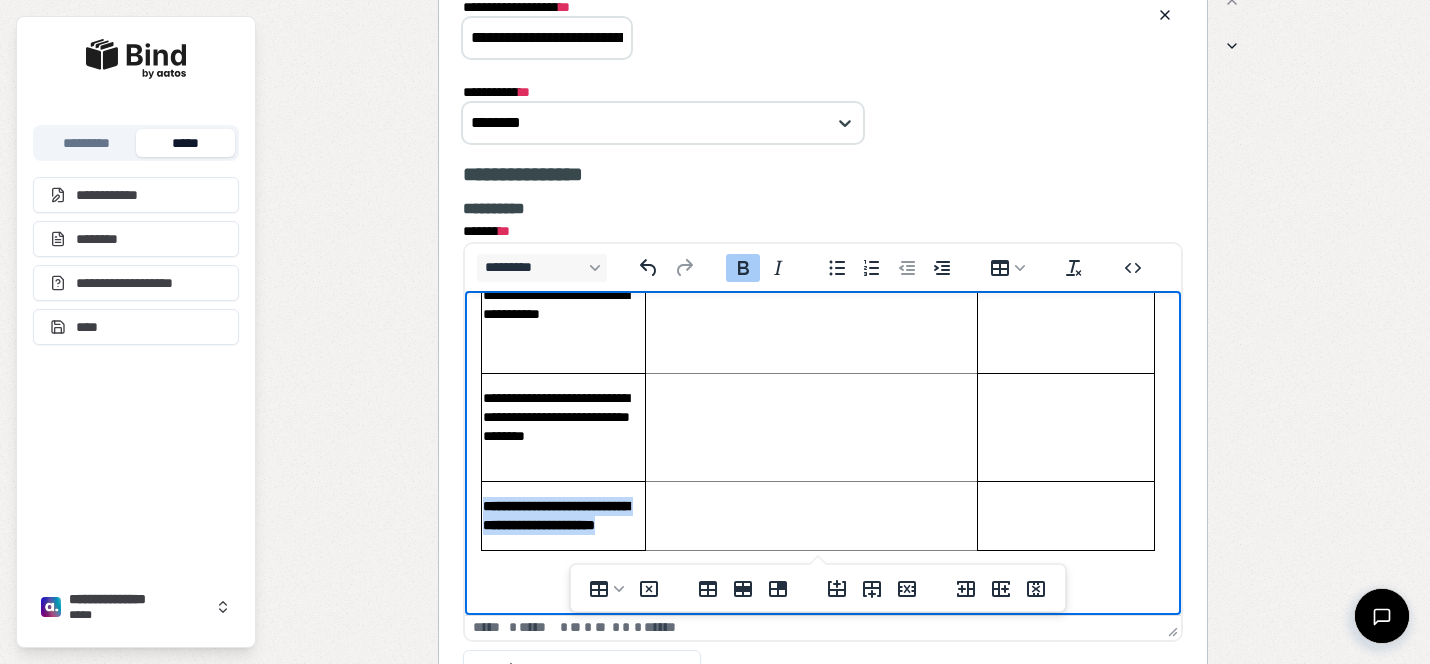 drag, startPoint x: 555, startPoint y: 533, endPoint x: 482, endPoint y: 488, distance: 85.75546 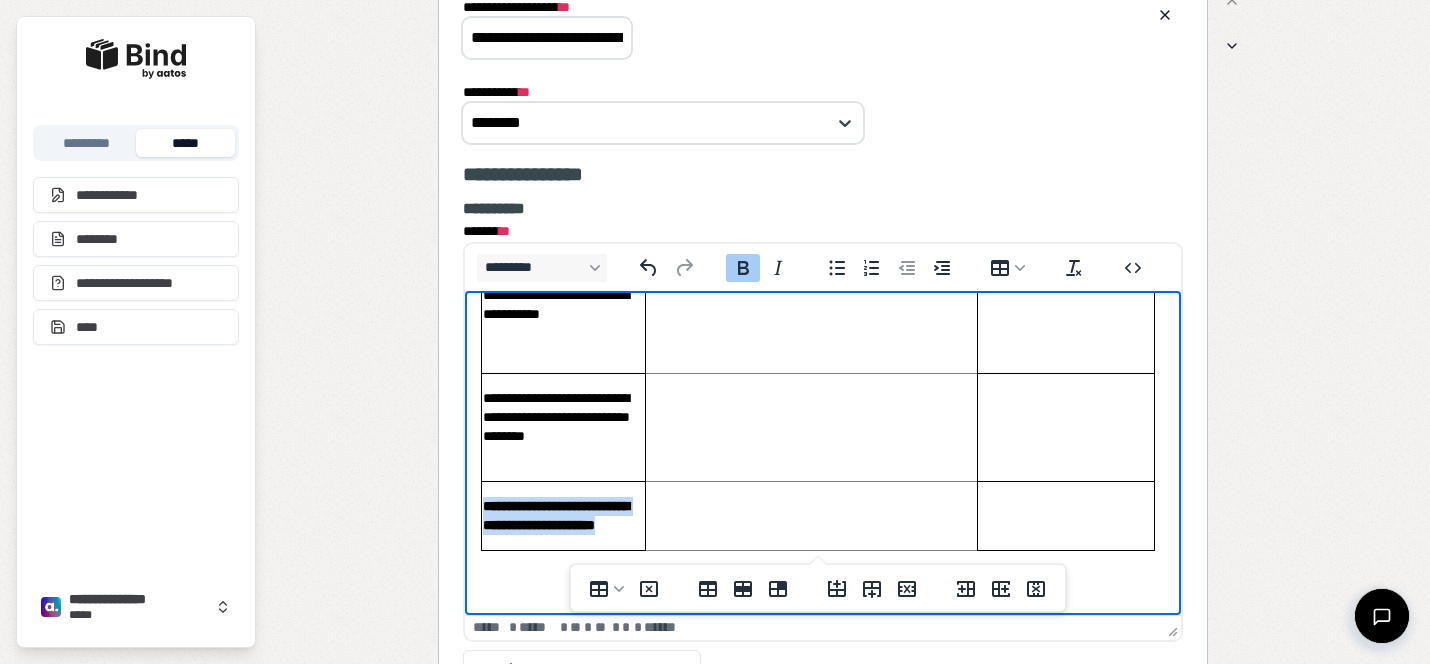 click 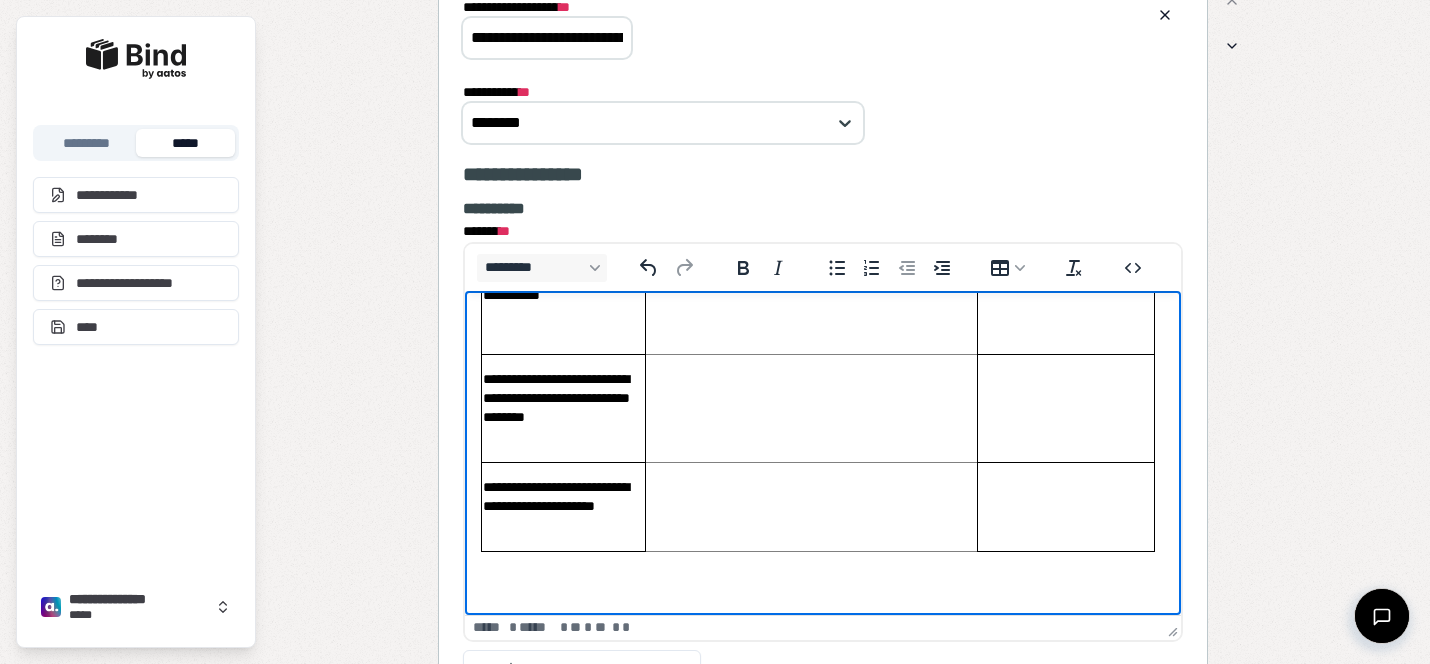 click at bounding box center (810, 506) 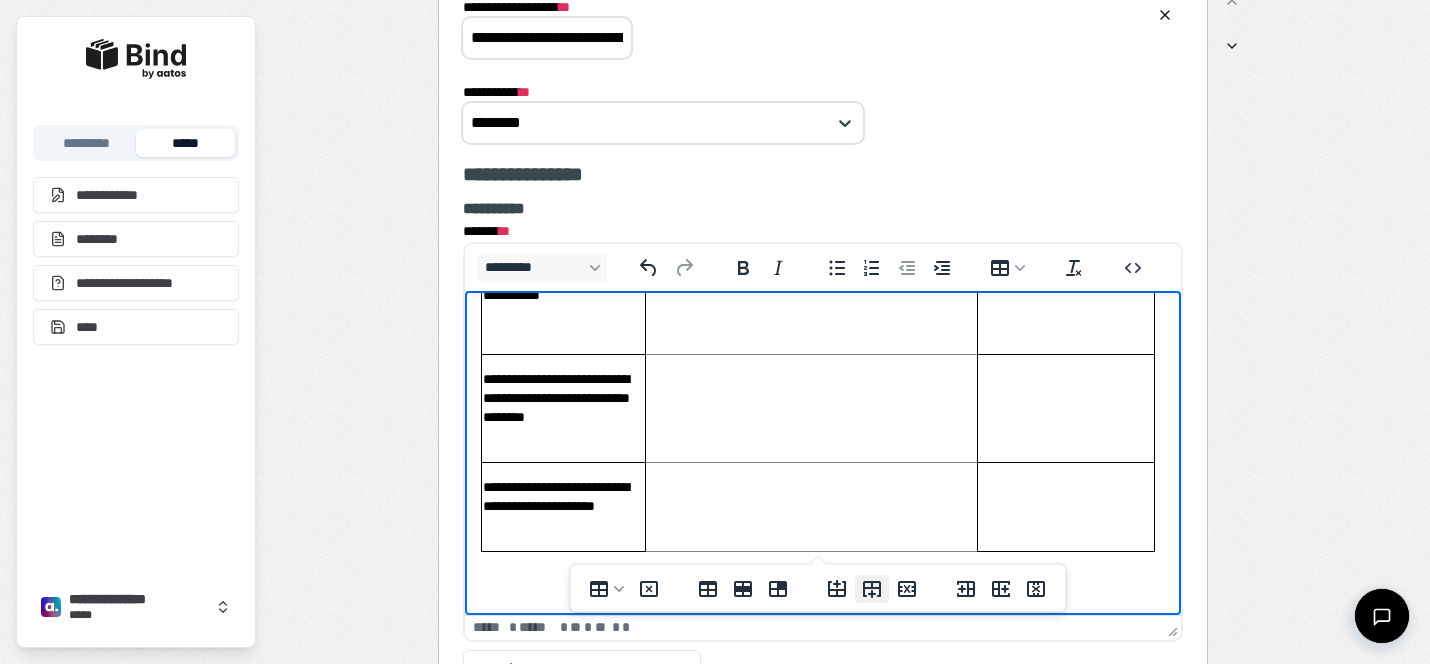 click 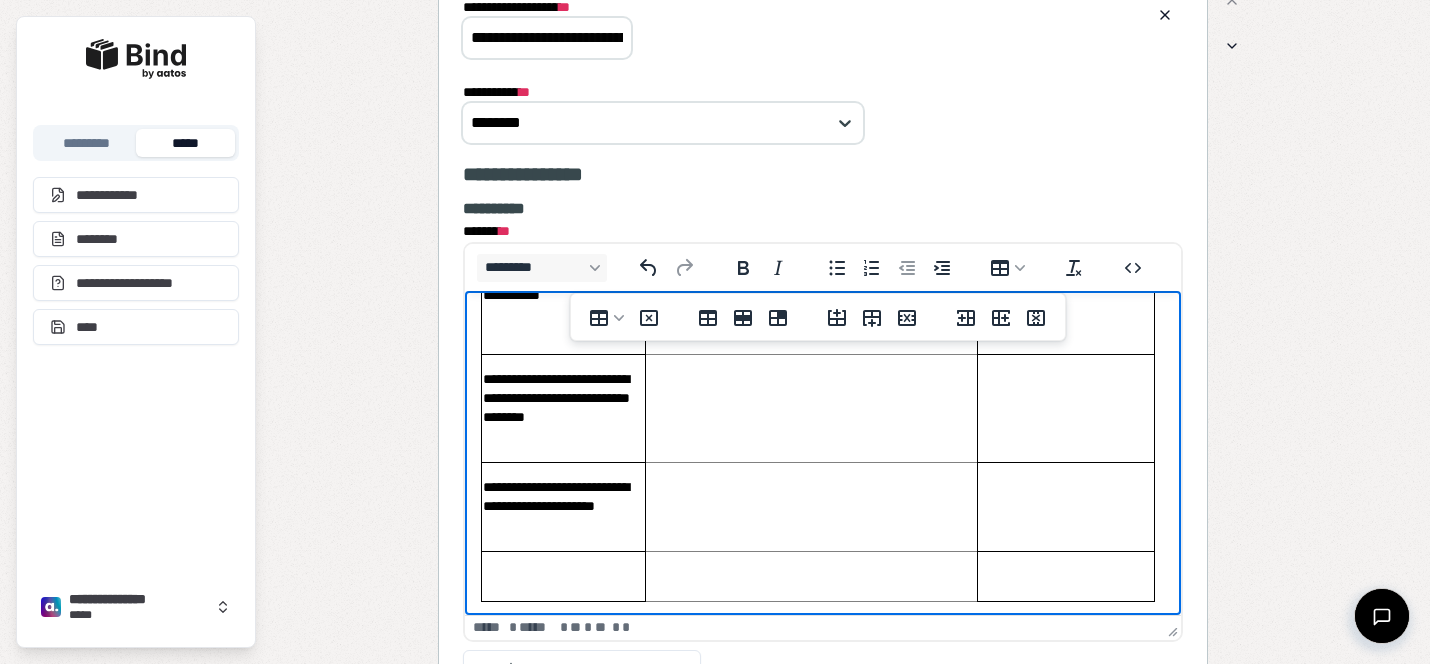 click at bounding box center (563, 576) 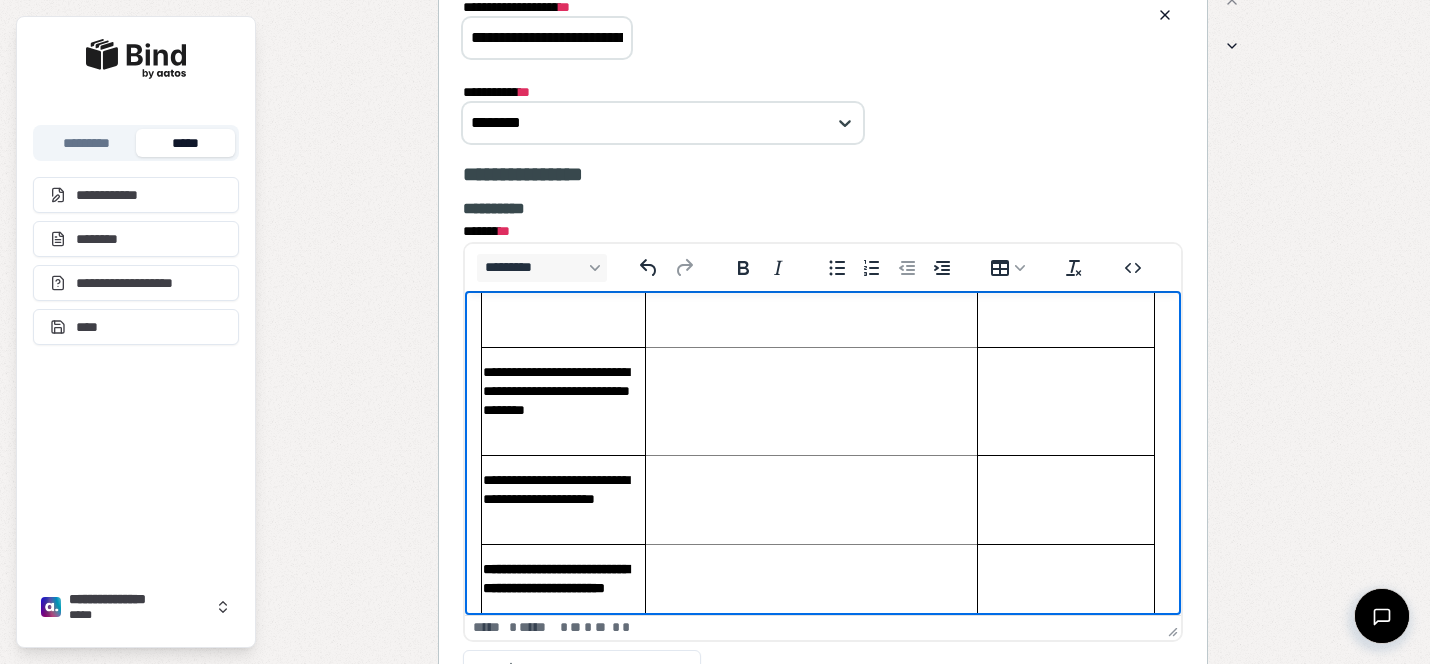 scroll, scrollTop: 1208, scrollLeft: 0, axis: vertical 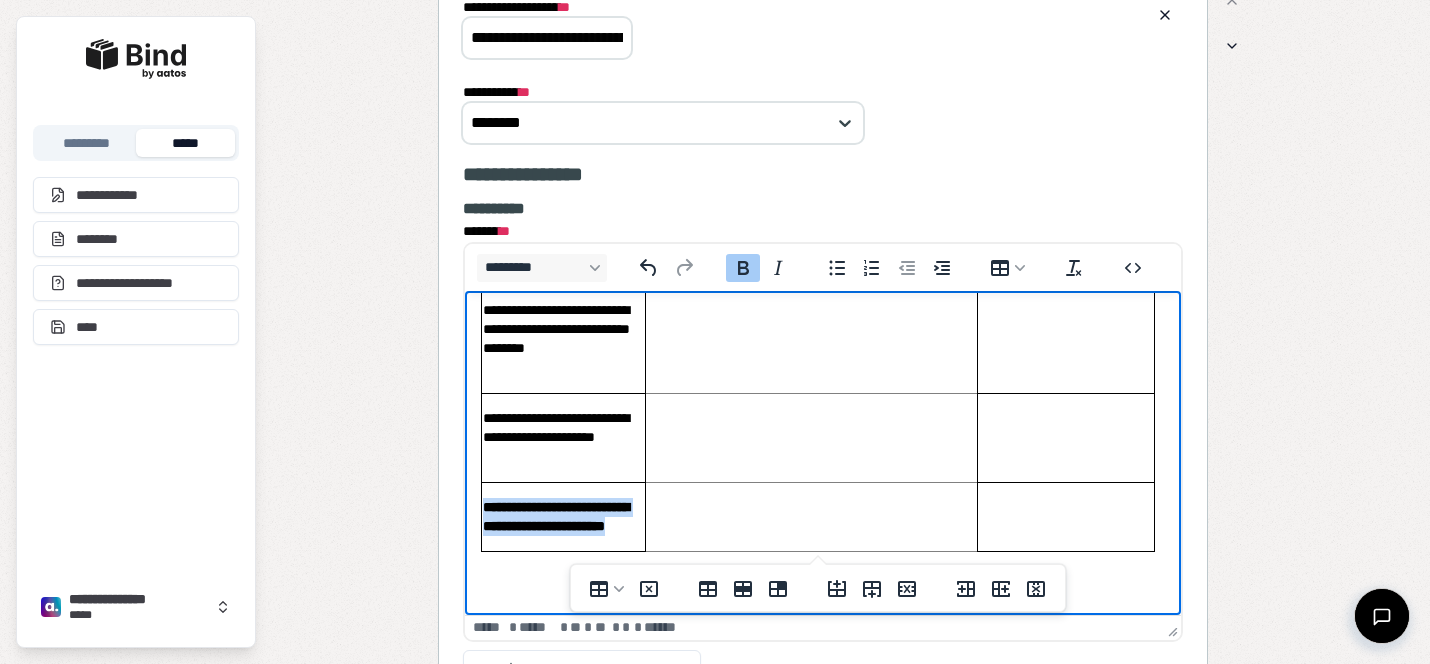 drag, startPoint x: 564, startPoint y: 528, endPoint x: 483, endPoint y: 491, distance: 89.050545 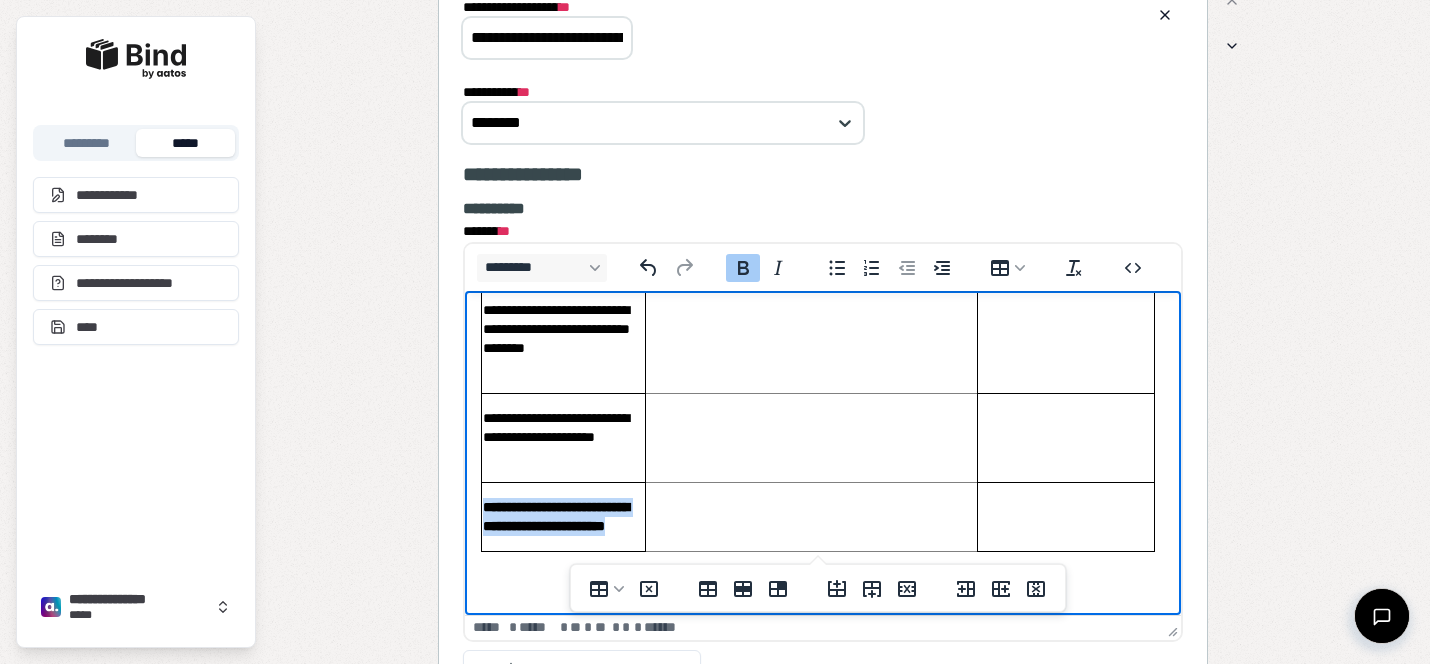 click 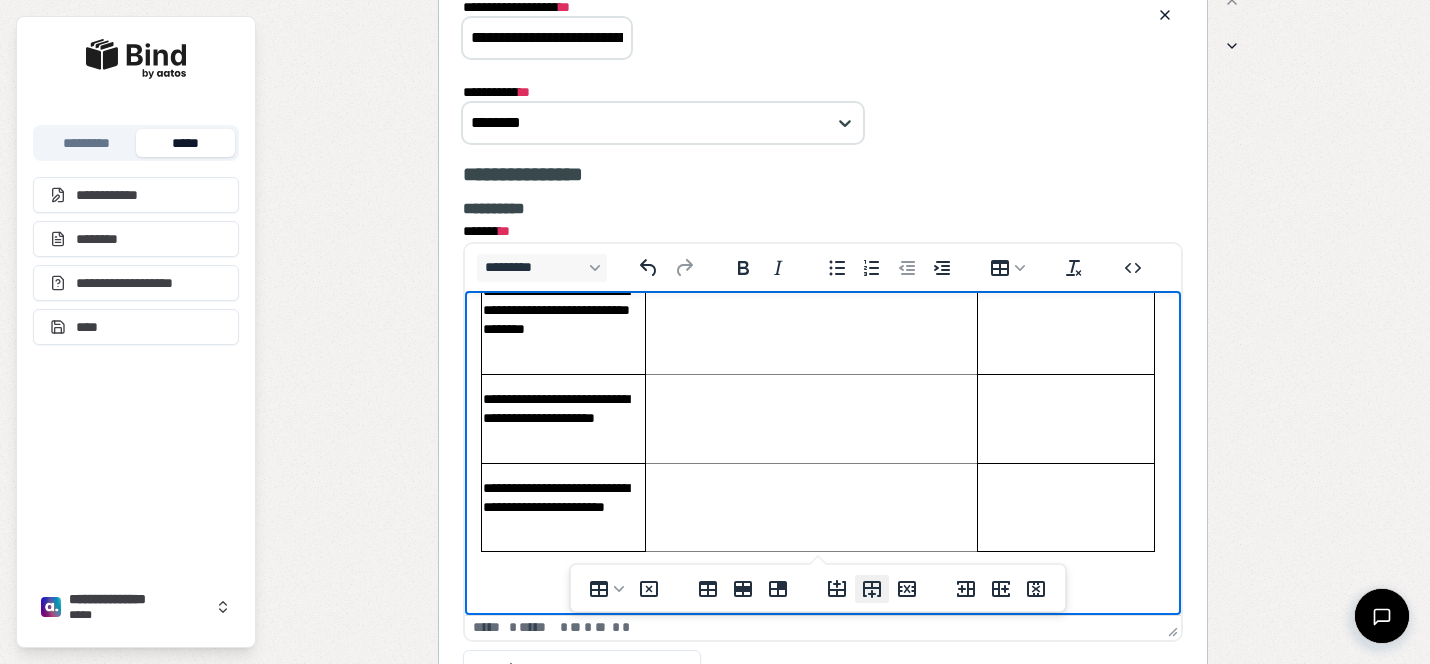 click 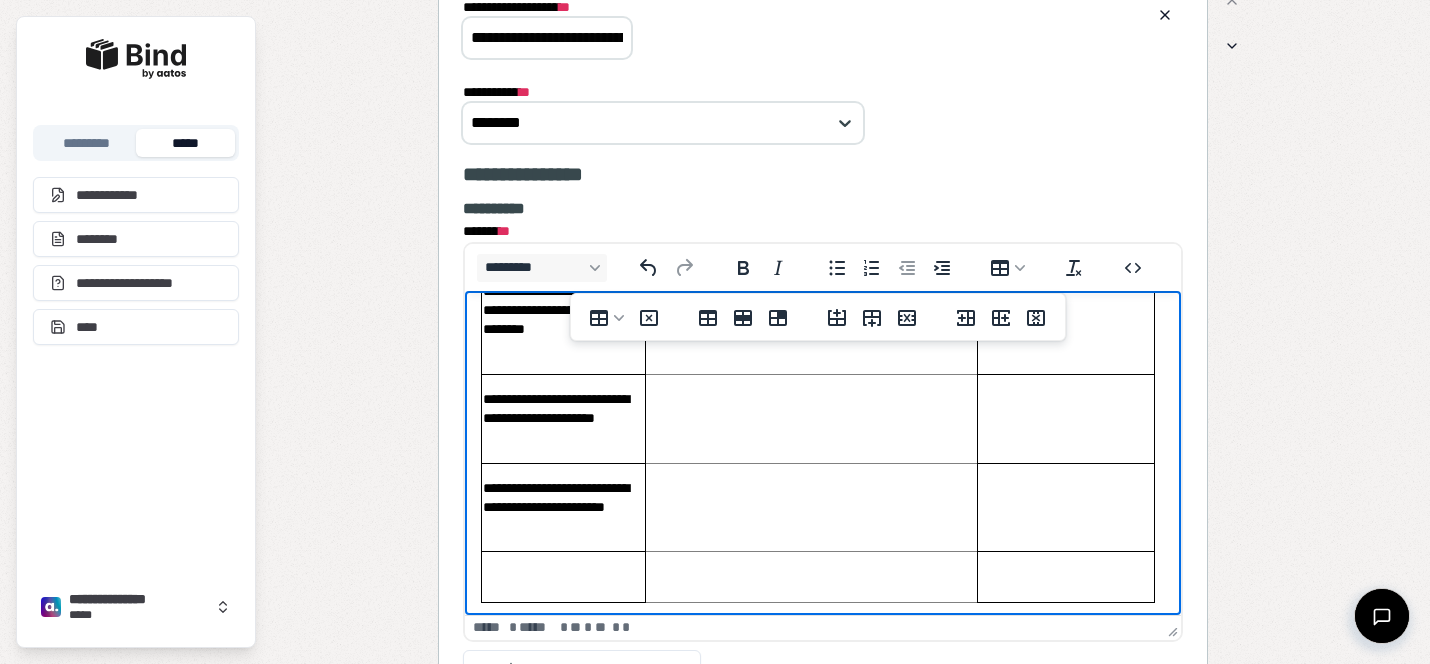 click at bounding box center [562, 576] 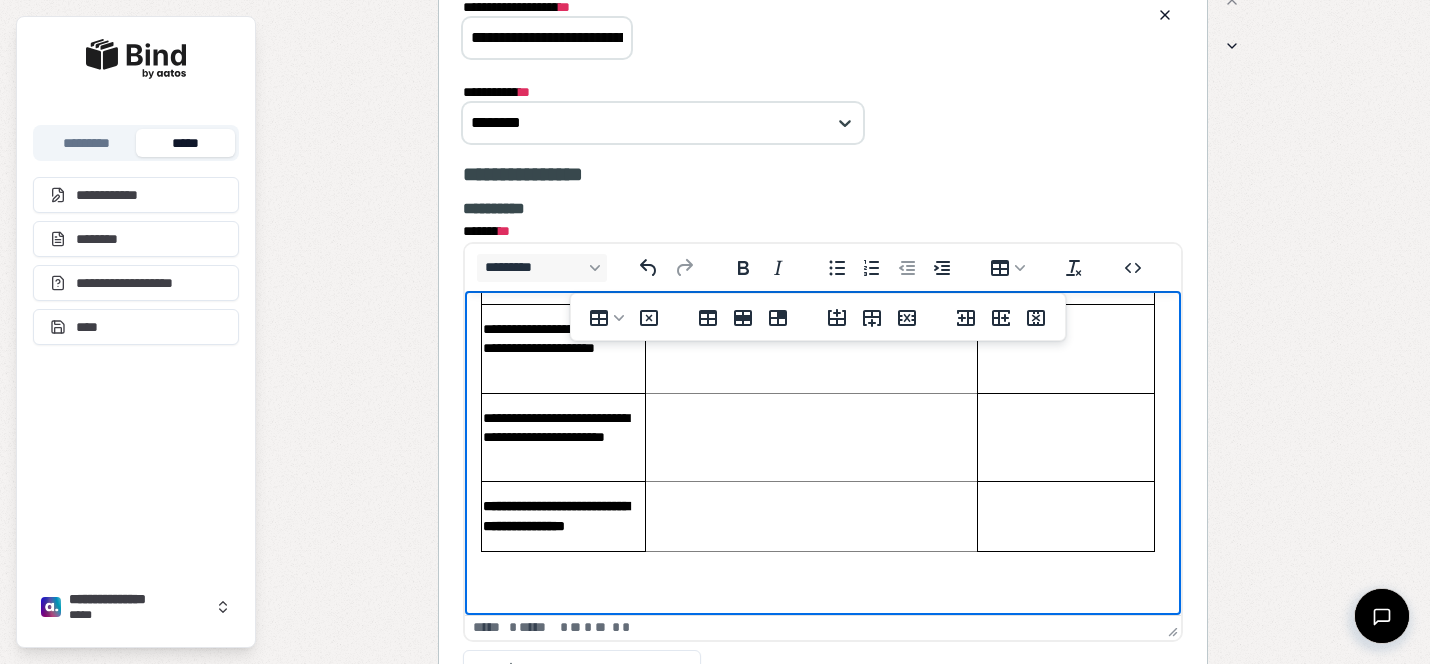 scroll, scrollTop: 1297, scrollLeft: 0, axis: vertical 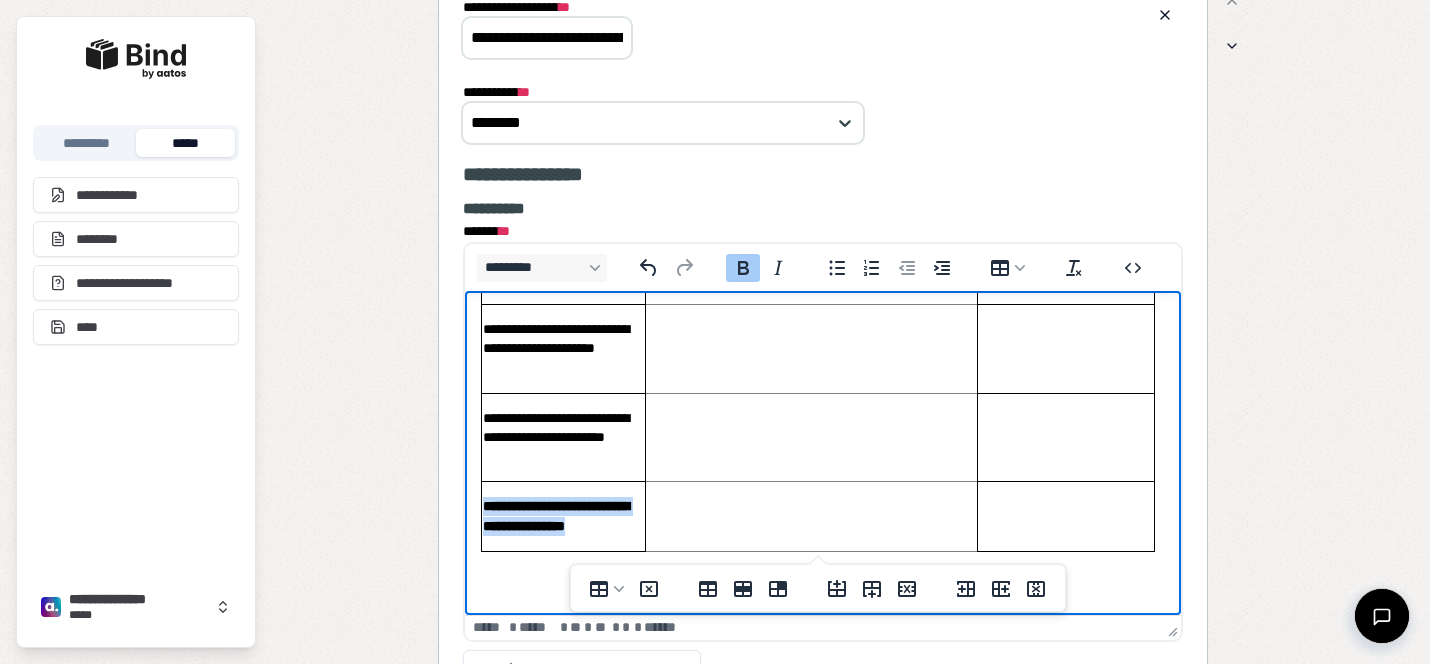 drag, startPoint x: 545, startPoint y: 521, endPoint x: 486, endPoint y: 487, distance: 68.09552 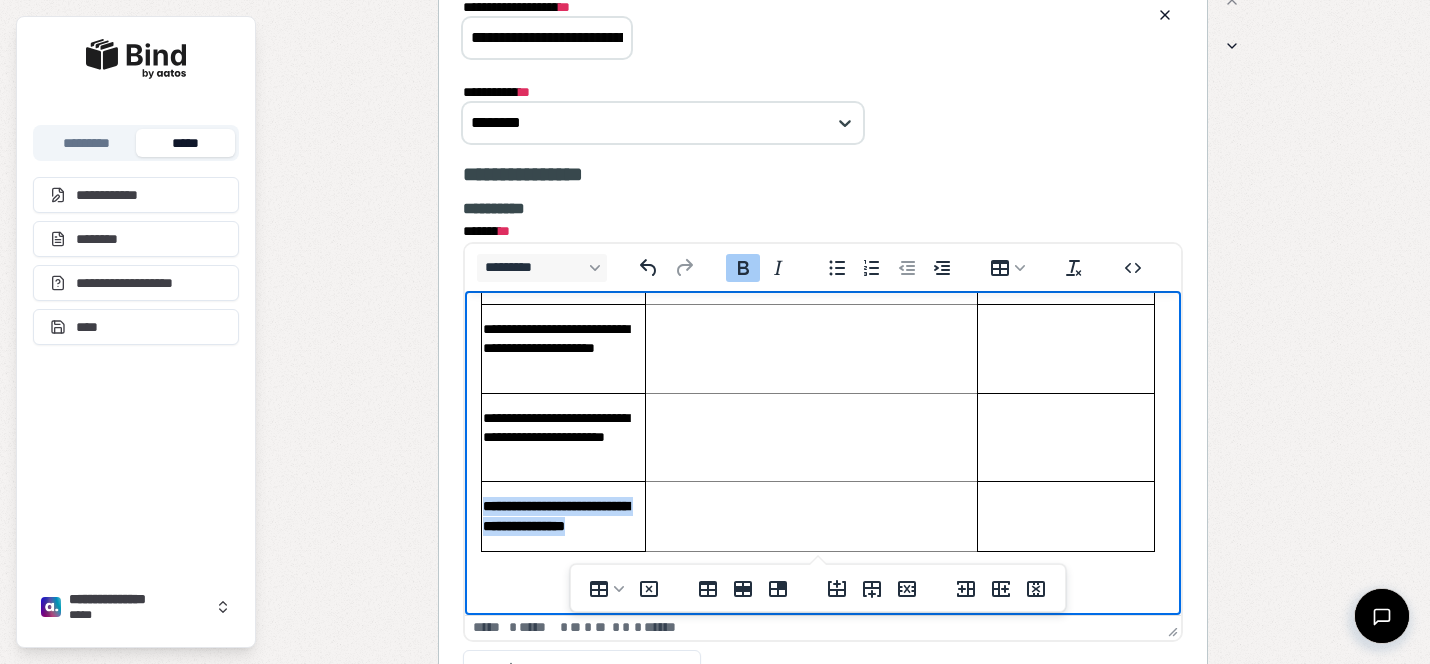 click 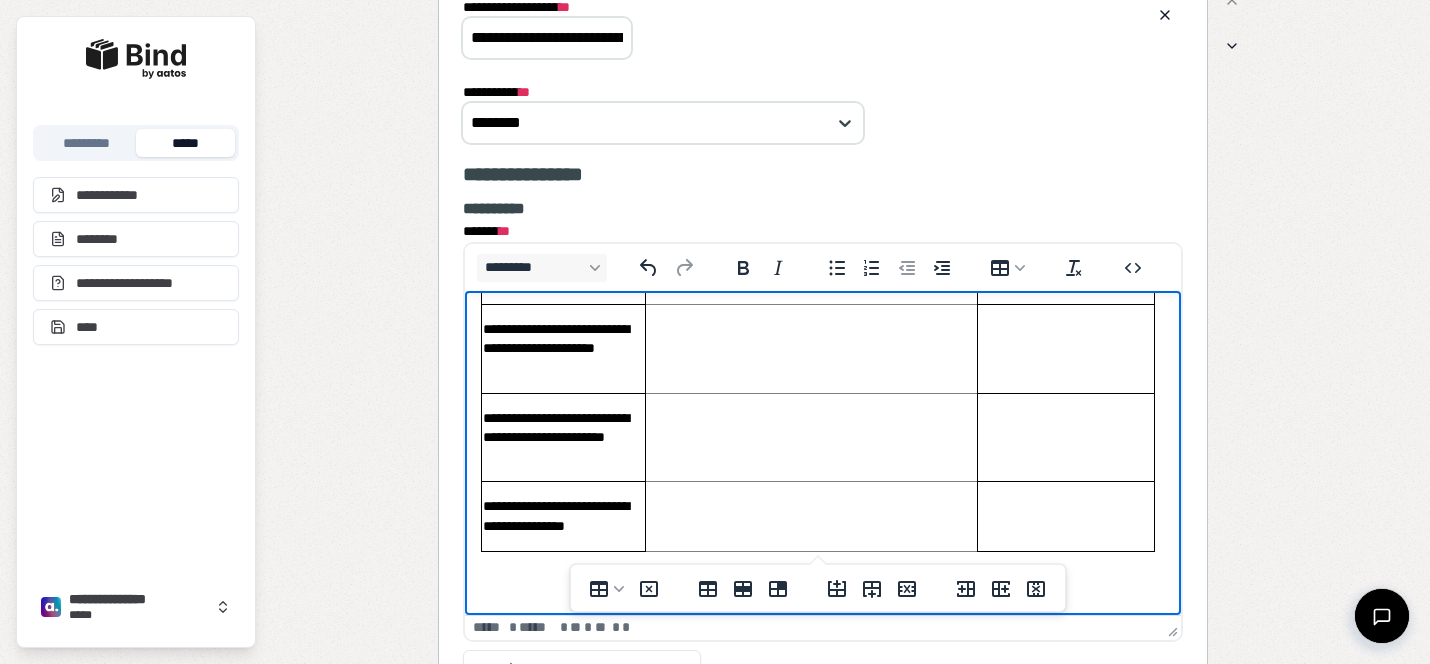scroll, scrollTop: 1278, scrollLeft: 0, axis: vertical 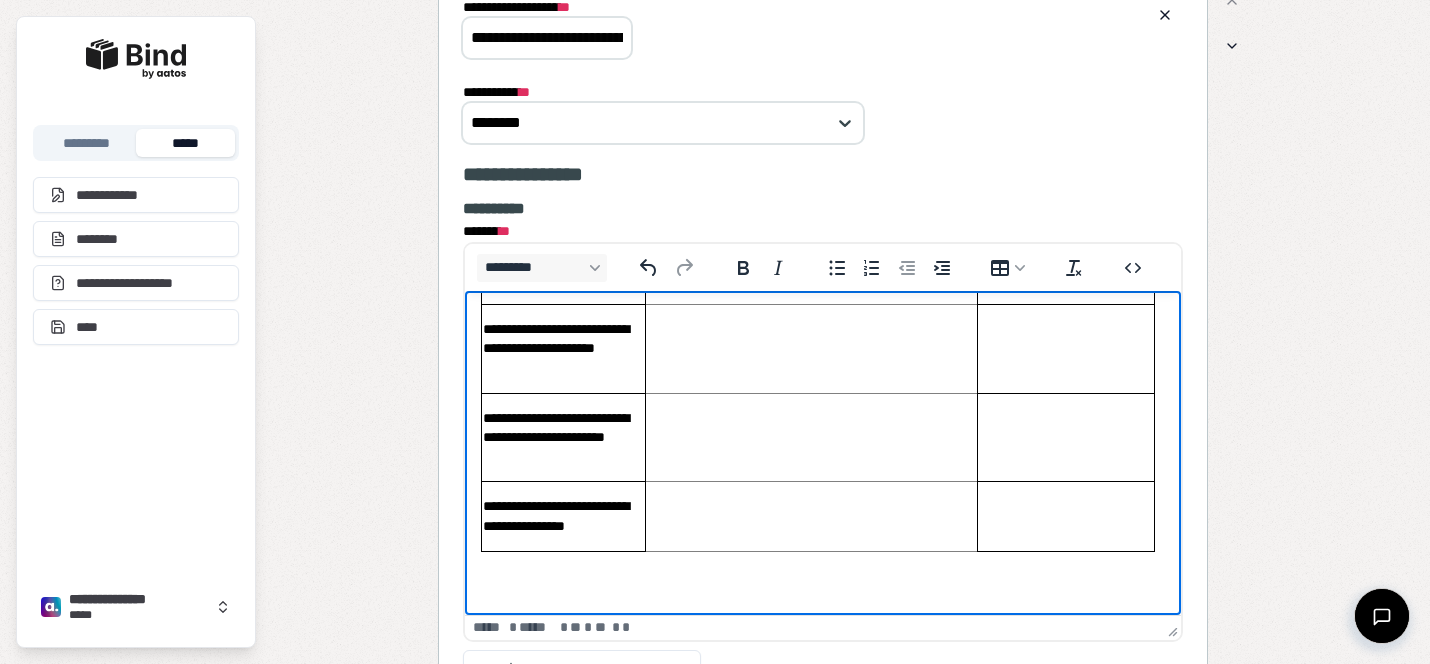 click at bounding box center [810, 516] 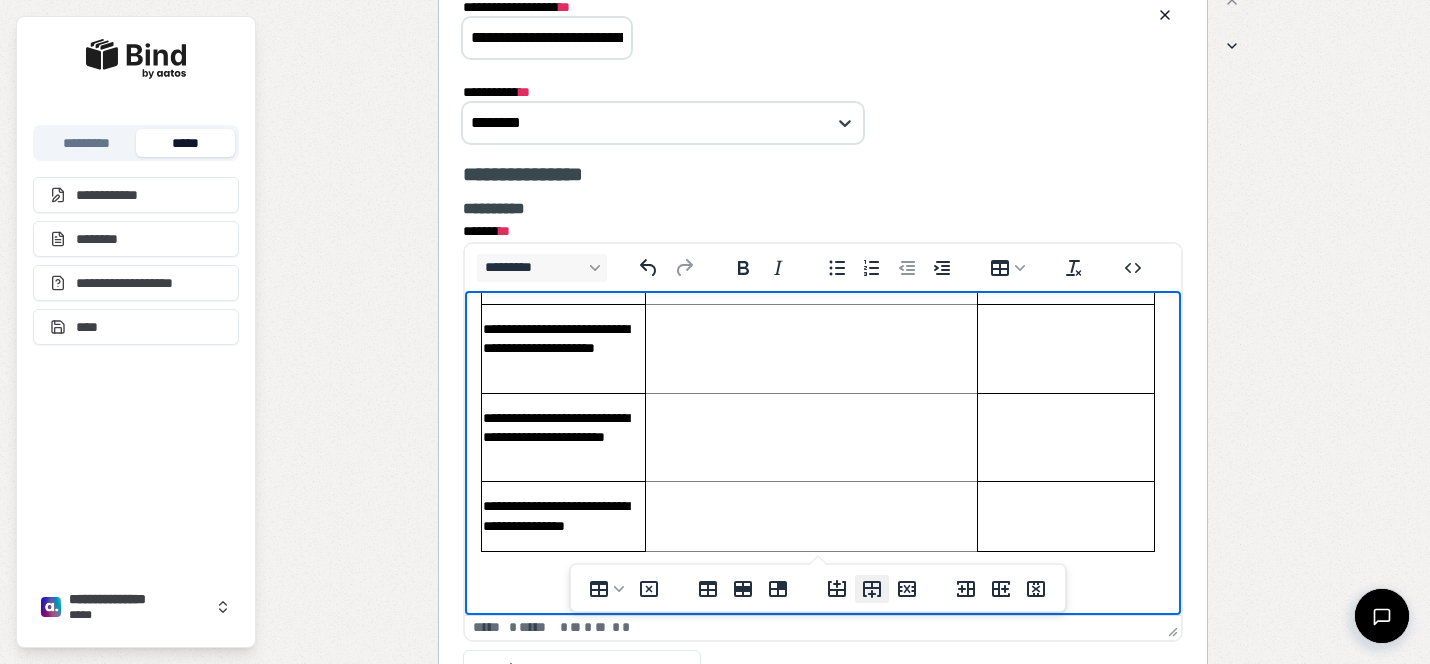 click 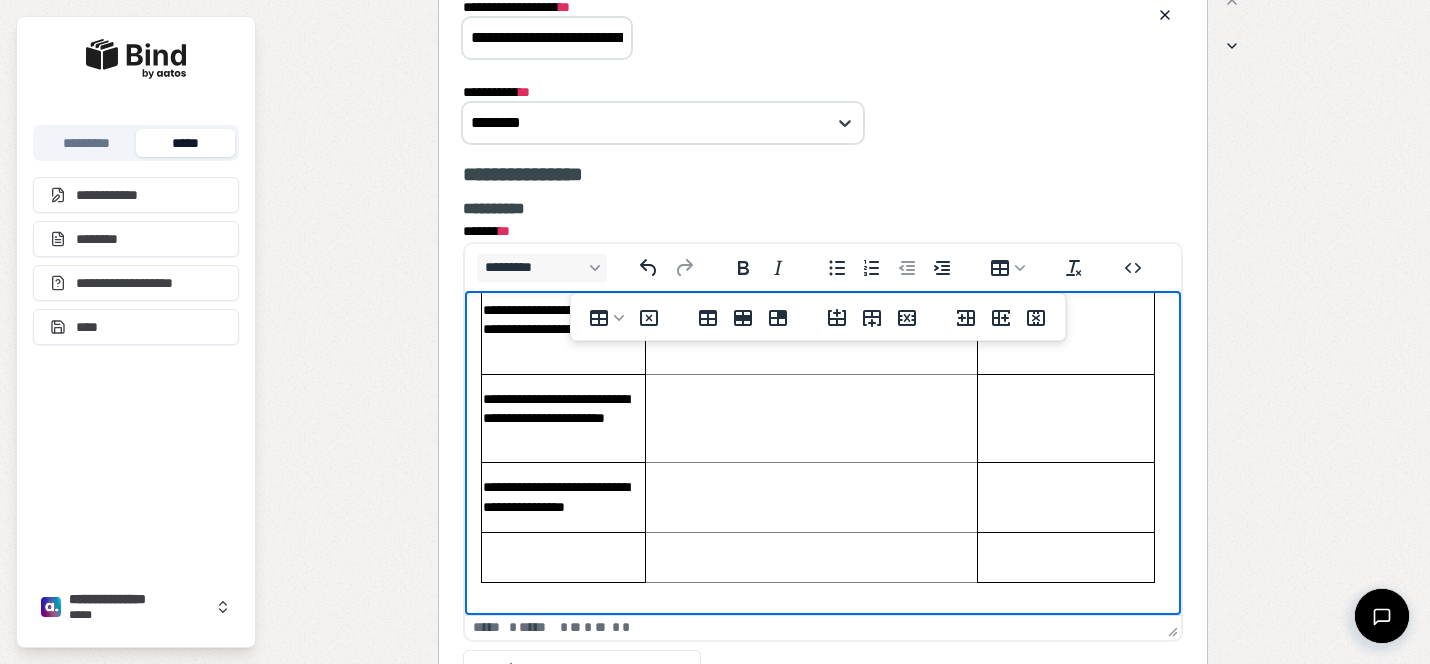 click at bounding box center [562, 557] 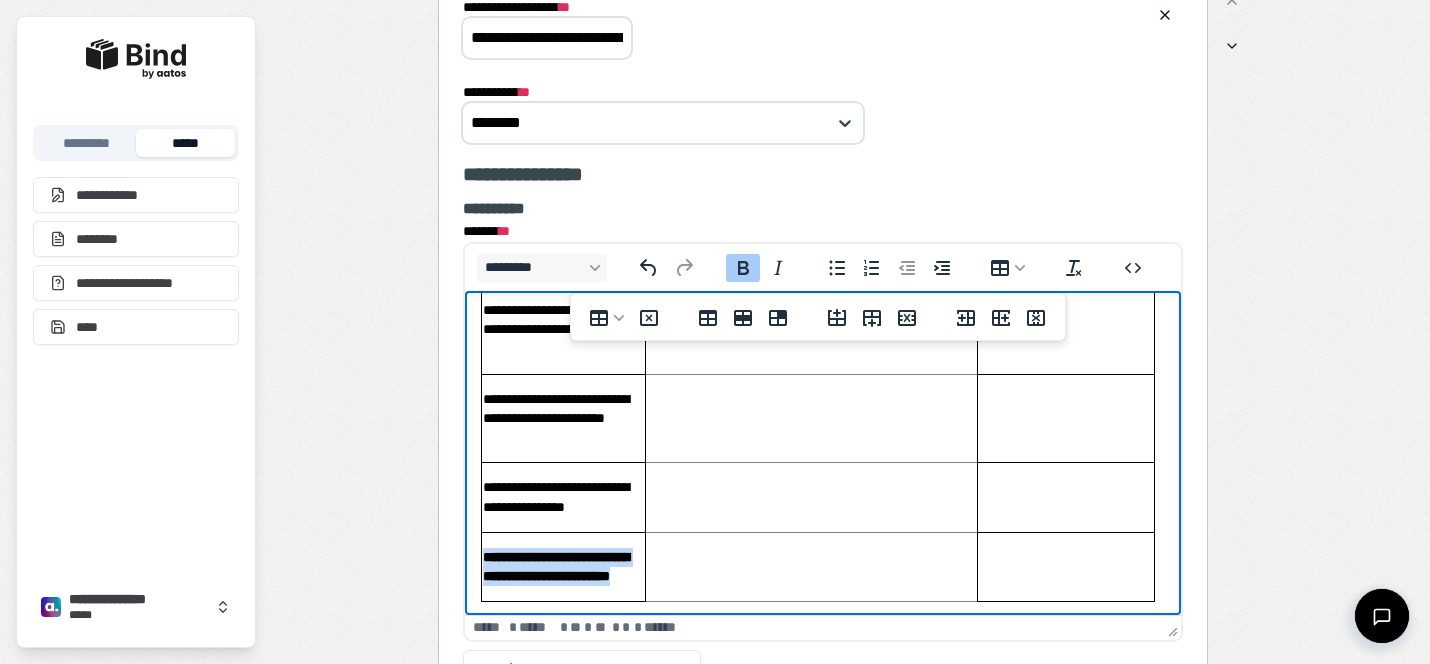 drag, startPoint x: 619, startPoint y: 597, endPoint x: 484, endPoint y: 555, distance: 141.38246 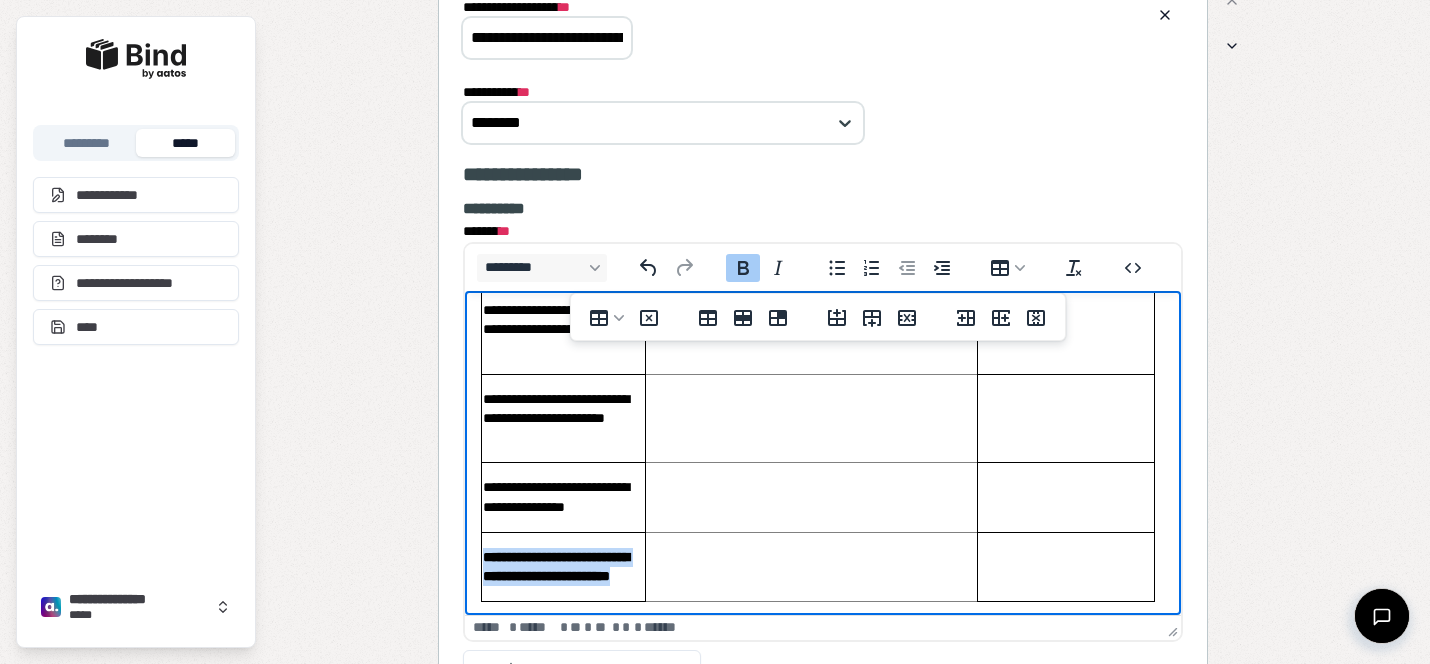 click 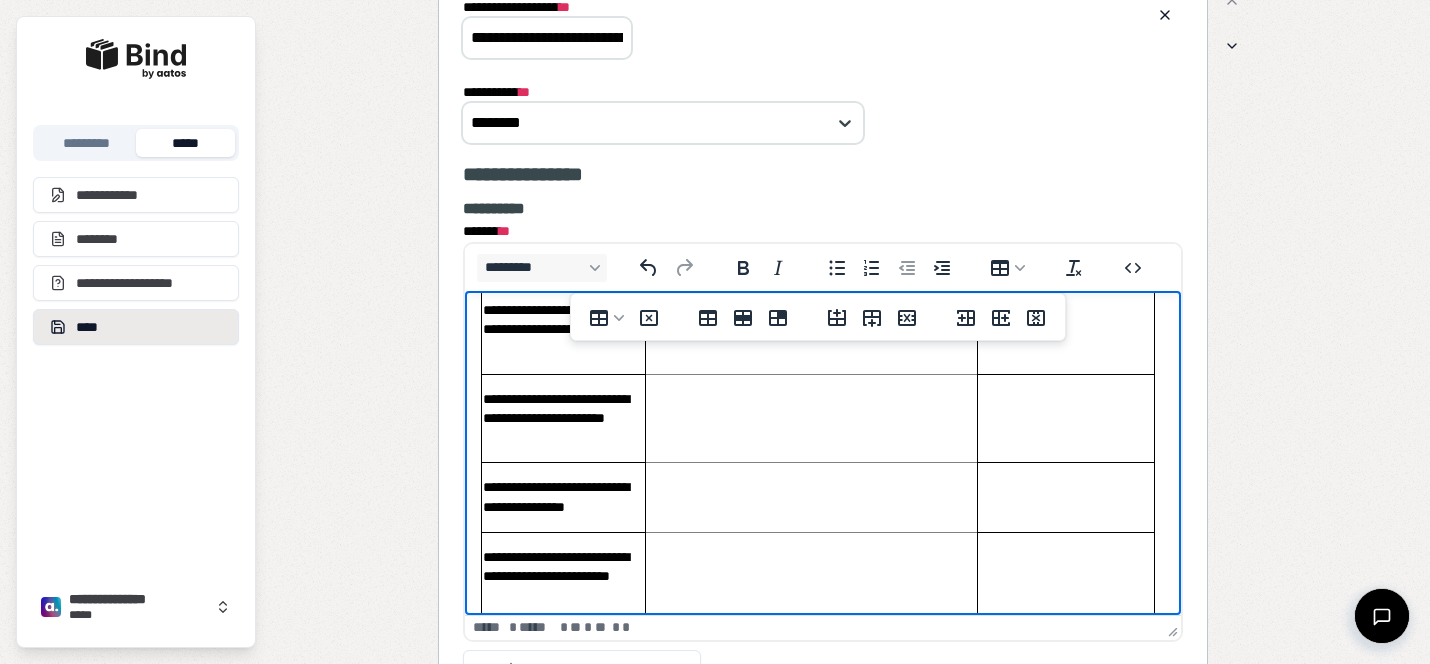 click on "****" at bounding box center (136, 327) 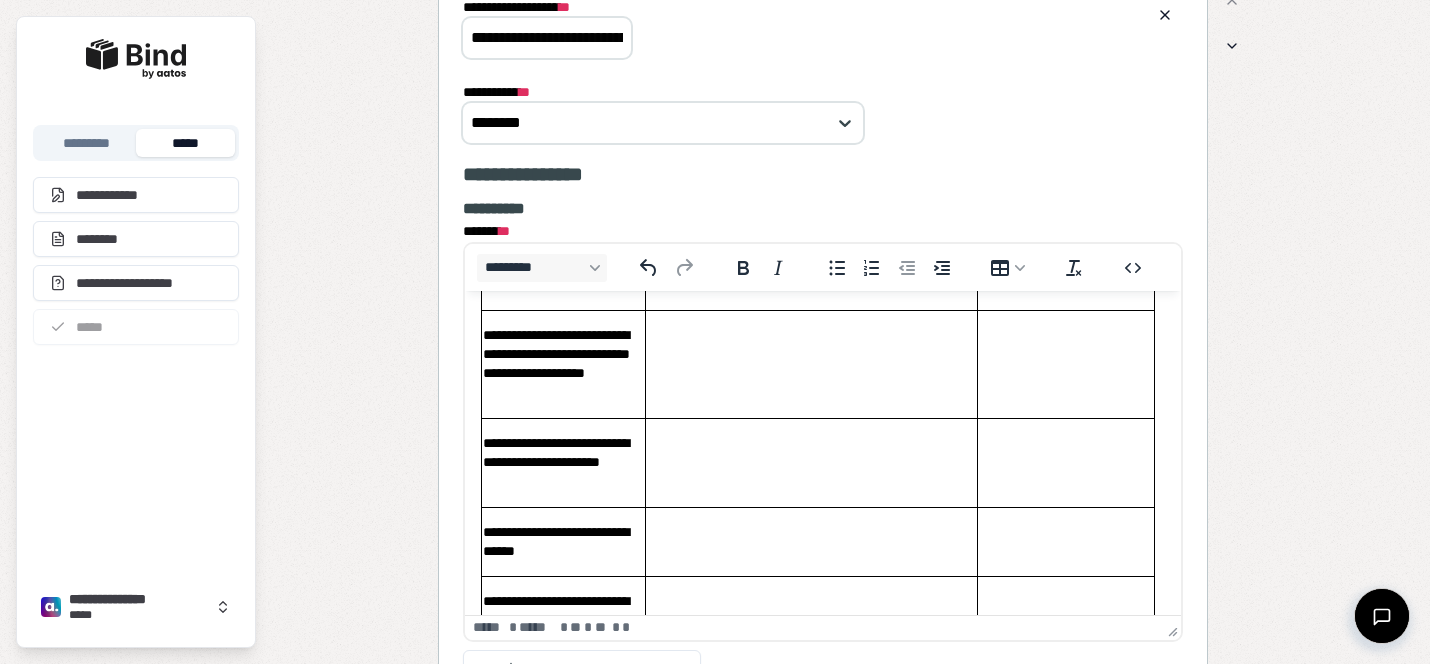 scroll, scrollTop: 0, scrollLeft: 0, axis: both 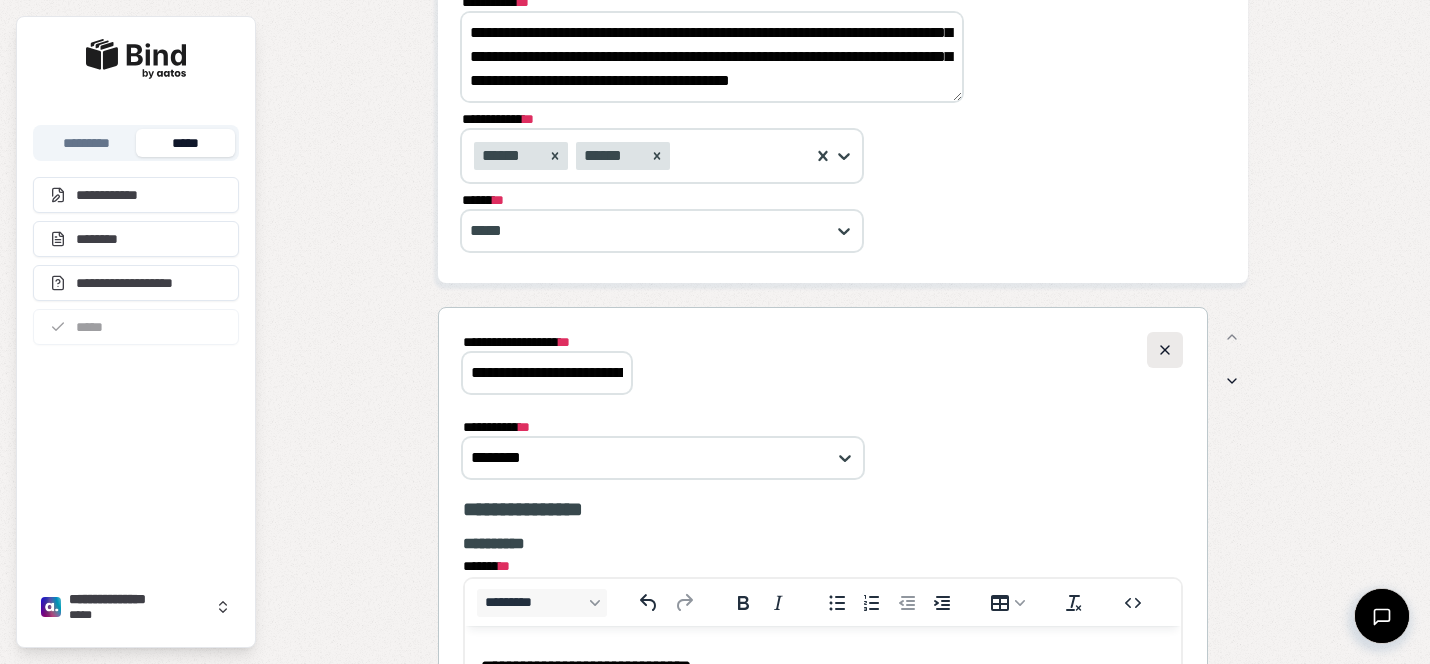 click at bounding box center (1165, 350) 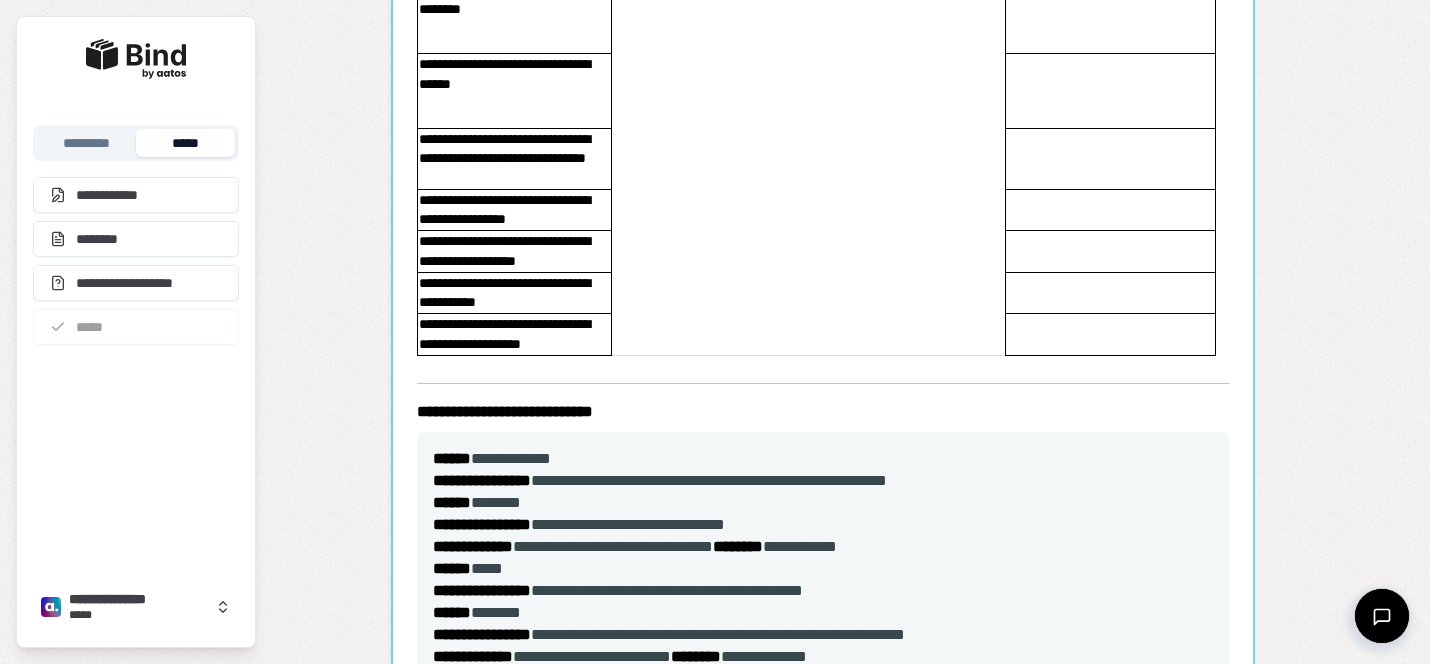 scroll, scrollTop: 1487, scrollLeft: 0, axis: vertical 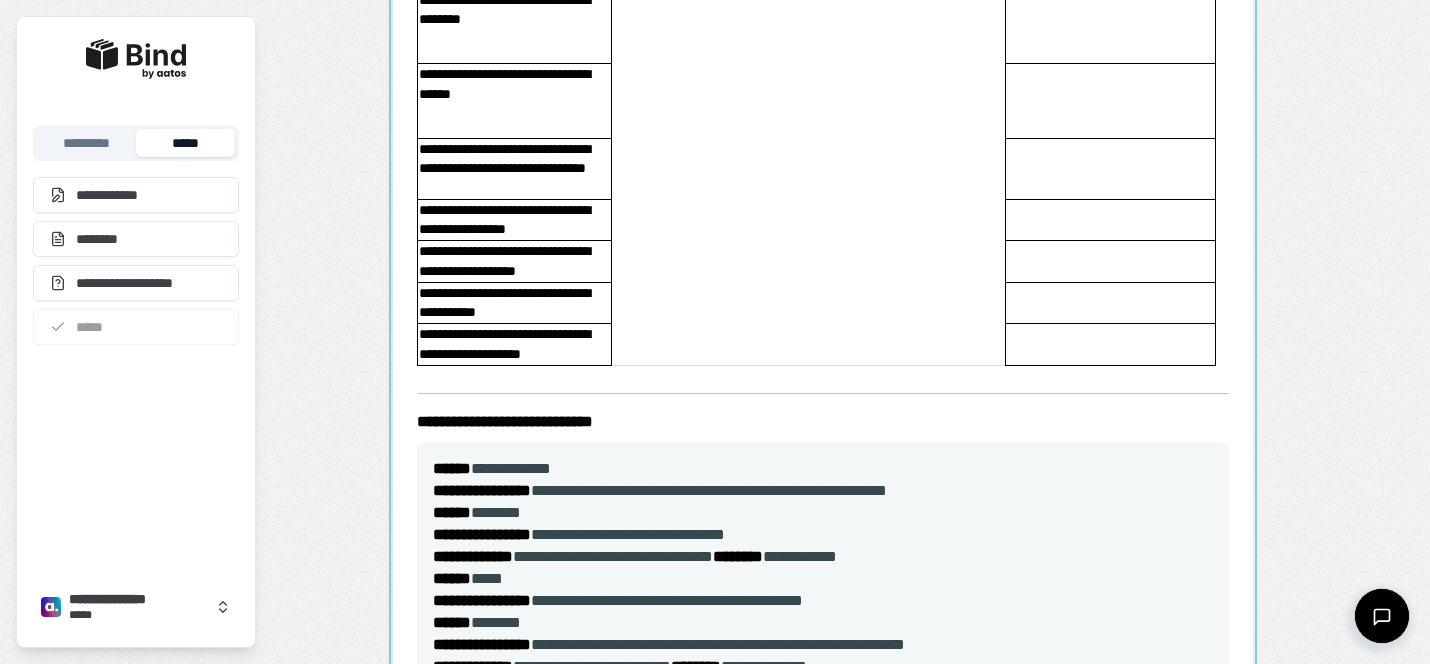click at bounding box center [823, 94] 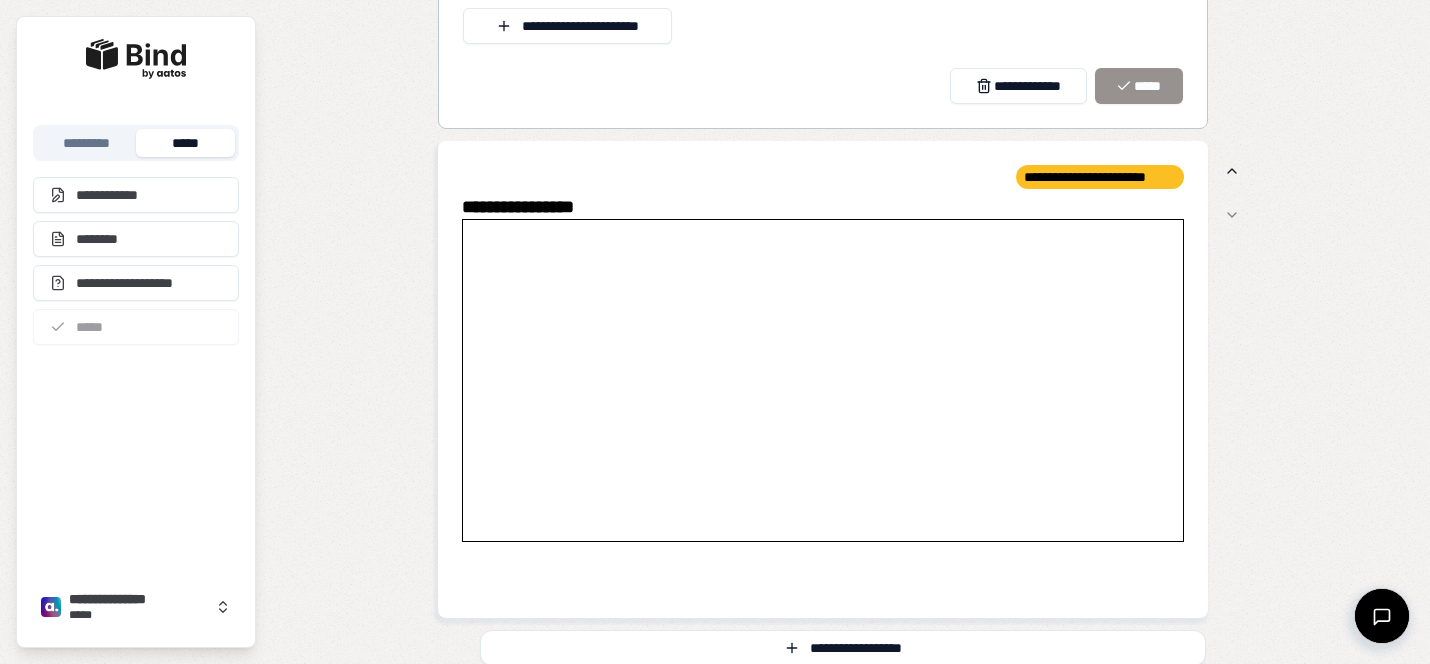 scroll, scrollTop: 0, scrollLeft: 0, axis: both 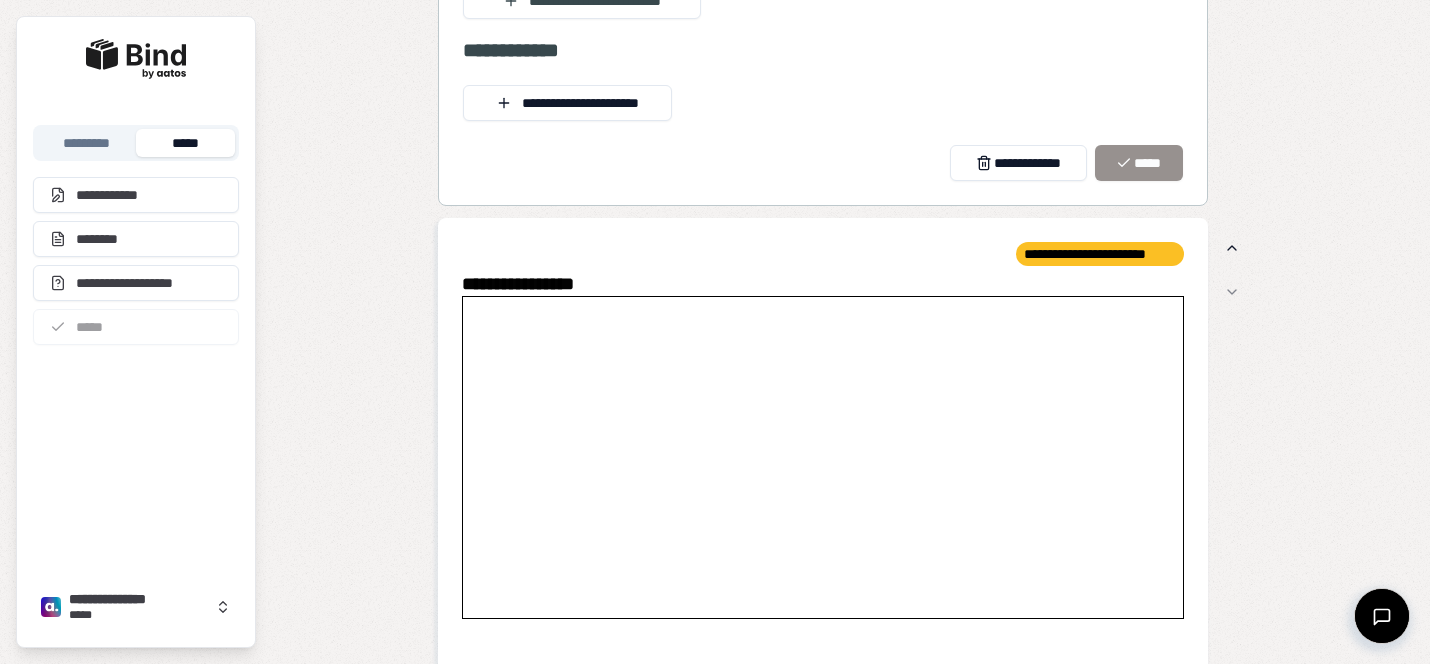 click at bounding box center (823, 456) 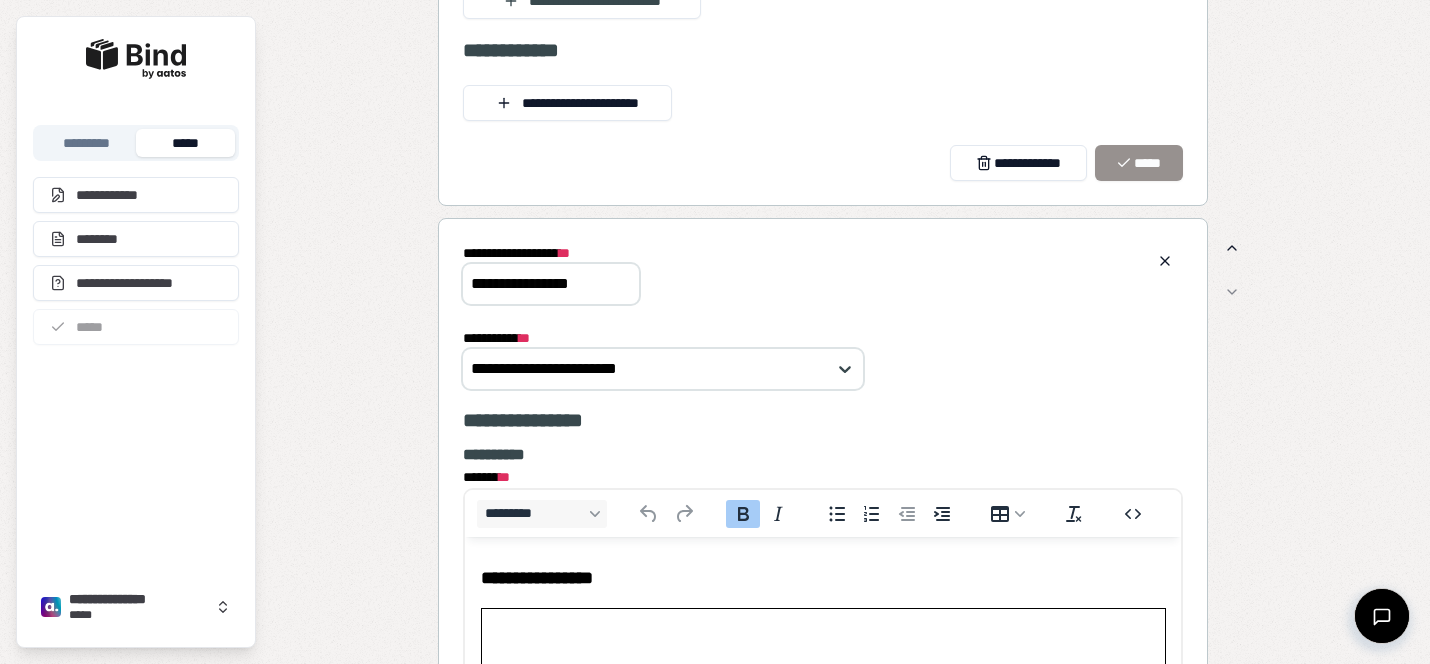 scroll, scrollTop: 0, scrollLeft: 0, axis: both 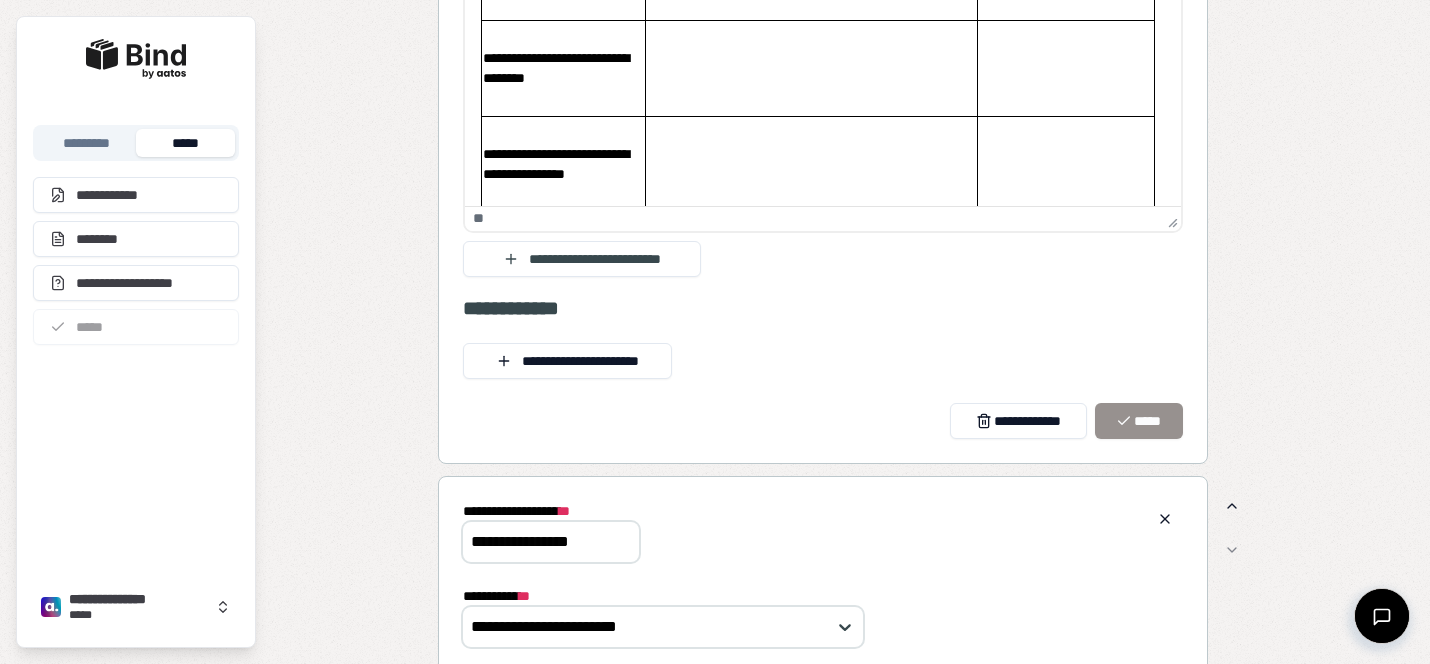 click at bounding box center (810, 164) 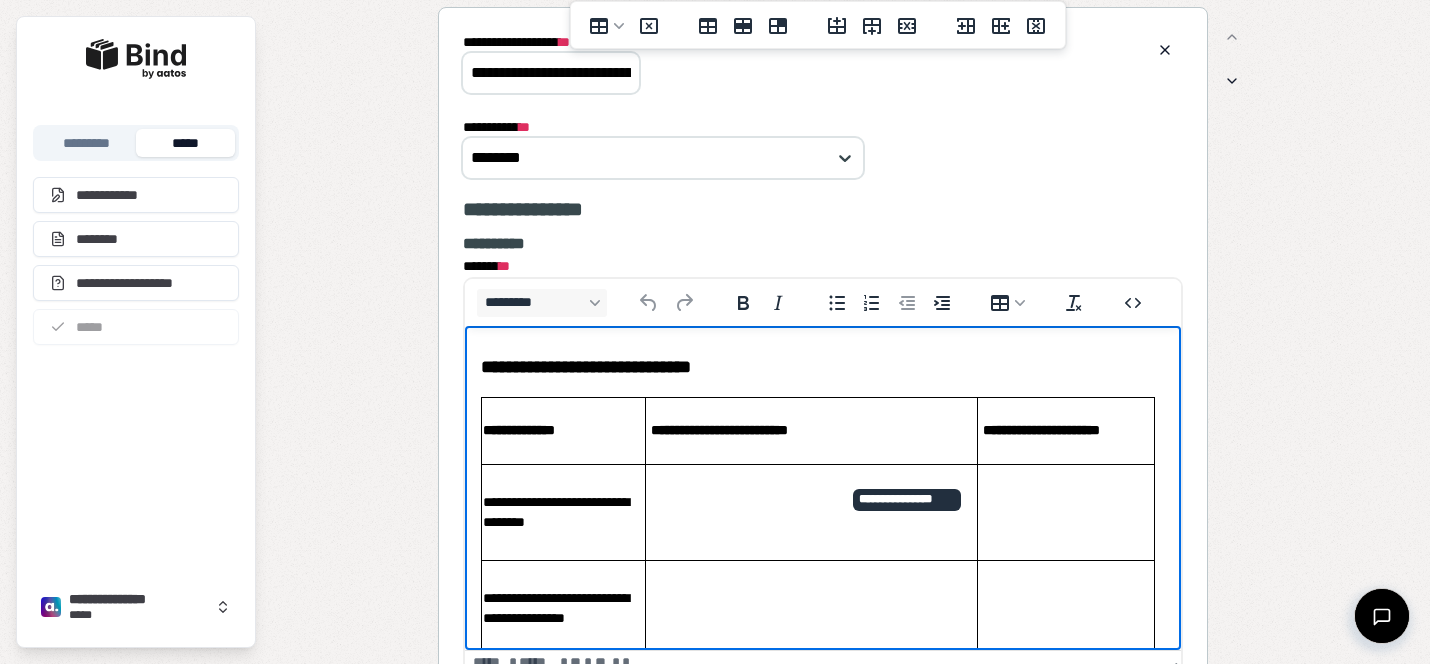 scroll, scrollTop: 728, scrollLeft: 0, axis: vertical 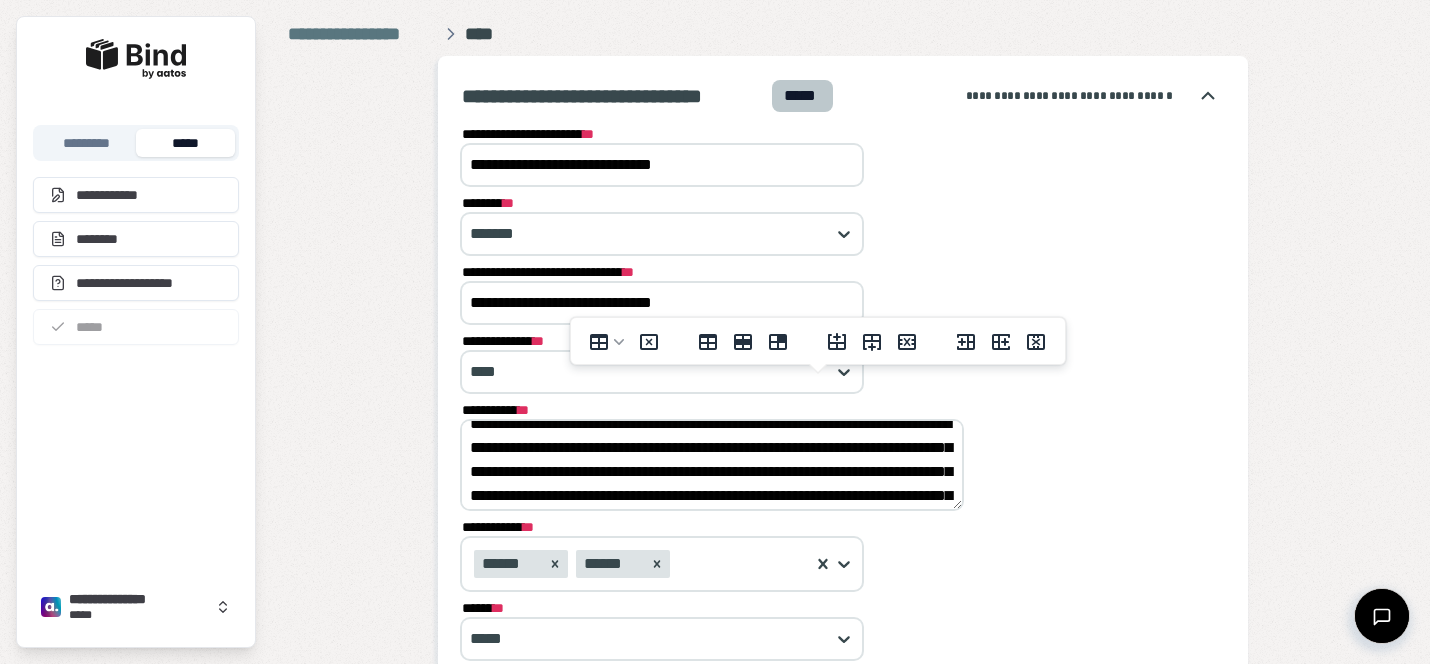 click on "**********" at bounding box center (662, 303) 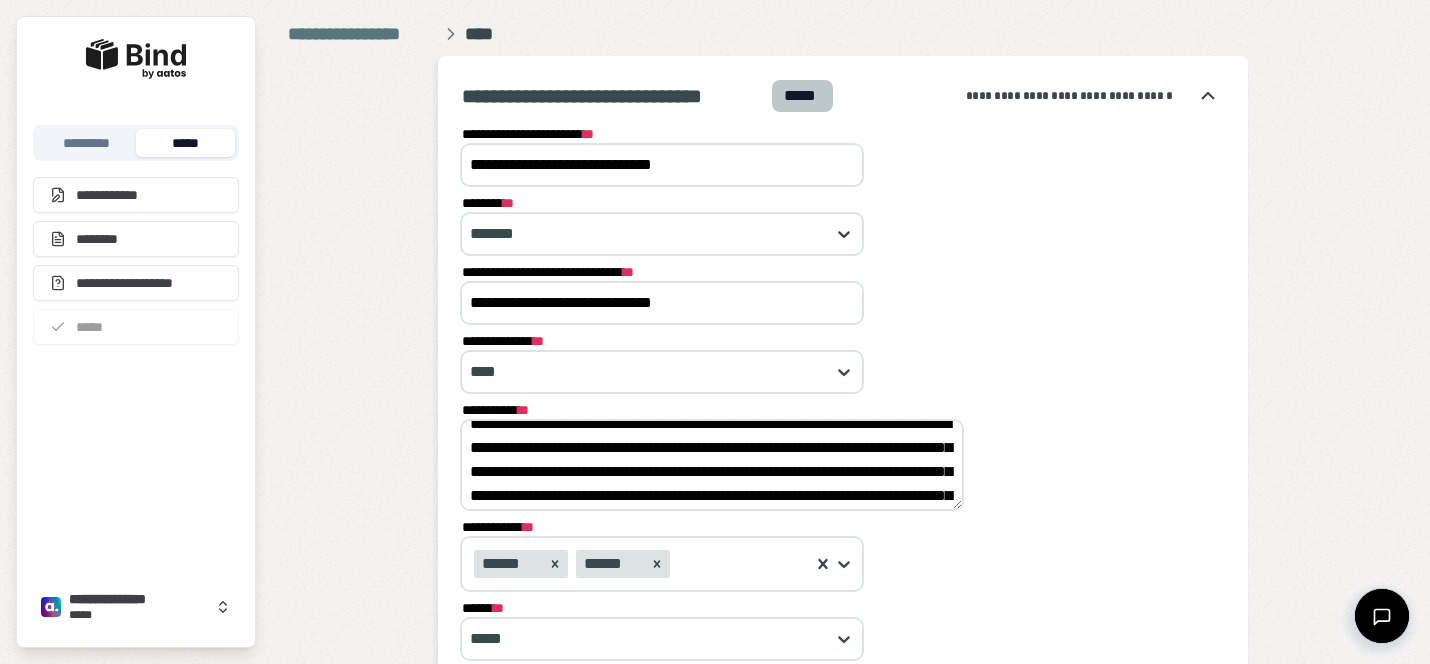 drag, startPoint x: 759, startPoint y: 305, endPoint x: 389, endPoint y: 270, distance: 371.65173 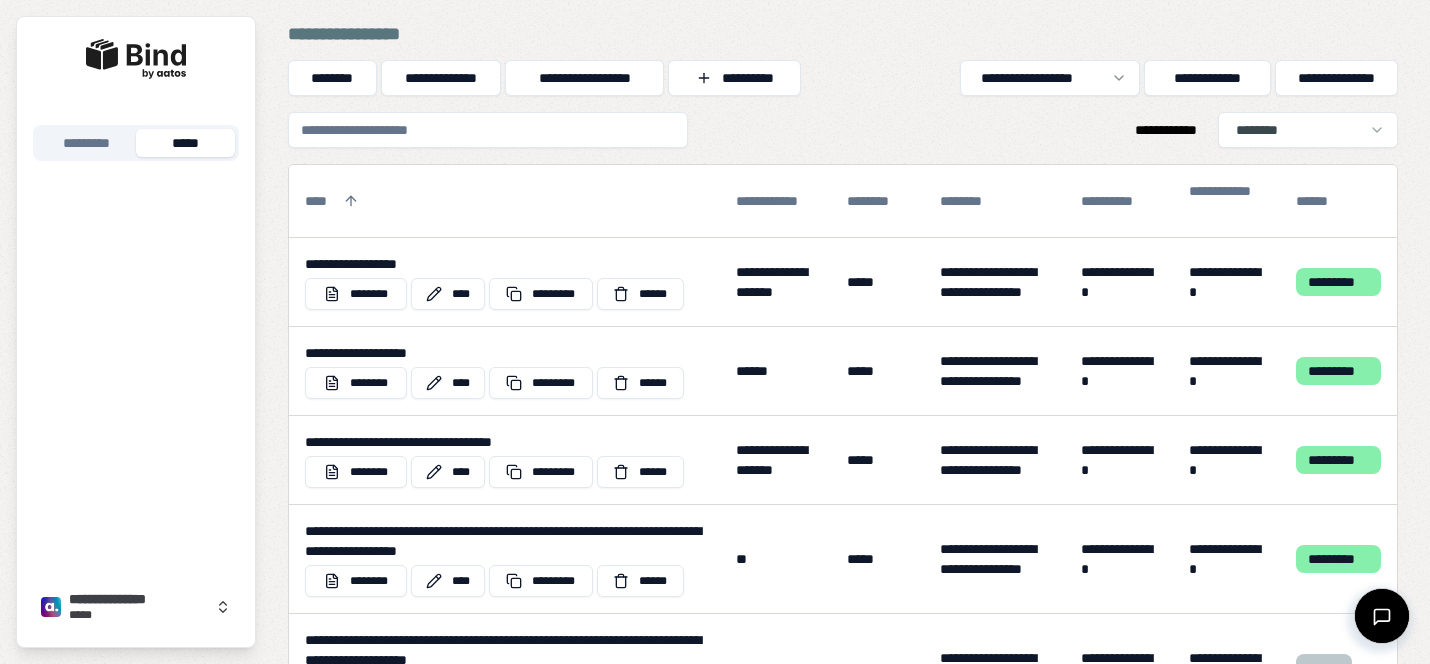 click at bounding box center [488, 130] 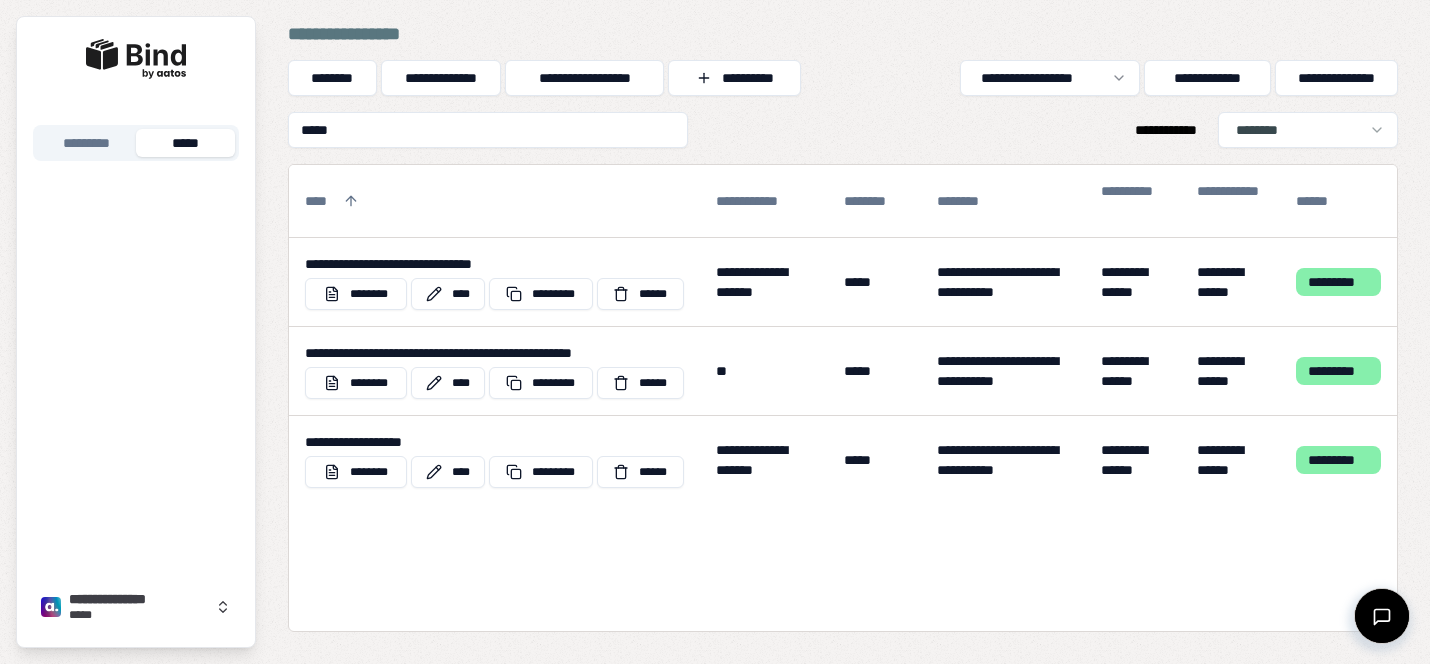 drag, startPoint x: 420, startPoint y: 126, endPoint x: 293, endPoint y: 126, distance: 127 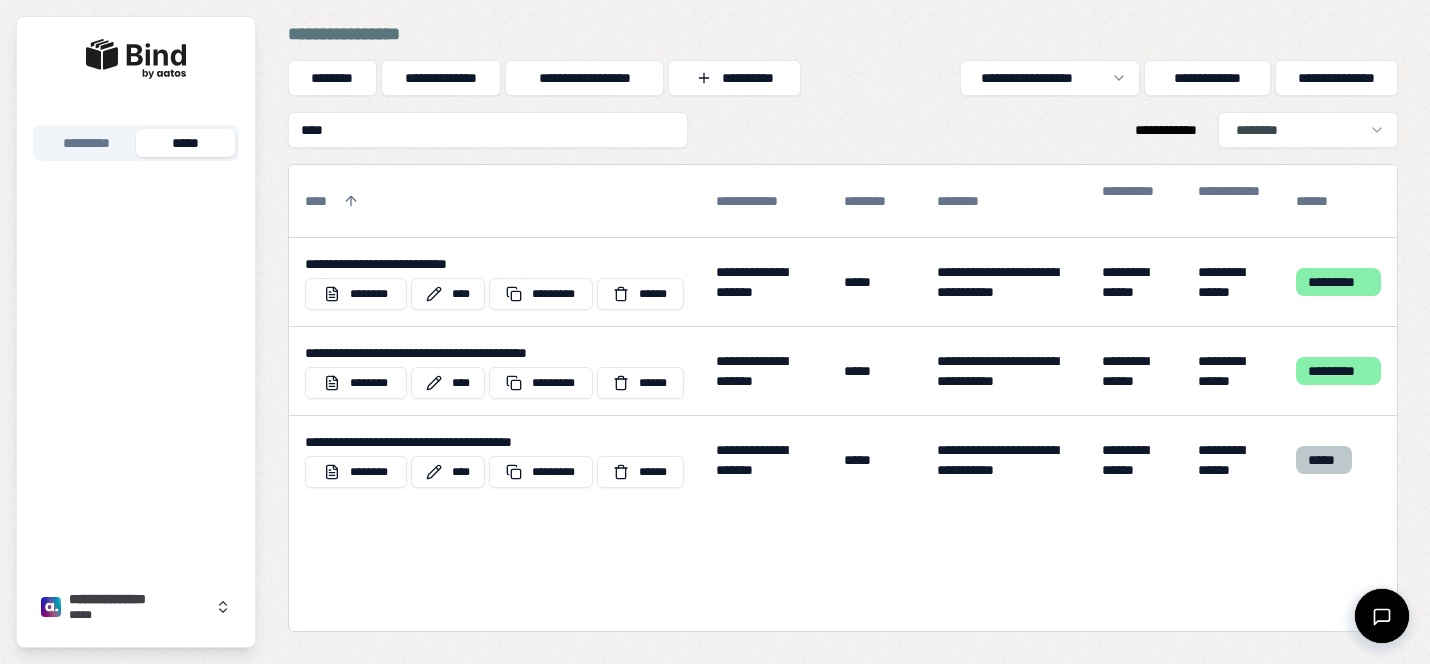 drag, startPoint x: 349, startPoint y: 131, endPoint x: 243, endPoint y: 117, distance: 106.92053 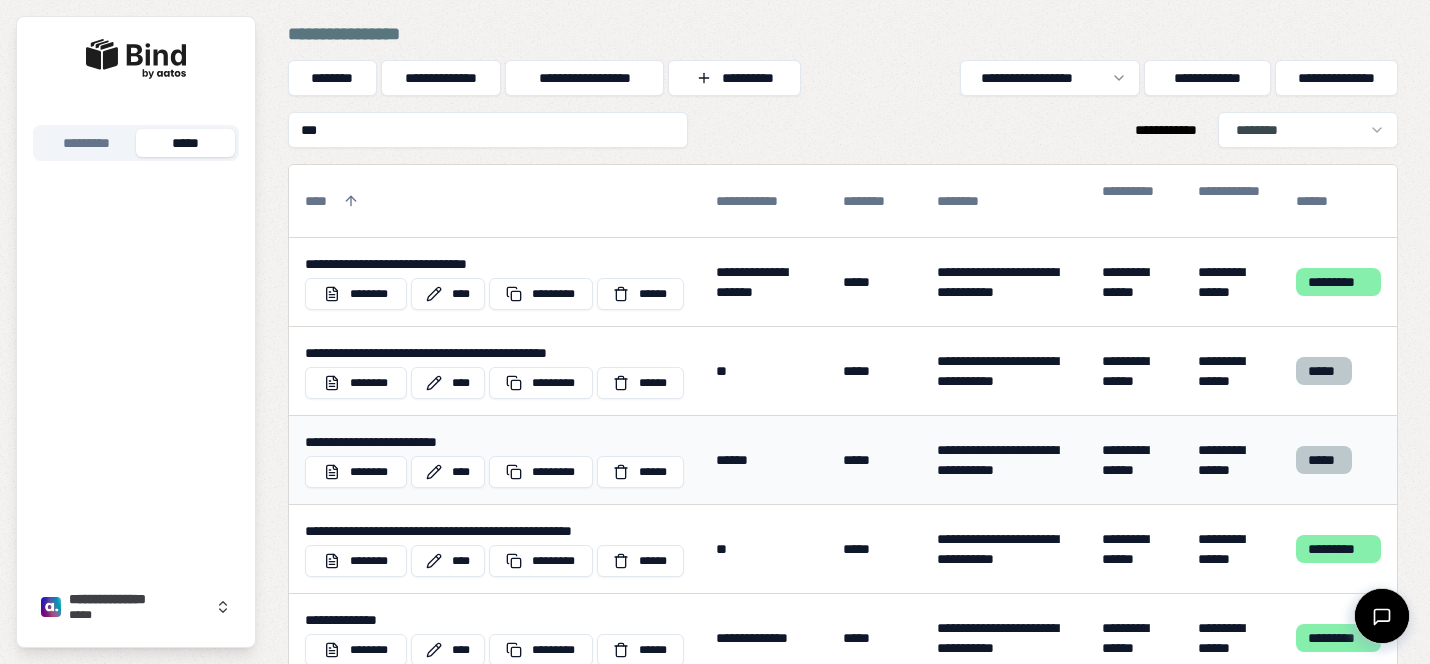 type on "***" 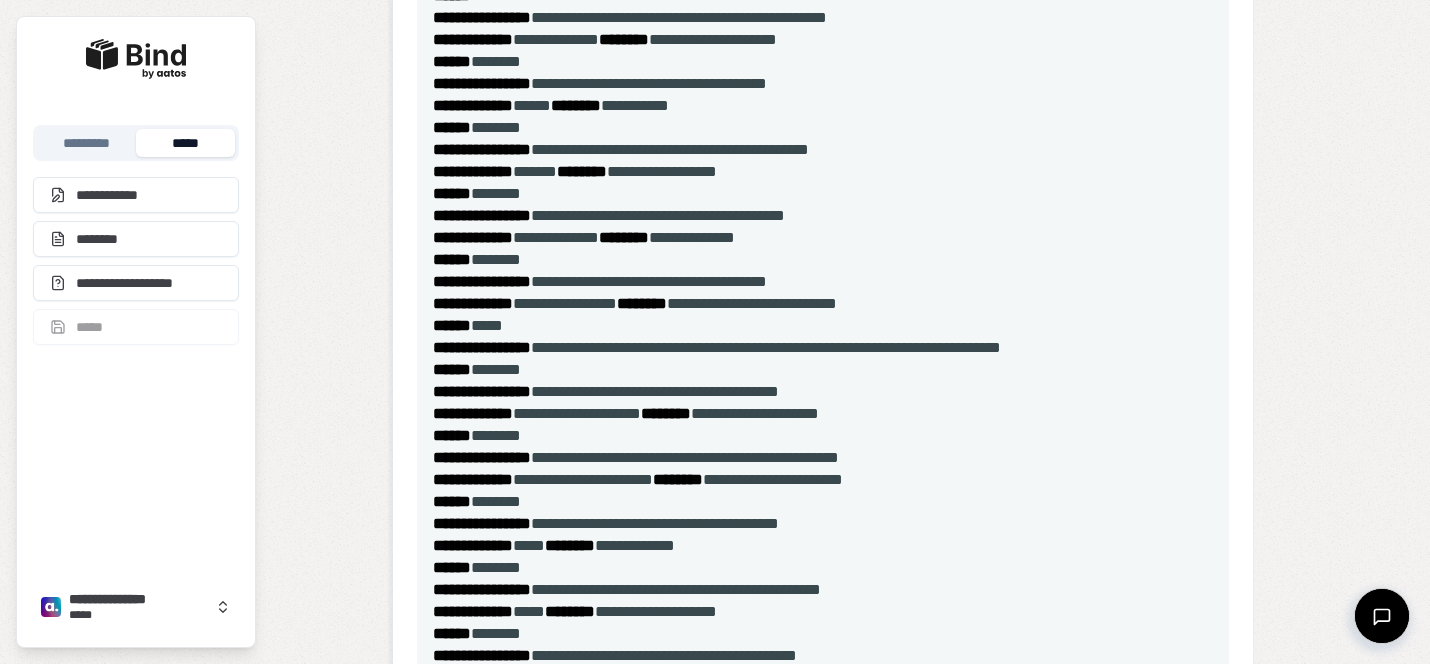 scroll, scrollTop: 0, scrollLeft: 0, axis: both 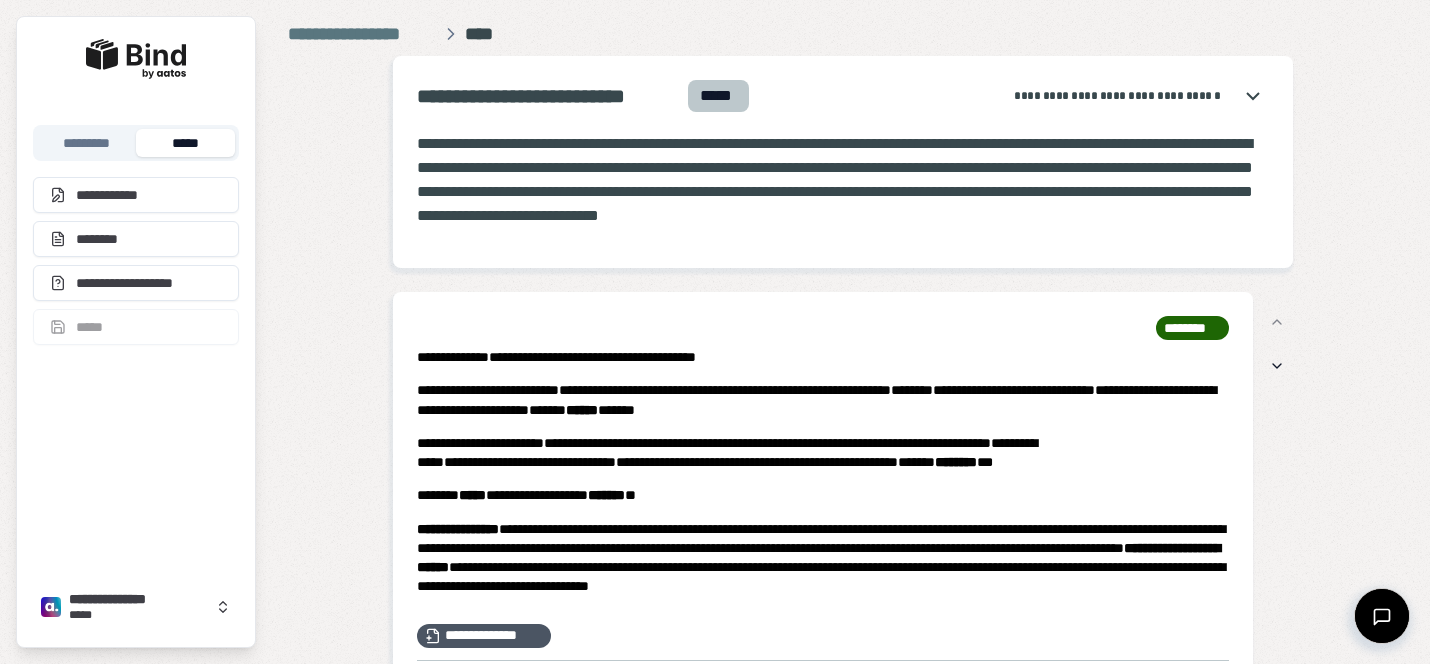 click on "*****" at bounding box center (185, 143) 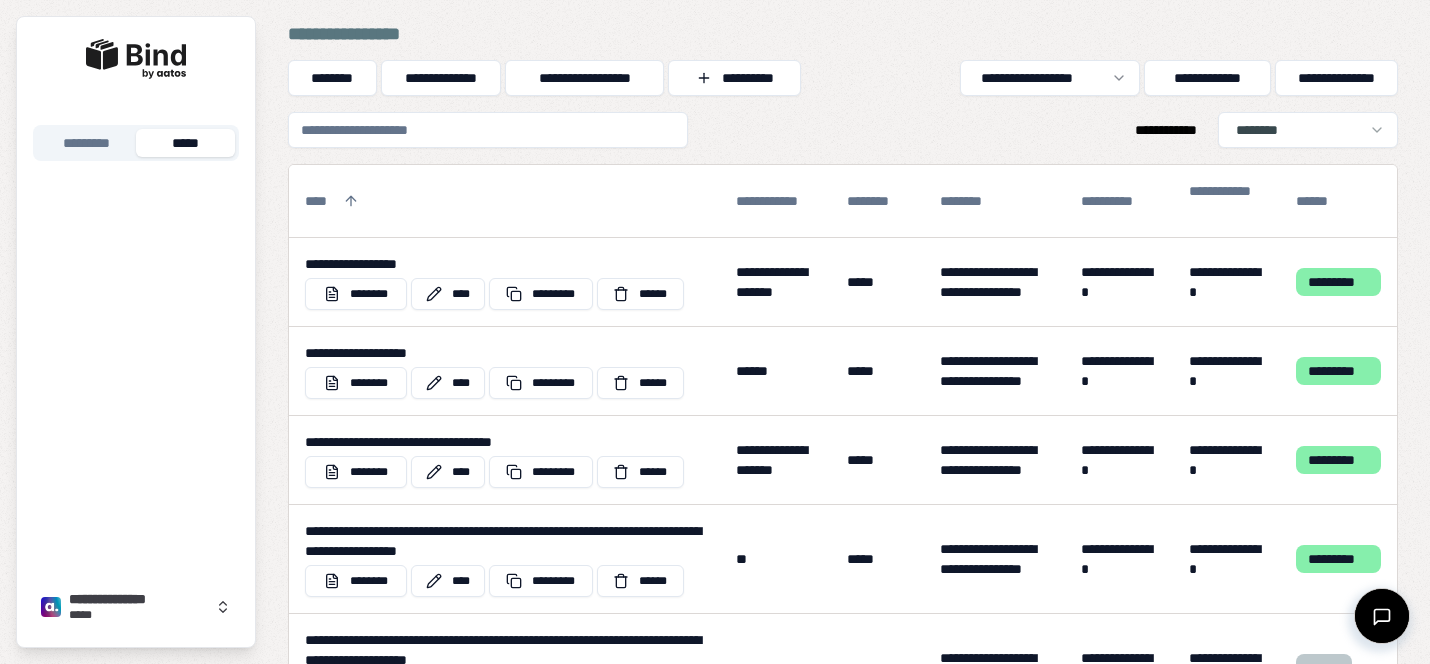 click at bounding box center (488, 130) 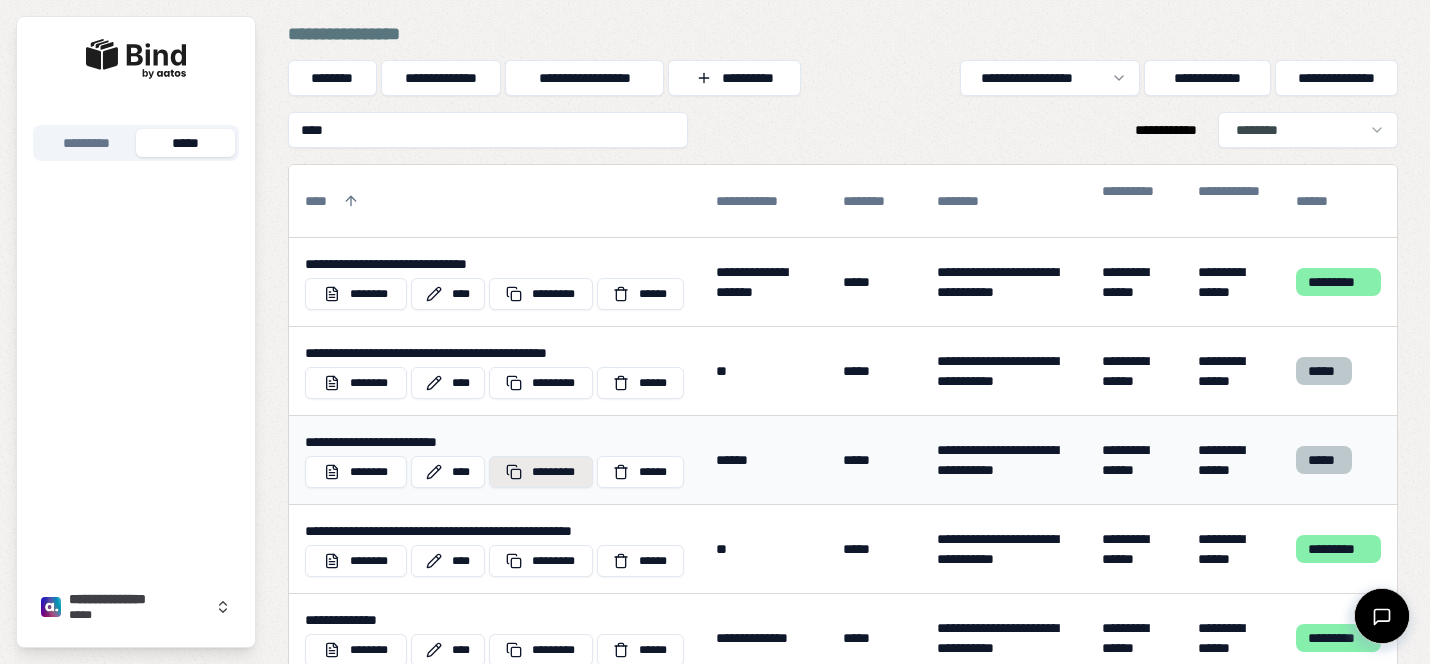 type on "****" 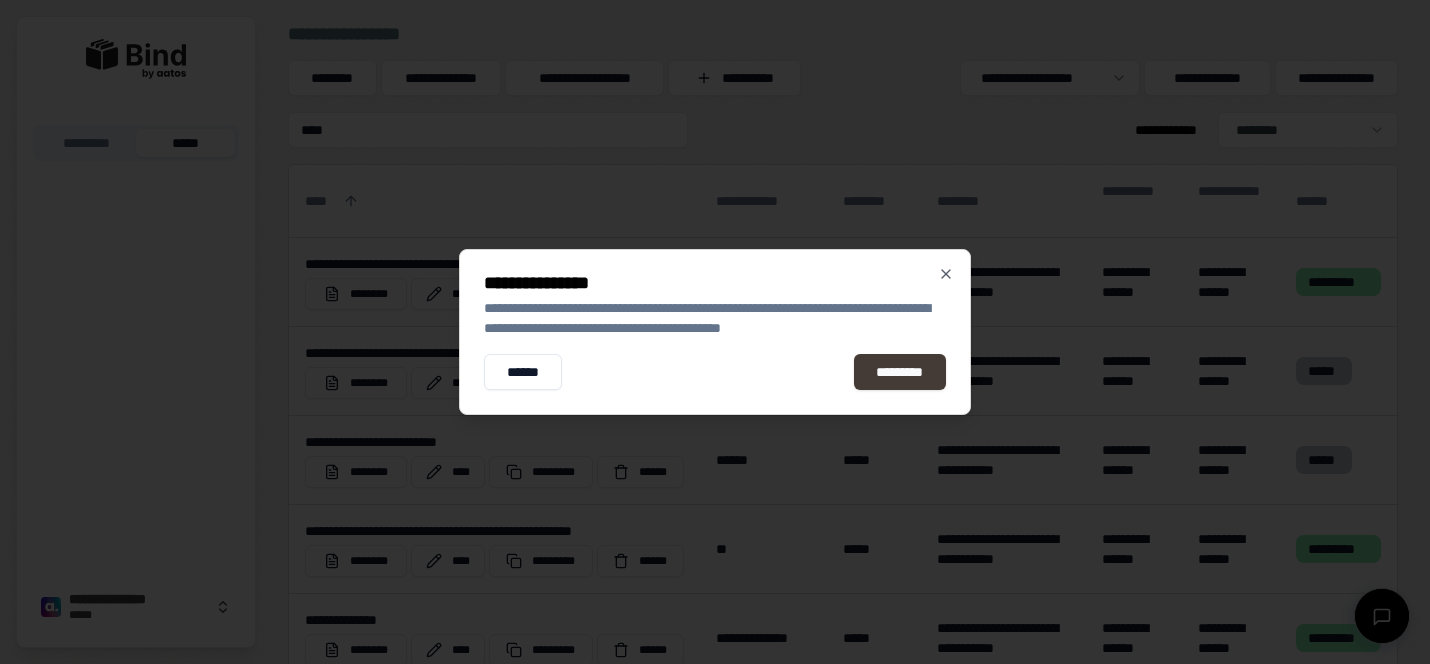 click on "*********" at bounding box center (900, 372) 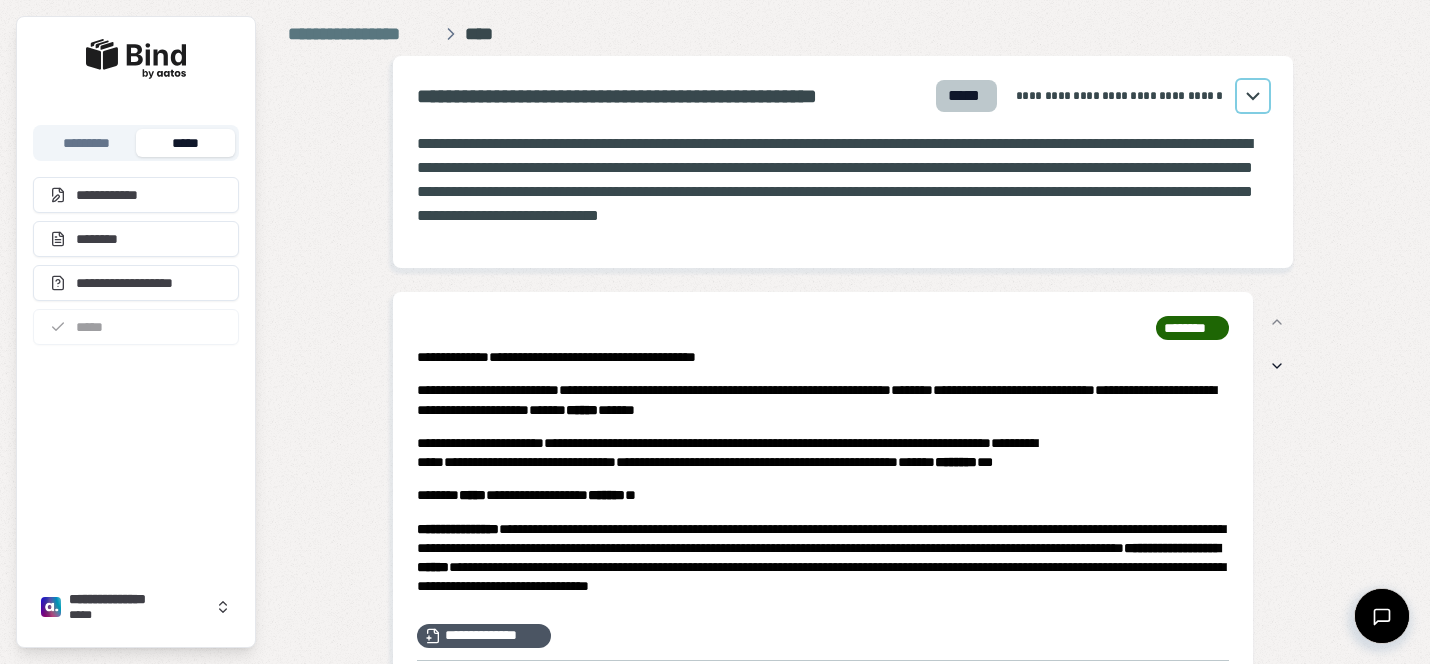 click 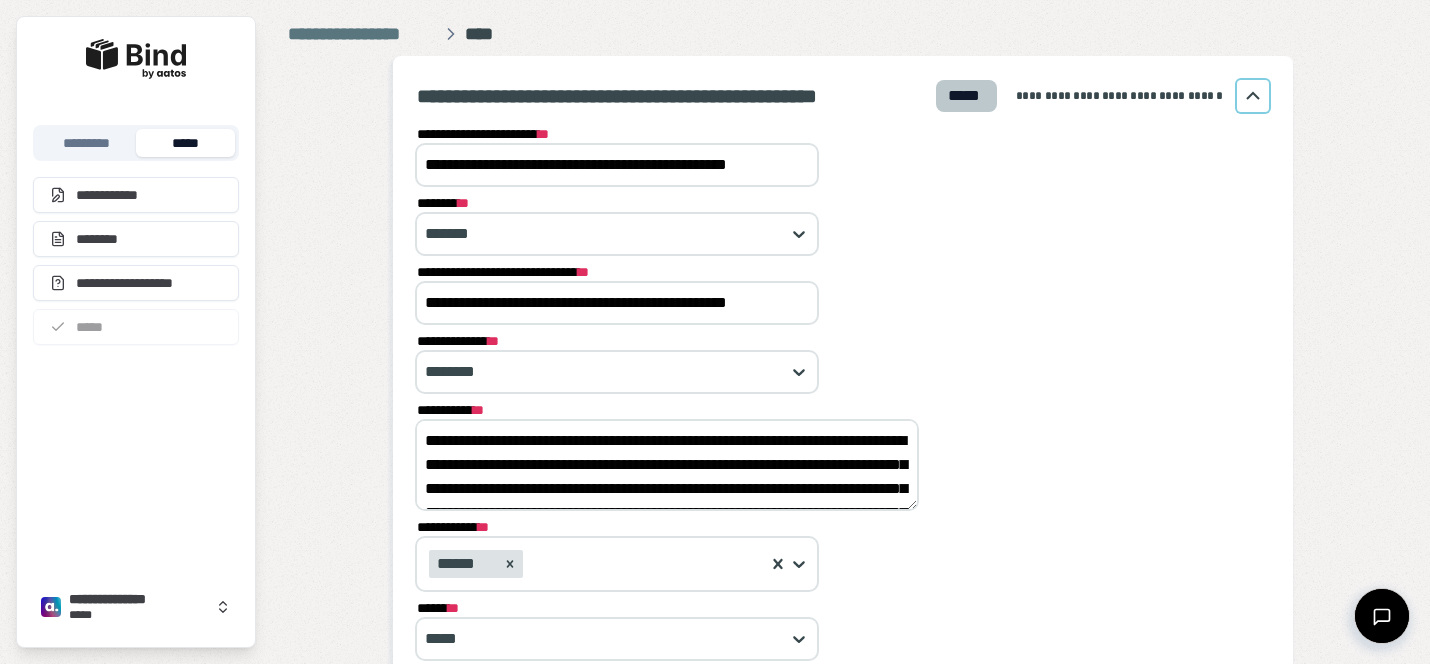 drag, startPoint x: 425, startPoint y: 164, endPoint x: 1085, endPoint y: 278, distance: 669.7731 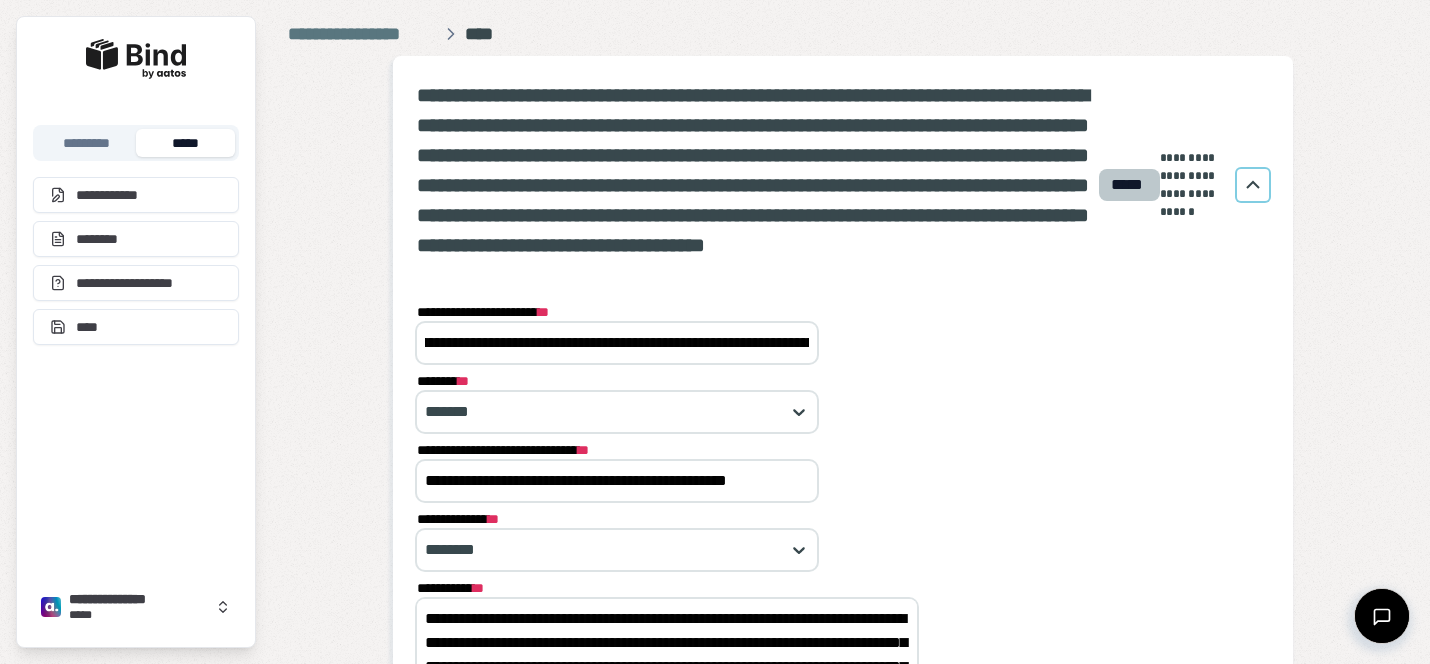 scroll, scrollTop: 0, scrollLeft: 2807, axis: horizontal 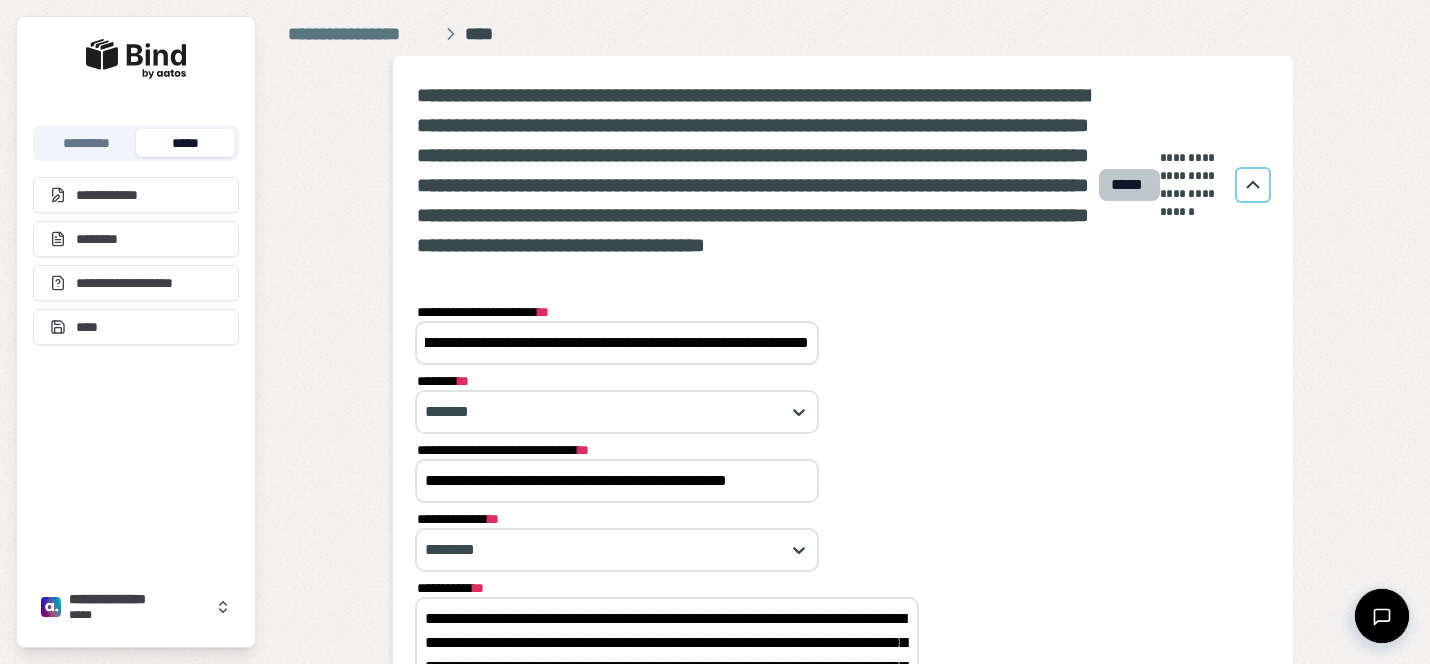 type on "**********" 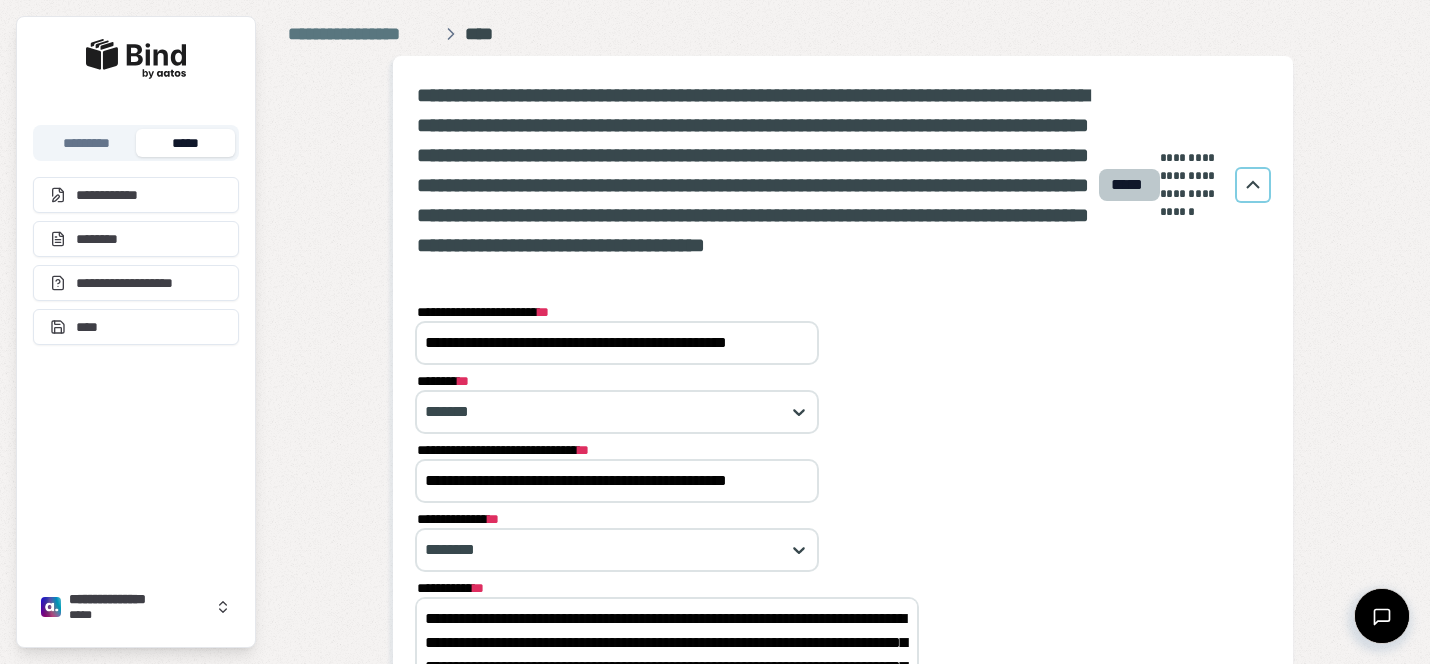 scroll, scrollTop: 0, scrollLeft: 13, axis: horizontal 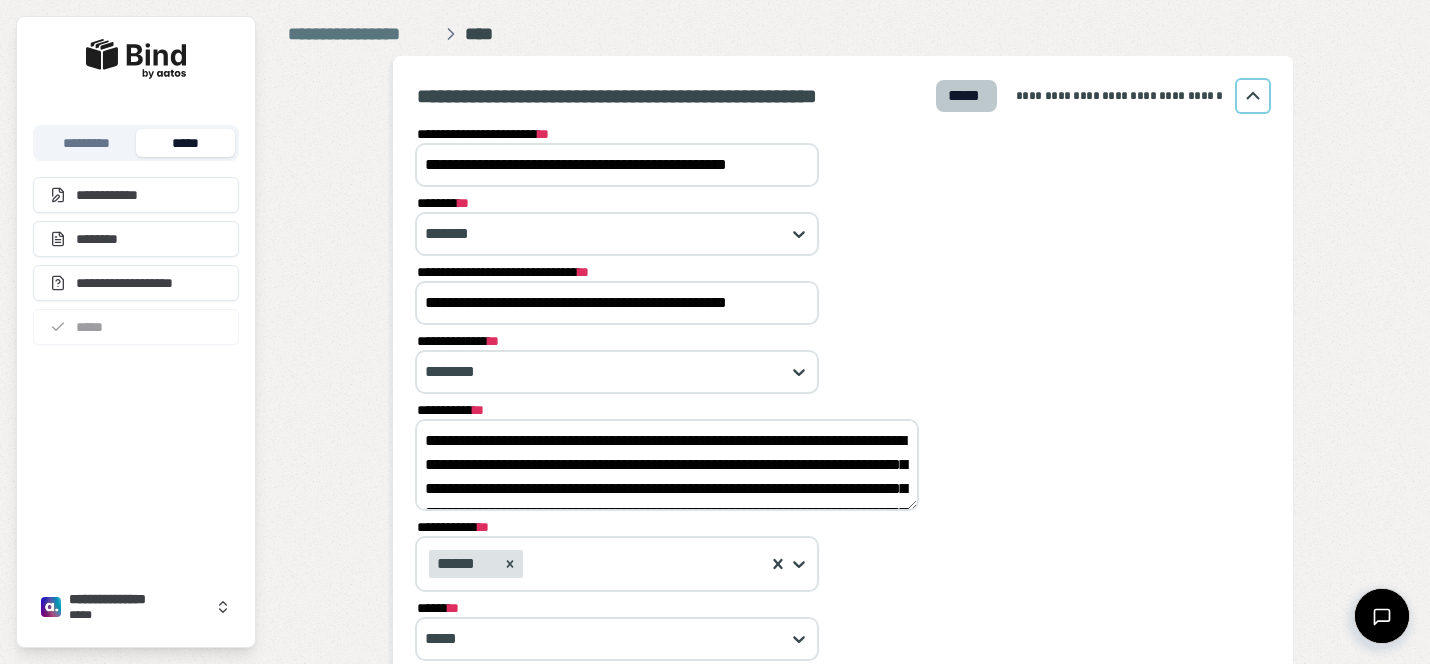 click on "**********" at bounding box center (667, 465) 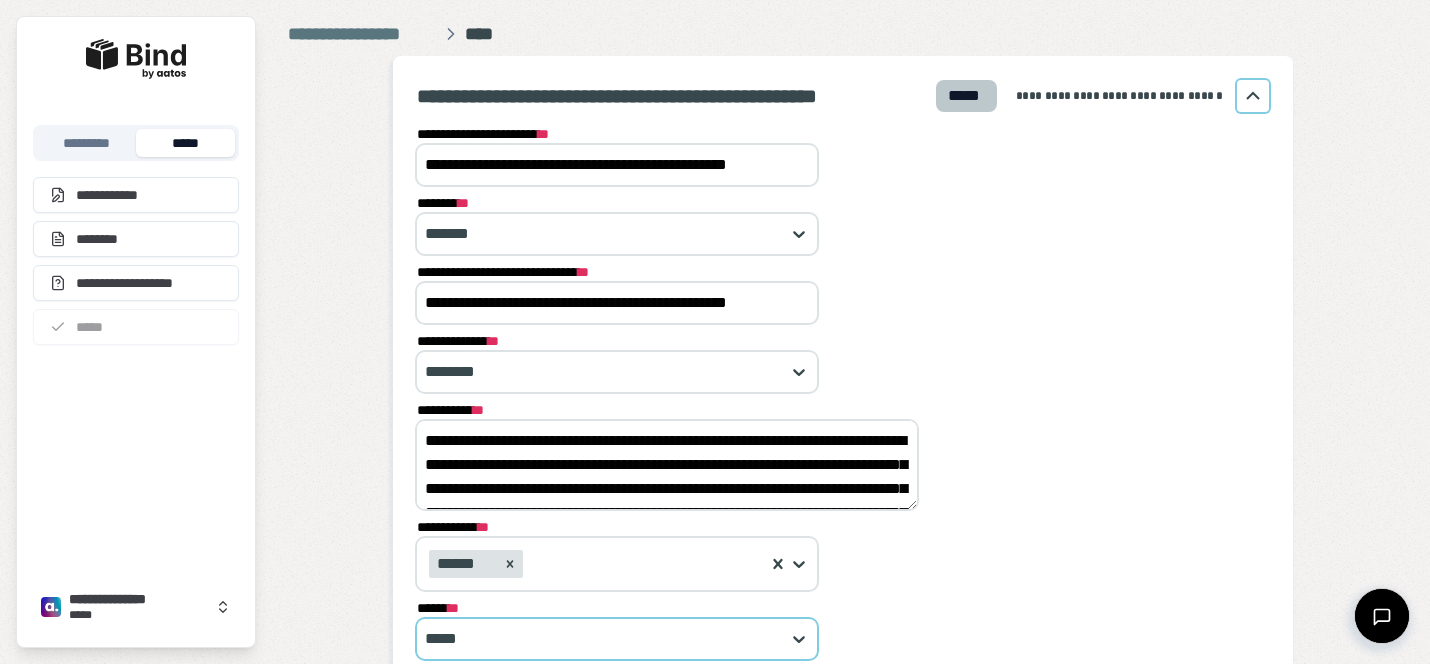scroll, scrollTop: 96, scrollLeft: 0, axis: vertical 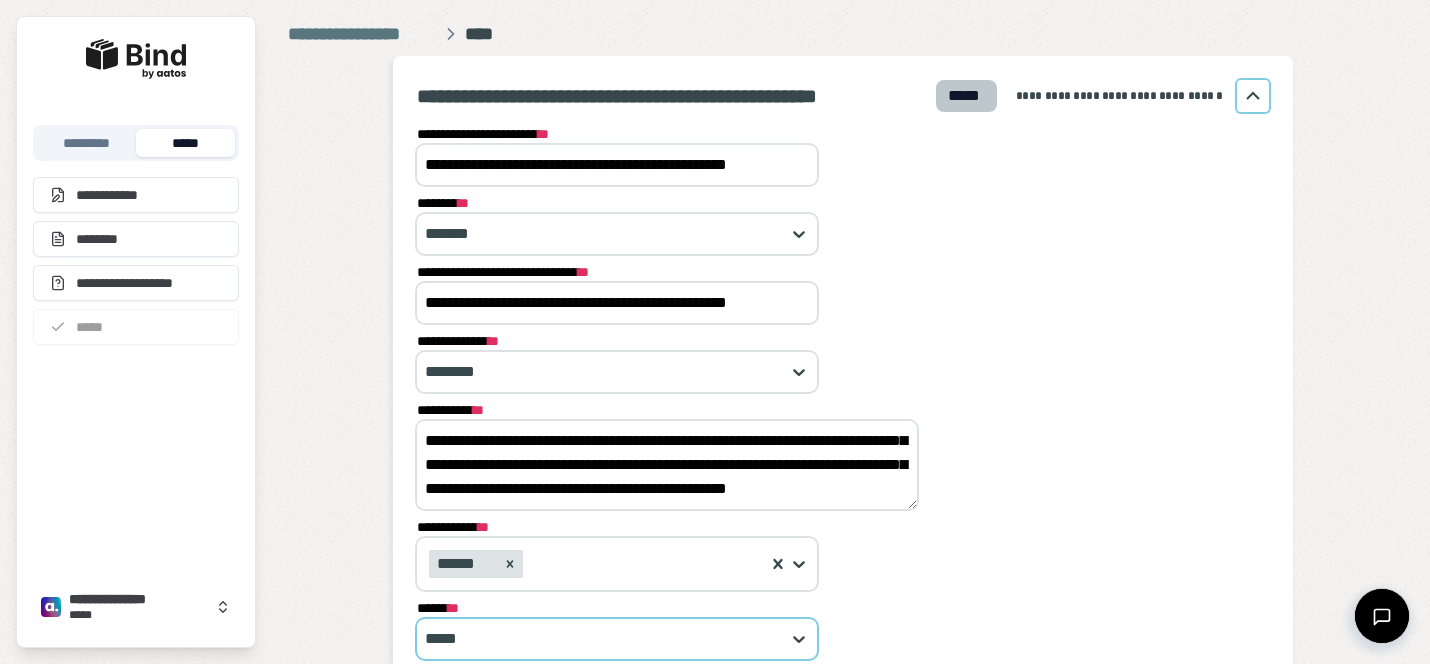drag, startPoint x: 484, startPoint y: 443, endPoint x: 791, endPoint y: 626, distance: 357.40454 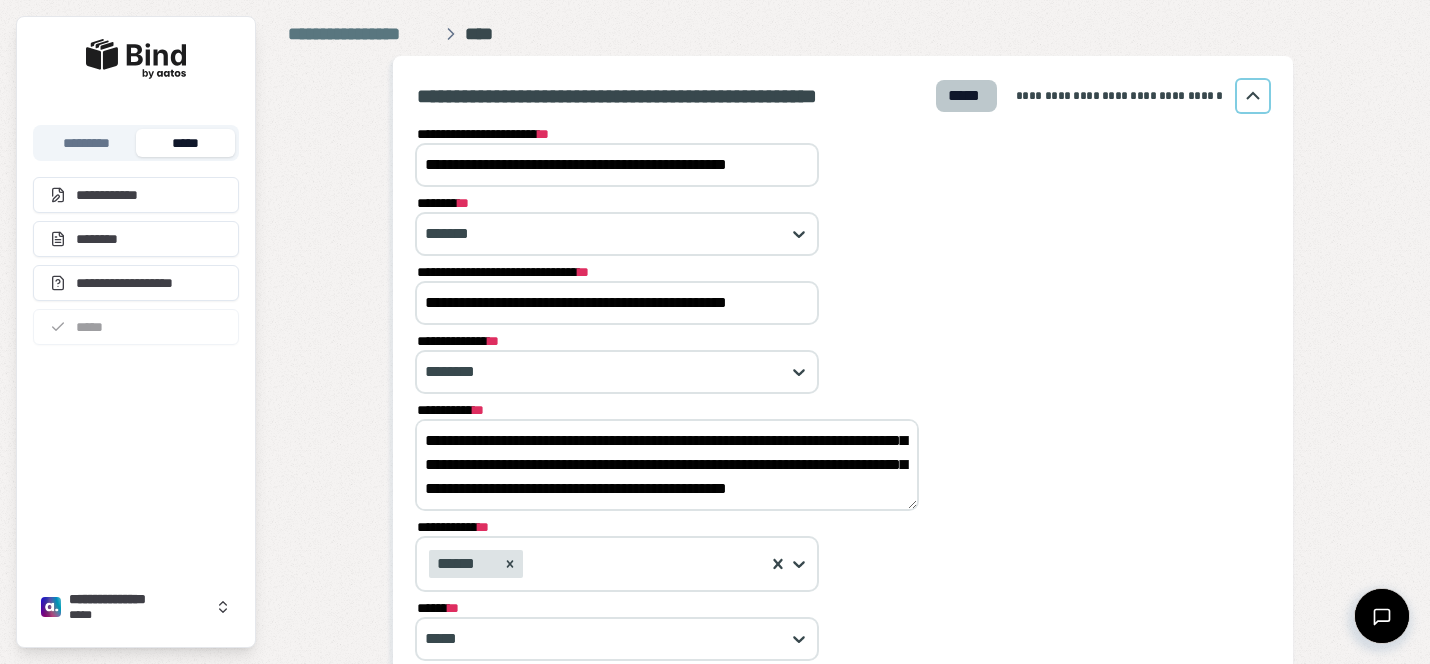 paste on "**********" 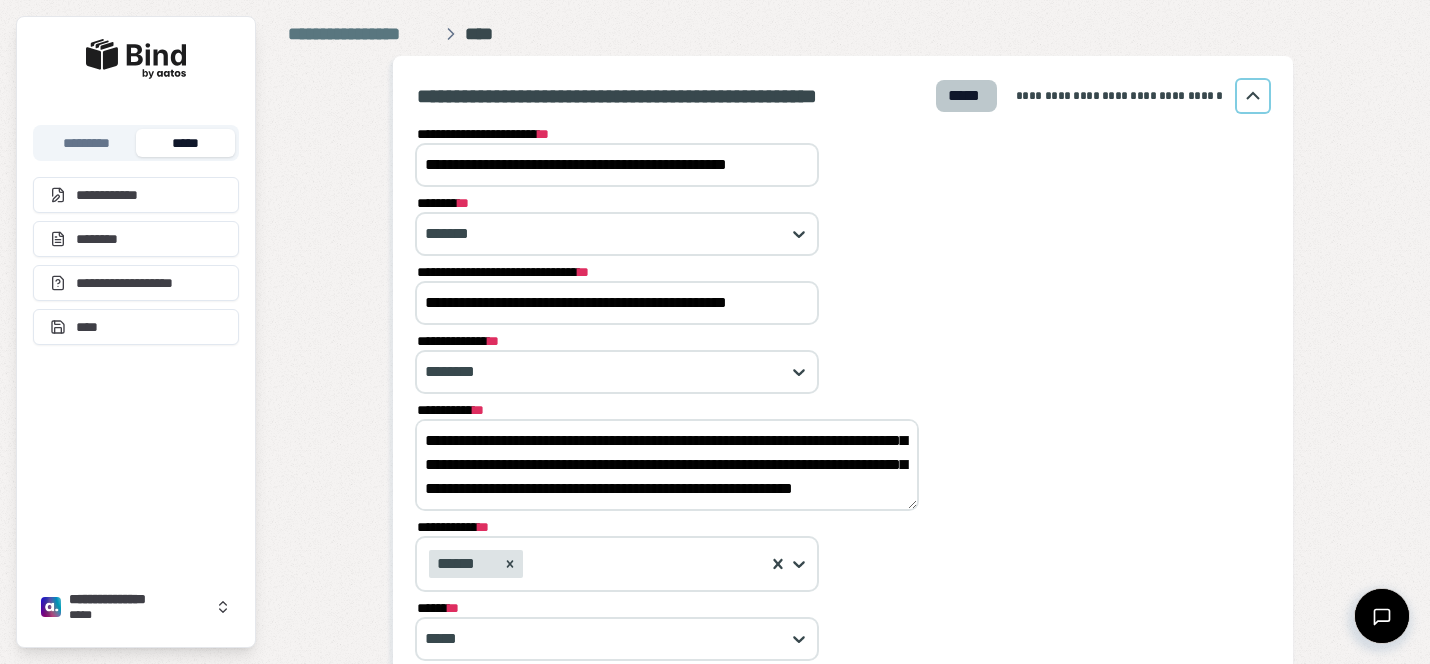 scroll, scrollTop: 0, scrollLeft: 0, axis: both 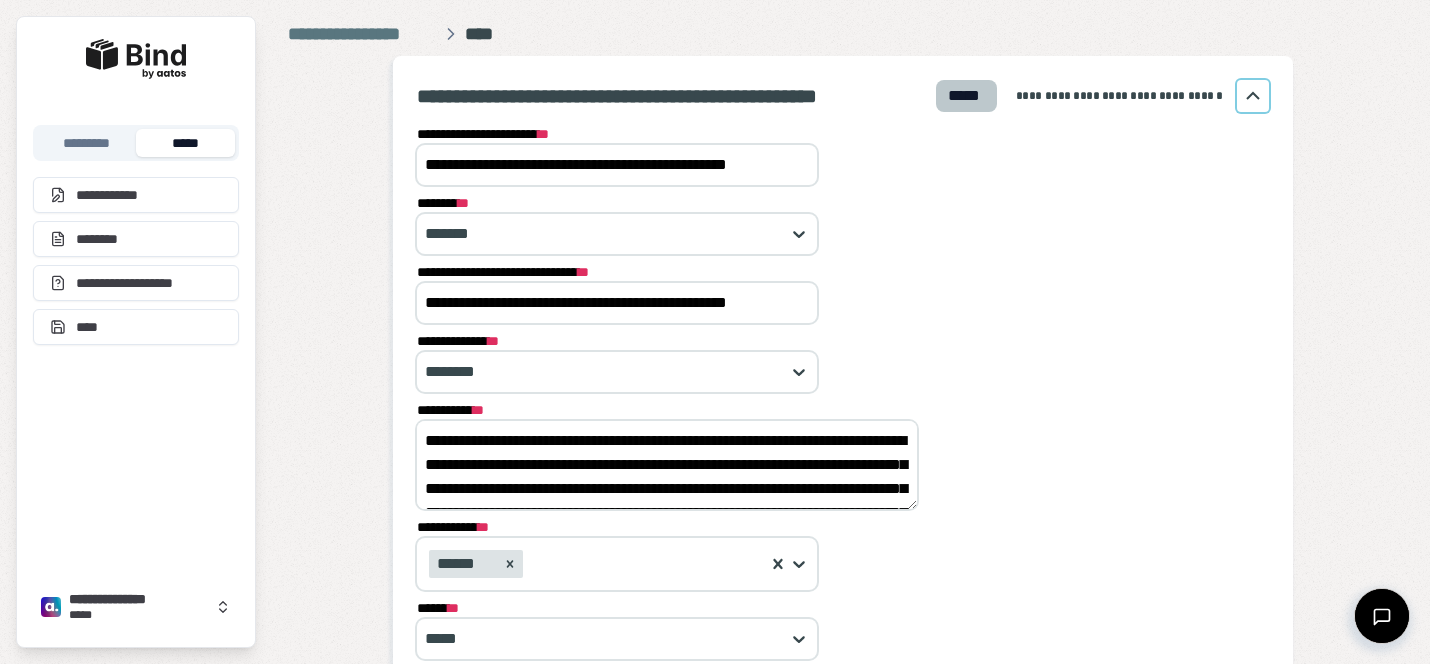 drag, startPoint x: 619, startPoint y: 441, endPoint x: 448, endPoint y: 438, distance: 171.0263 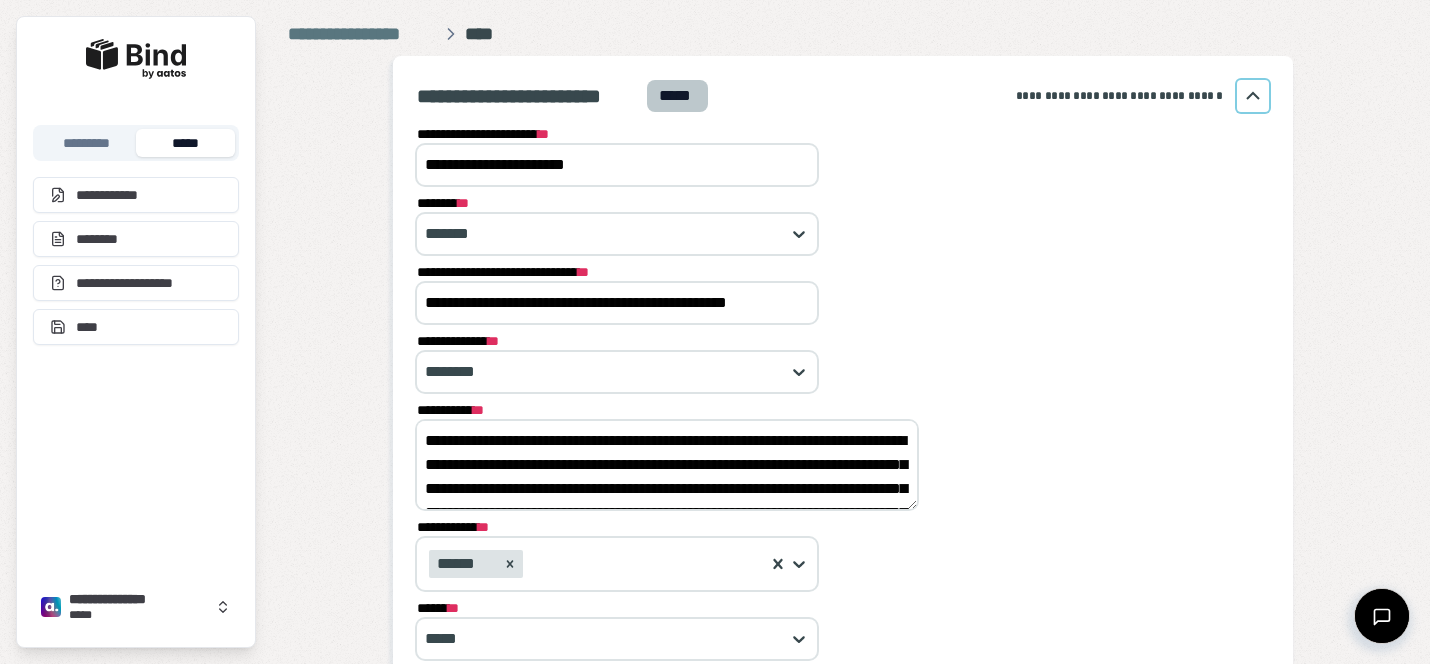 scroll, scrollTop: 0, scrollLeft: 0, axis: both 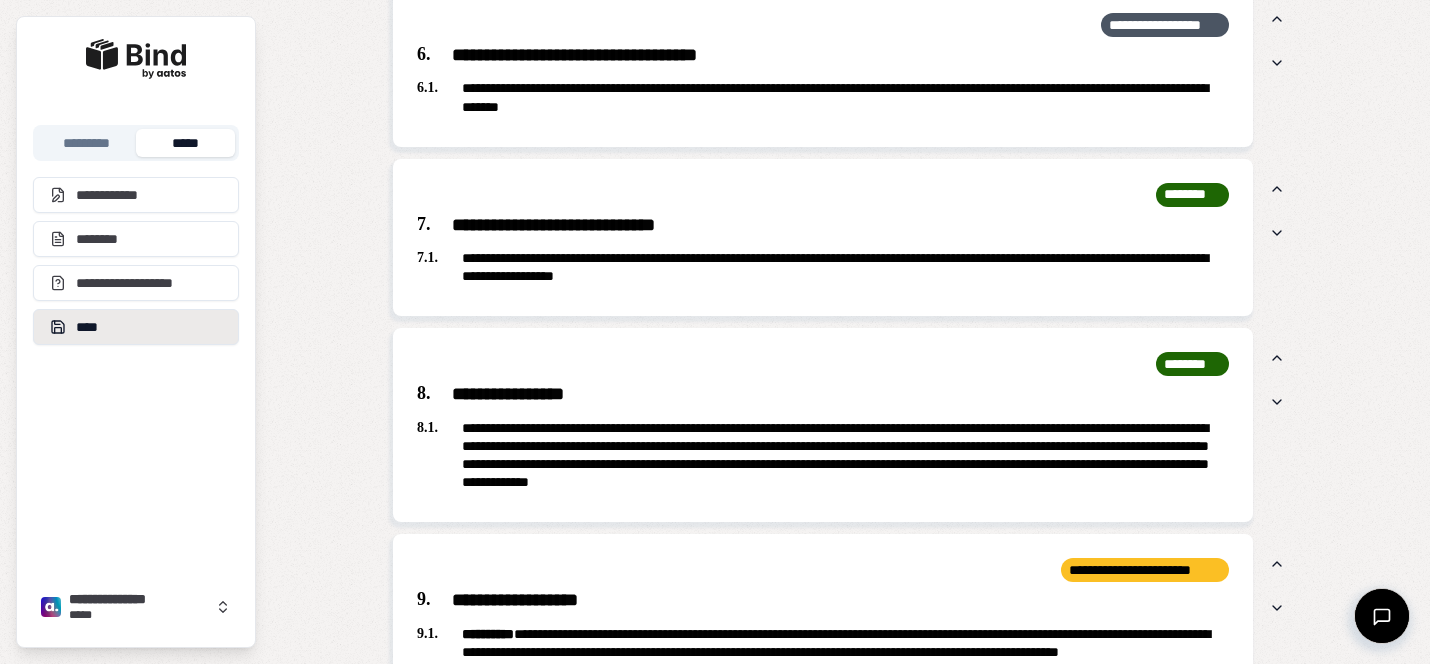 type on "**********" 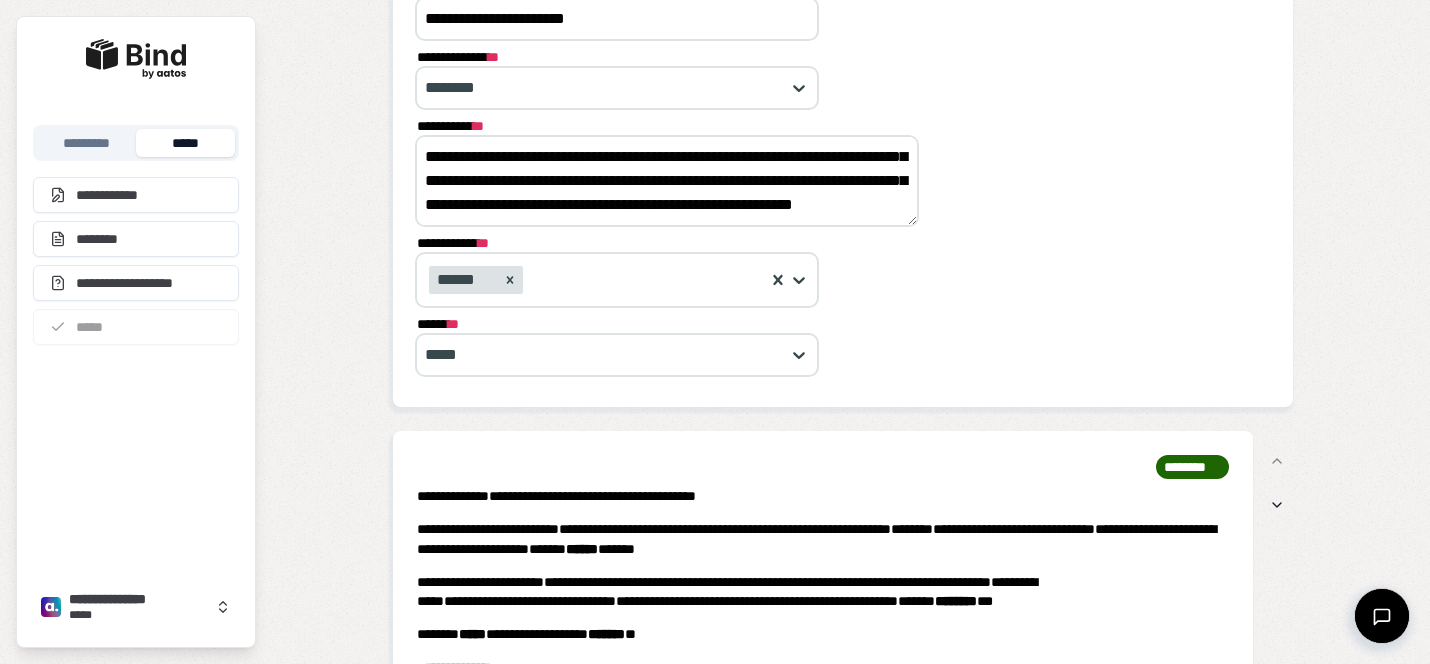 scroll, scrollTop: 0, scrollLeft: 0, axis: both 